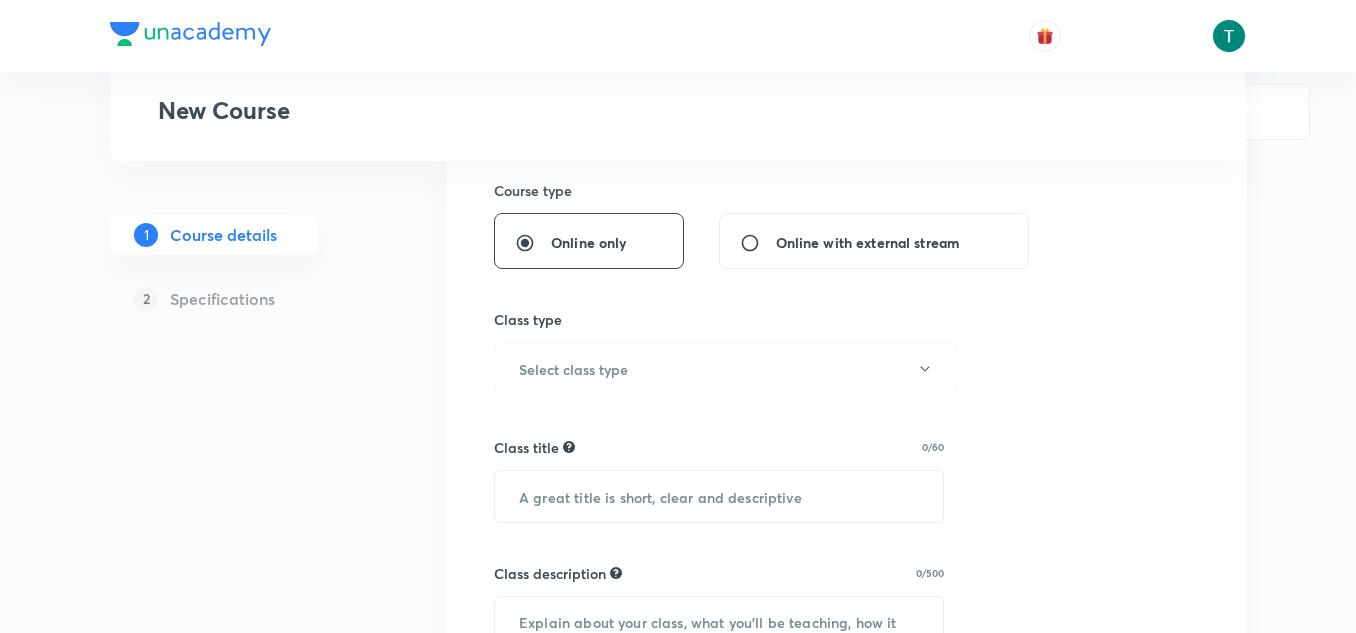 scroll, scrollTop: 460, scrollLeft: 0, axis: vertical 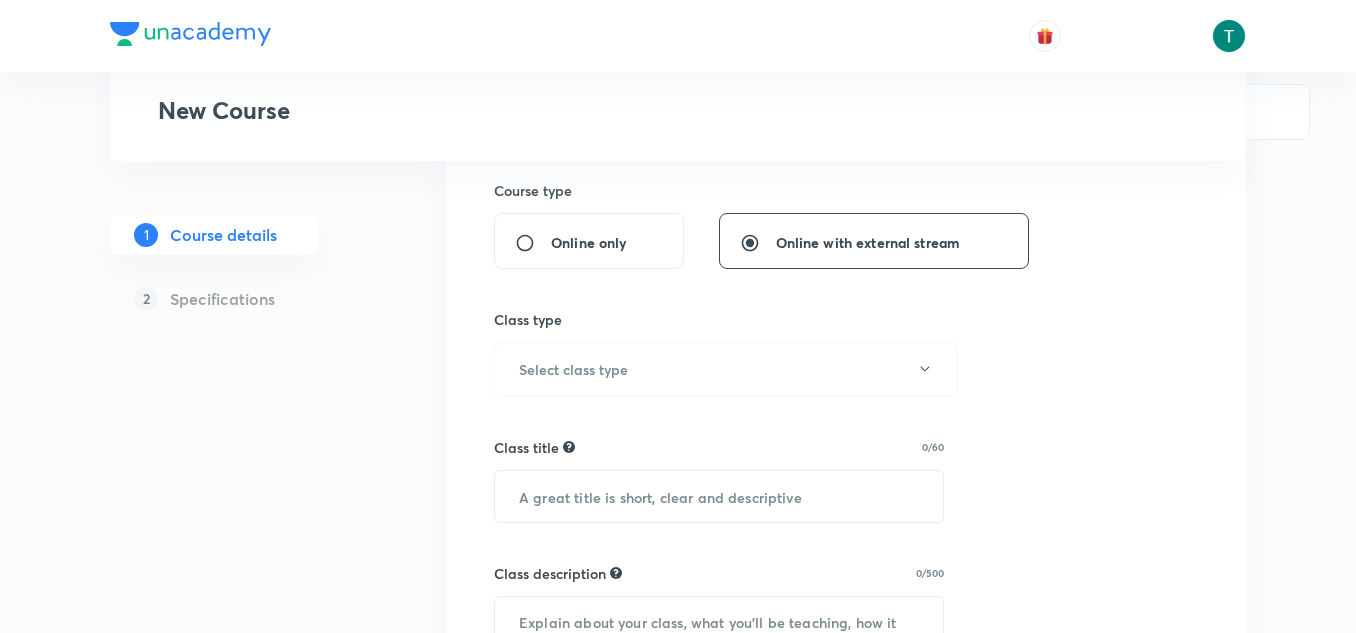 click on "Online only" at bounding box center [533, 243] 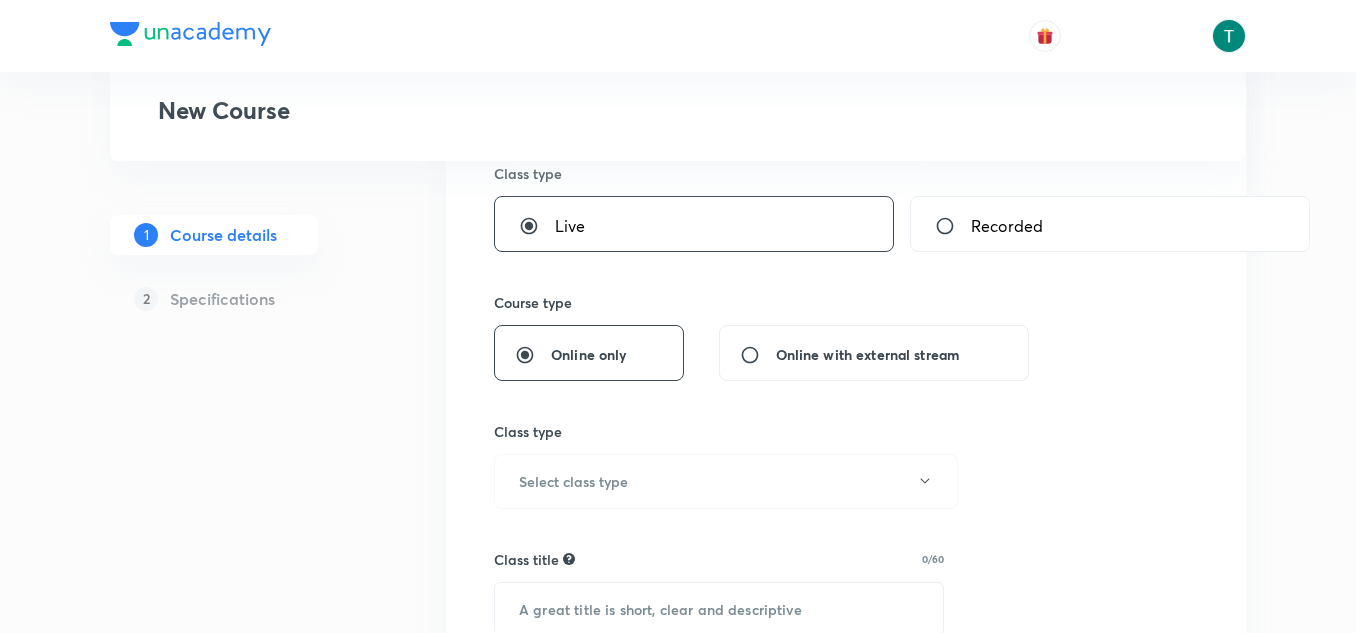 scroll, scrollTop: 336, scrollLeft: 0, axis: vertical 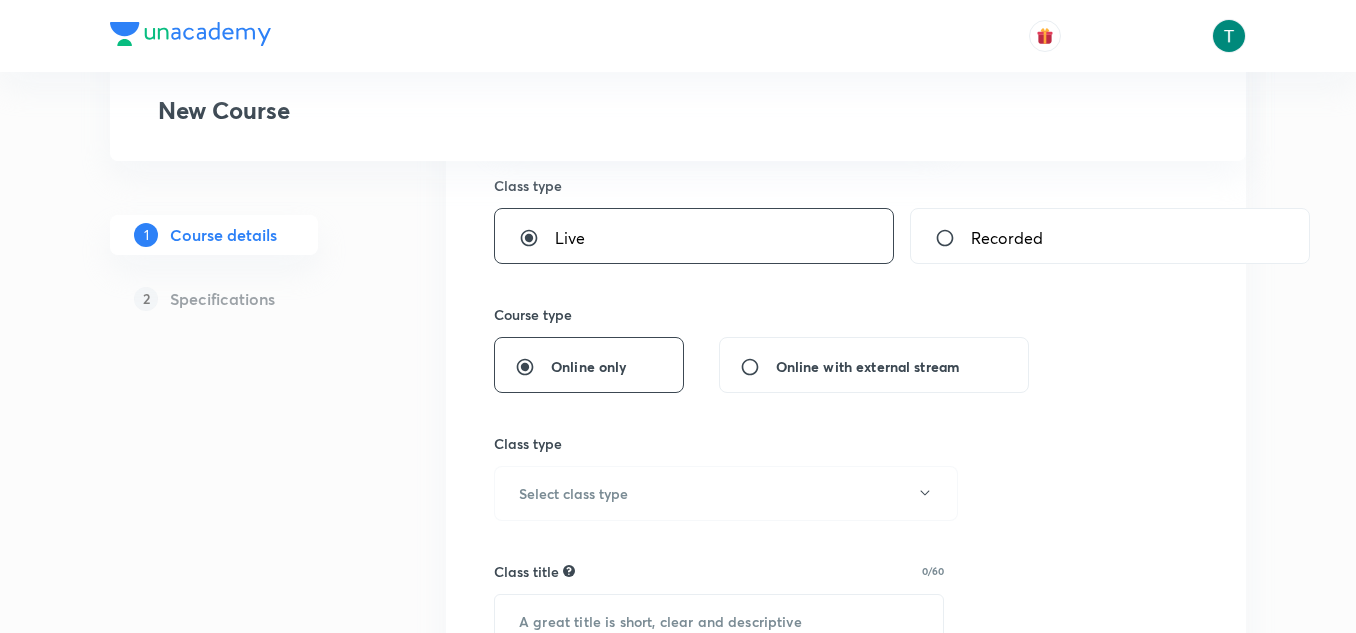 click on "Online with external stream" at bounding box center [758, 367] 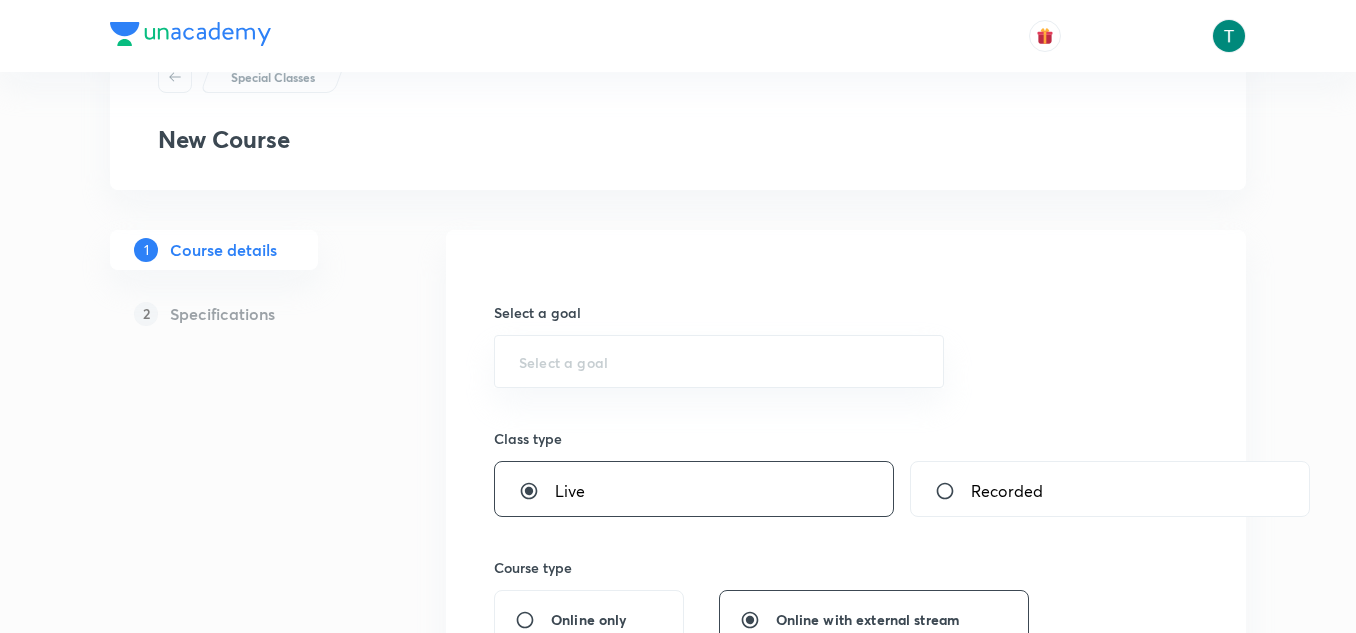 scroll, scrollTop: 0, scrollLeft: 0, axis: both 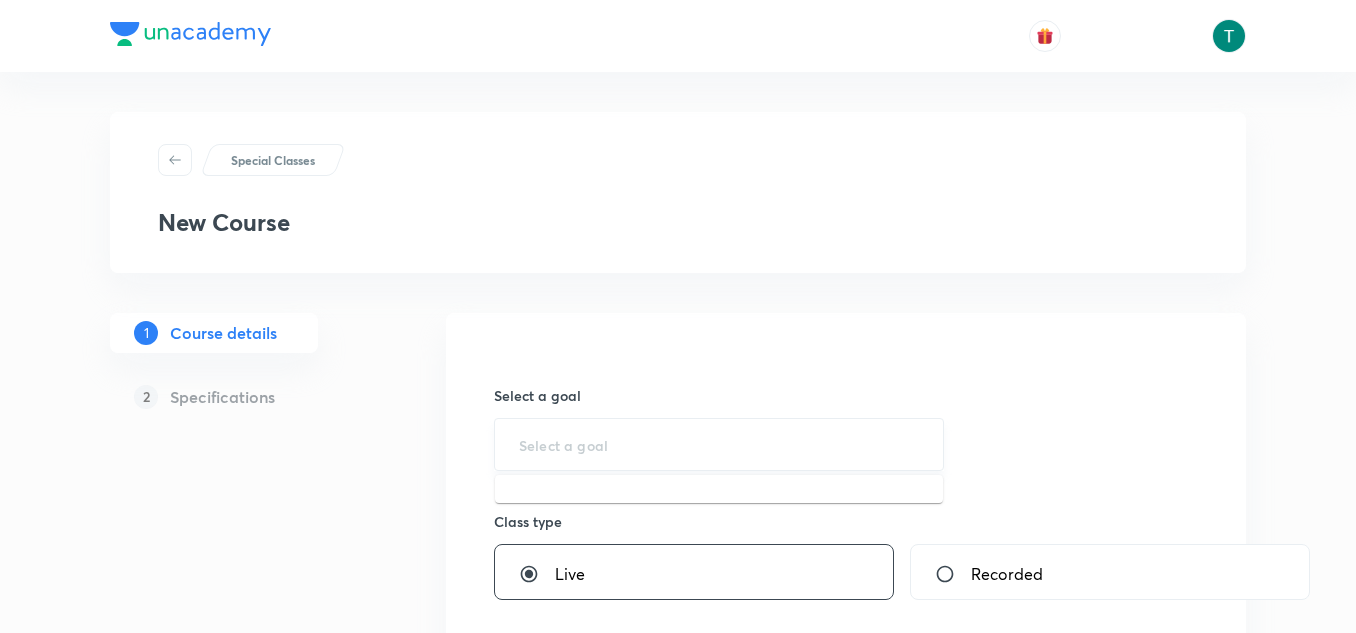 click at bounding box center [719, 444] 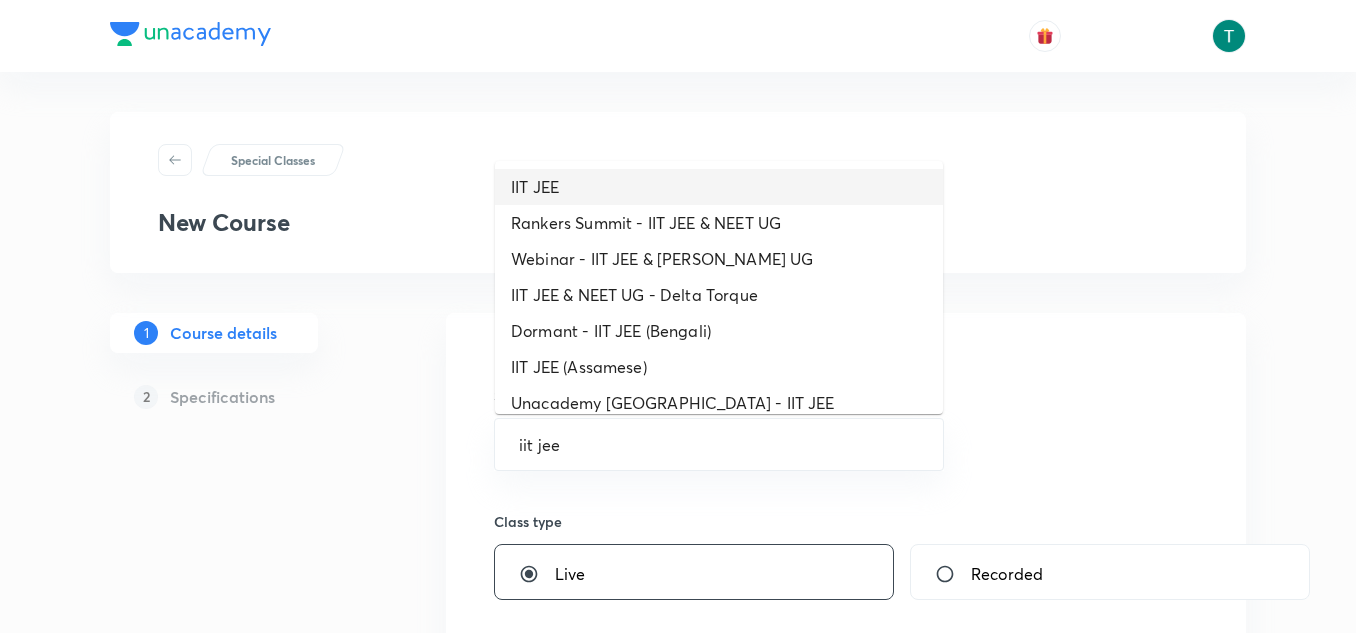 click on "IIT JEE" at bounding box center (719, 187) 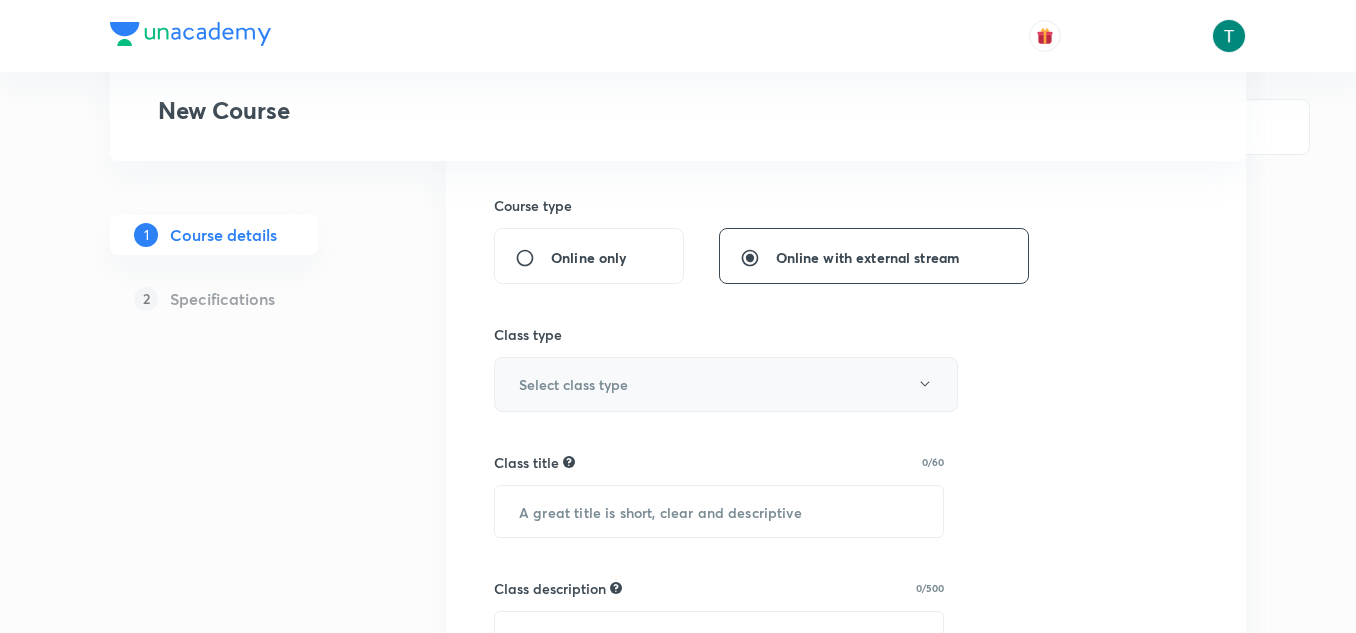 scroll, scrollTop: 446, scrollLeft: 0, axis: vertical 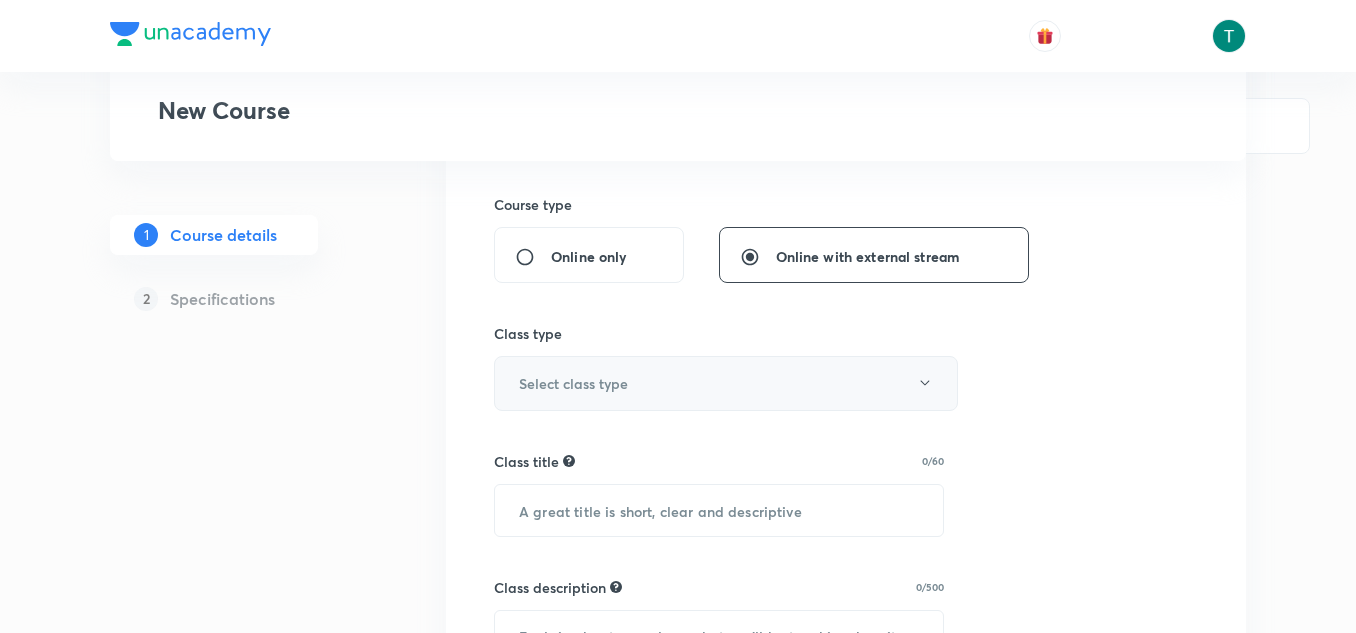 click on "Select class type" at bounding box center (573, 383) 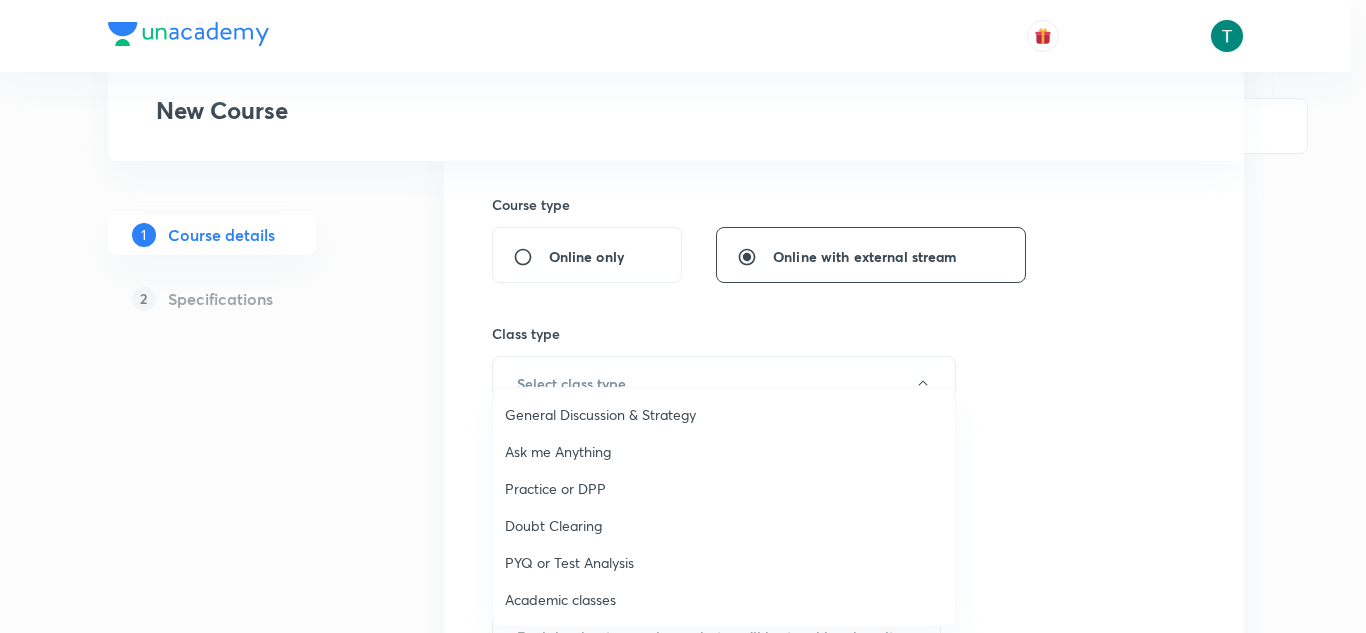 click on "Academic classes" at bounding box center [724, 599] 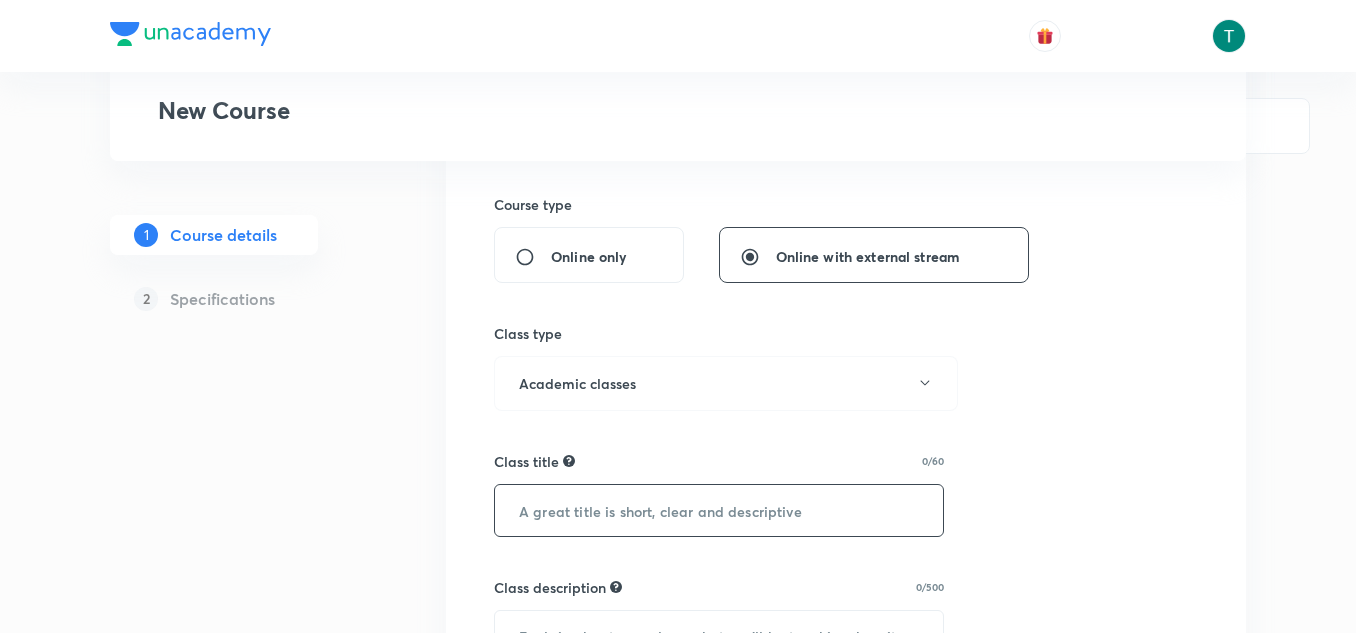 click at bounding box center [719, 510] 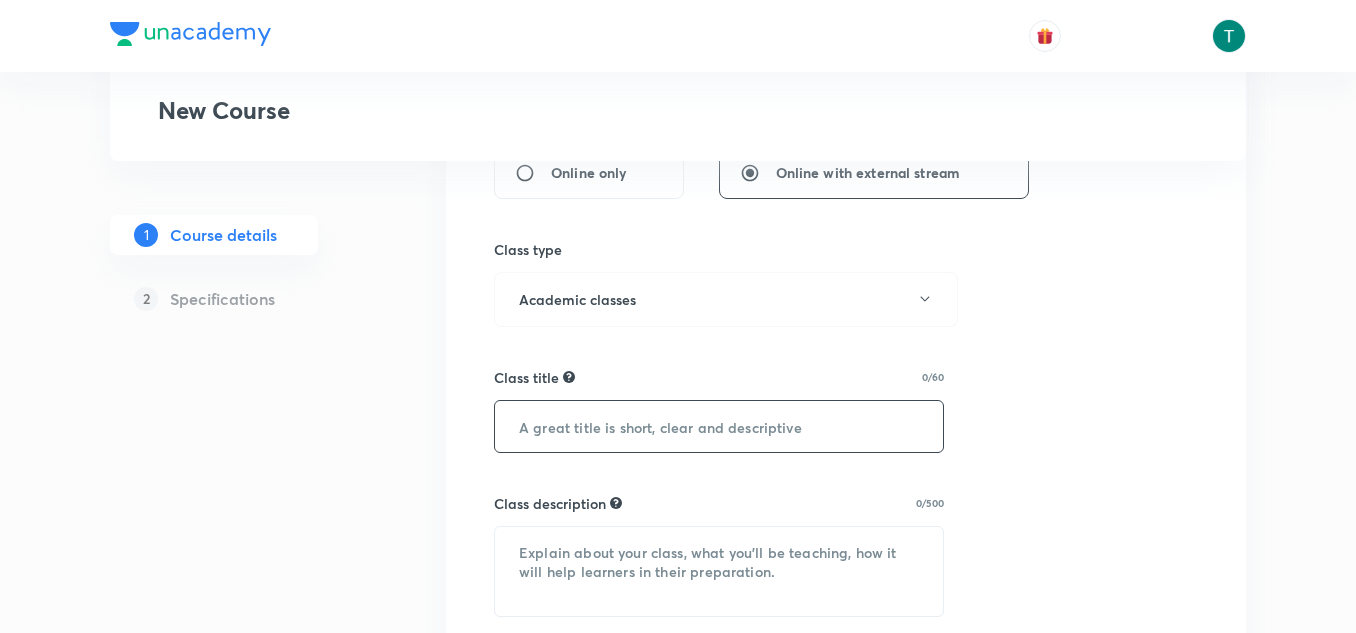 scroll, scrollTop: 531, scrollLeft: 0, axis: vertical 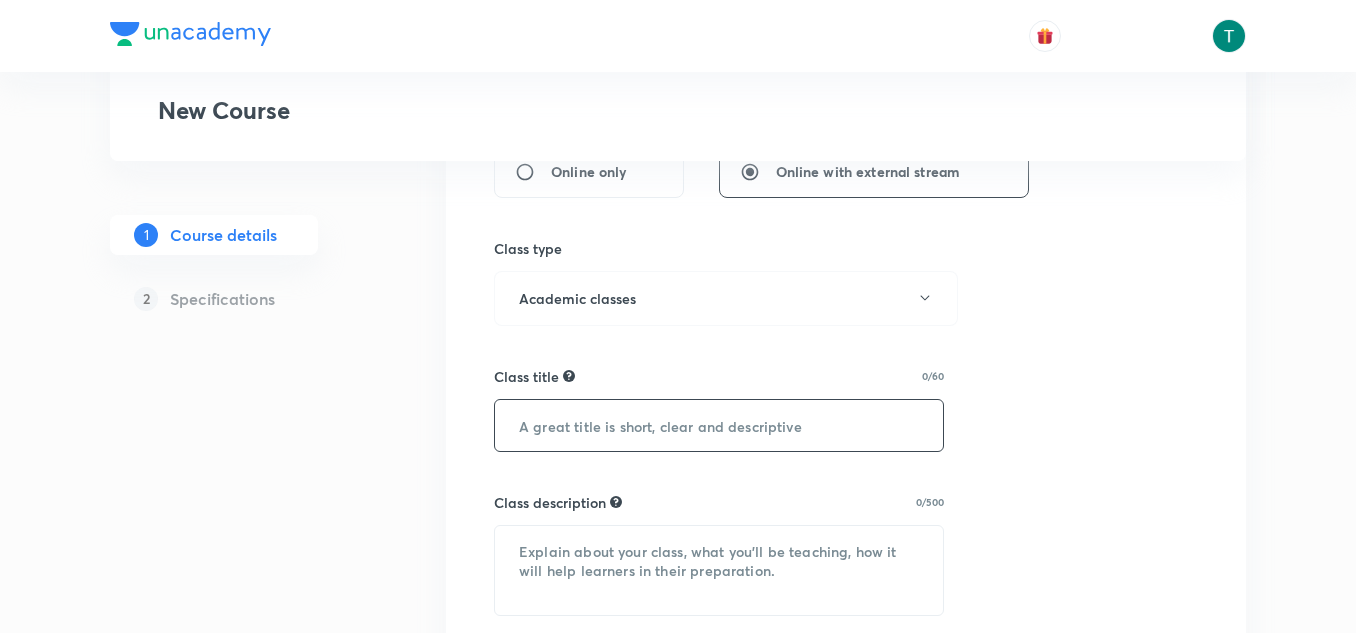 paste on "Grignard Reagent n Reactions" 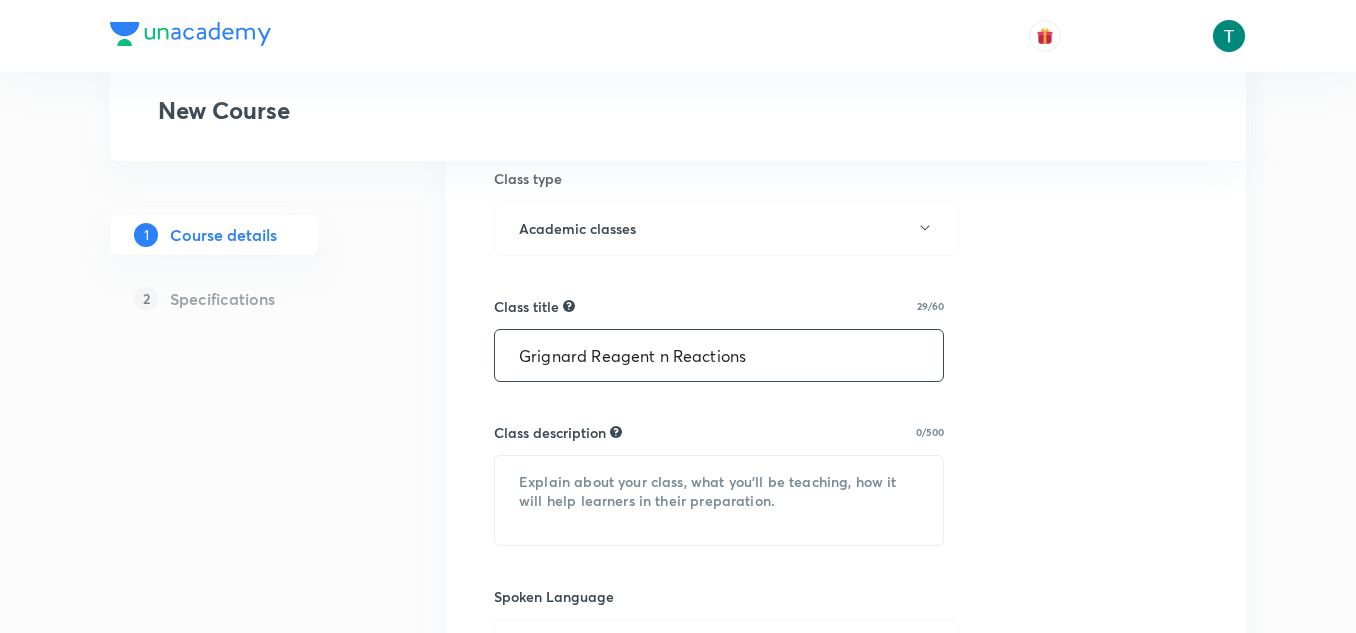 scroll, scrollTop: 602, scrollLeft: 0, axis: vertical 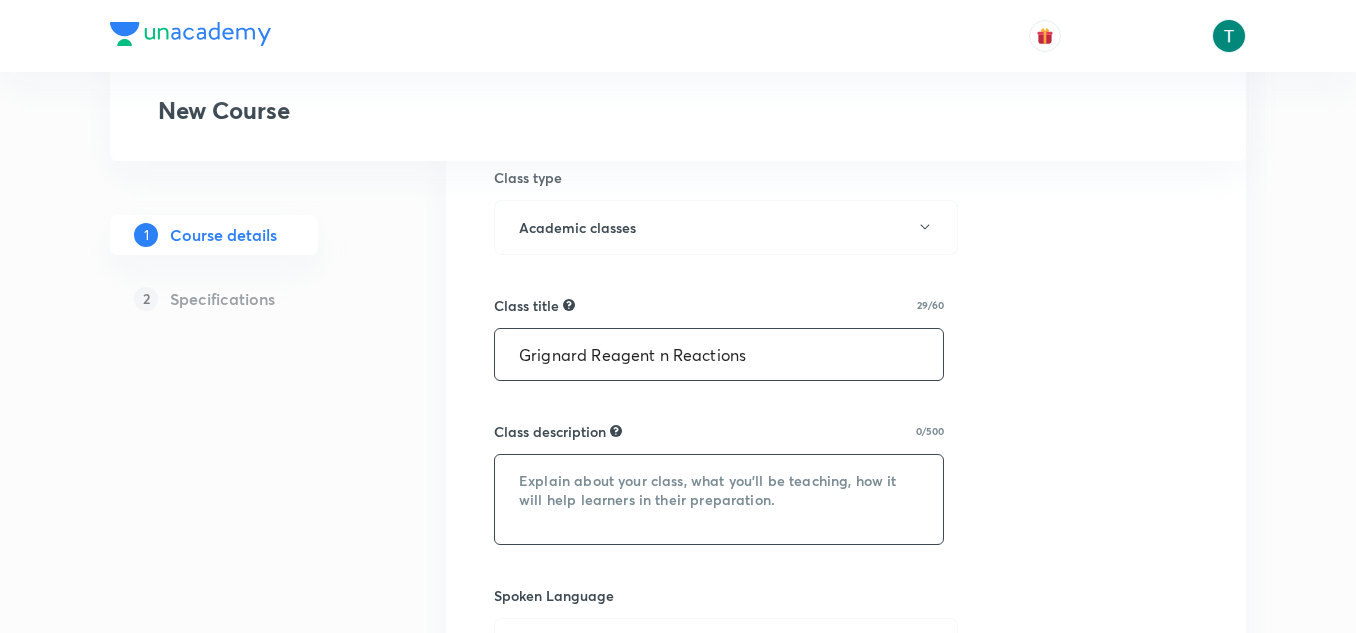type on "Grignard Reagent n Reactions" 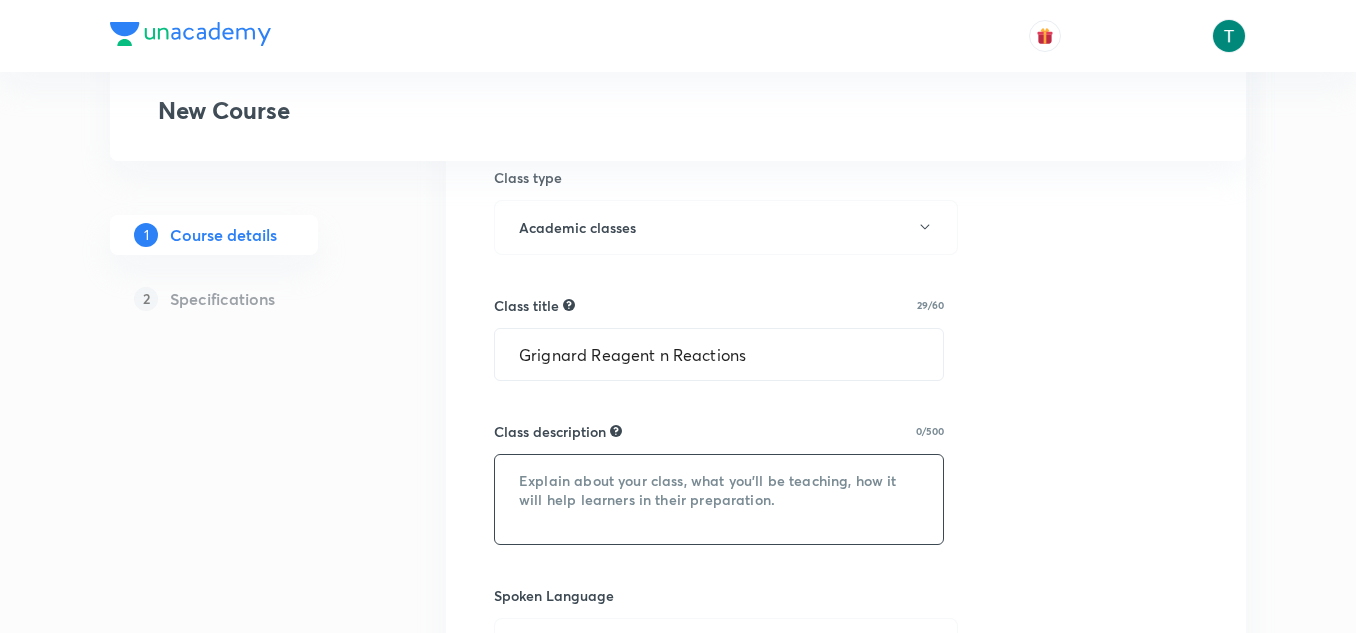 click at bounding box center [719, 499] 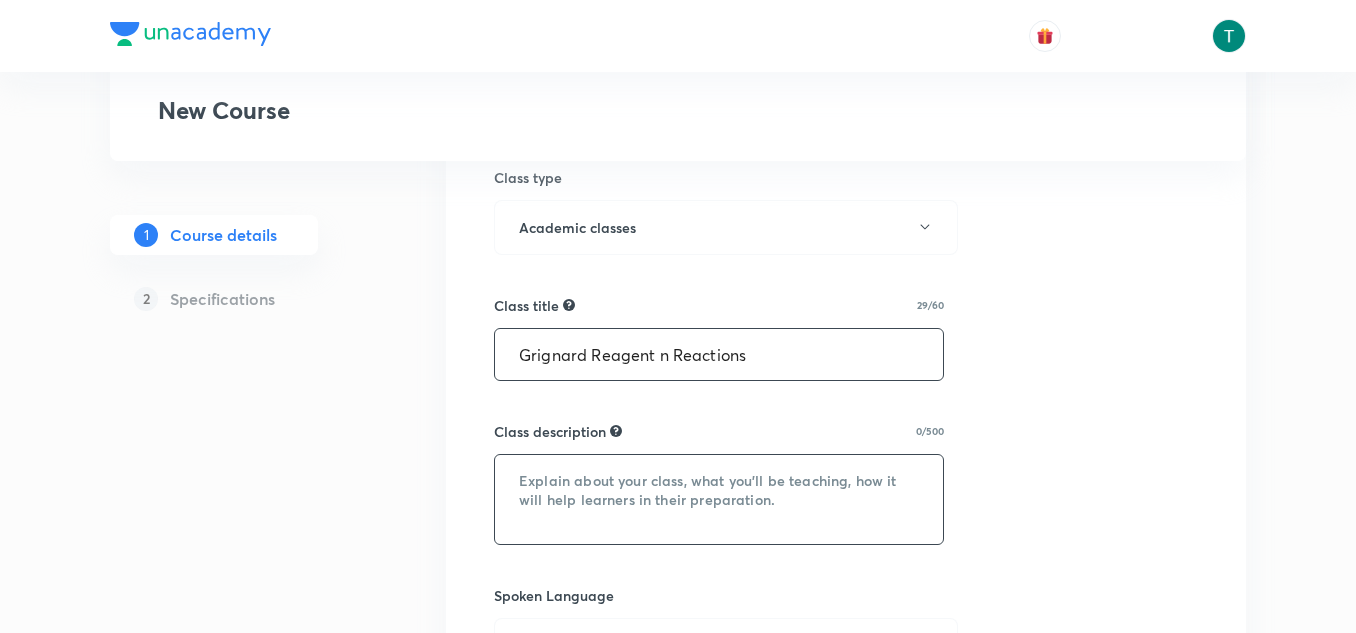 paste on "In this class [PERSON_NAME] Sir, will discuss about the topic - MOT. This class will help all IIT JEE aspirants in better understanding of the topic." 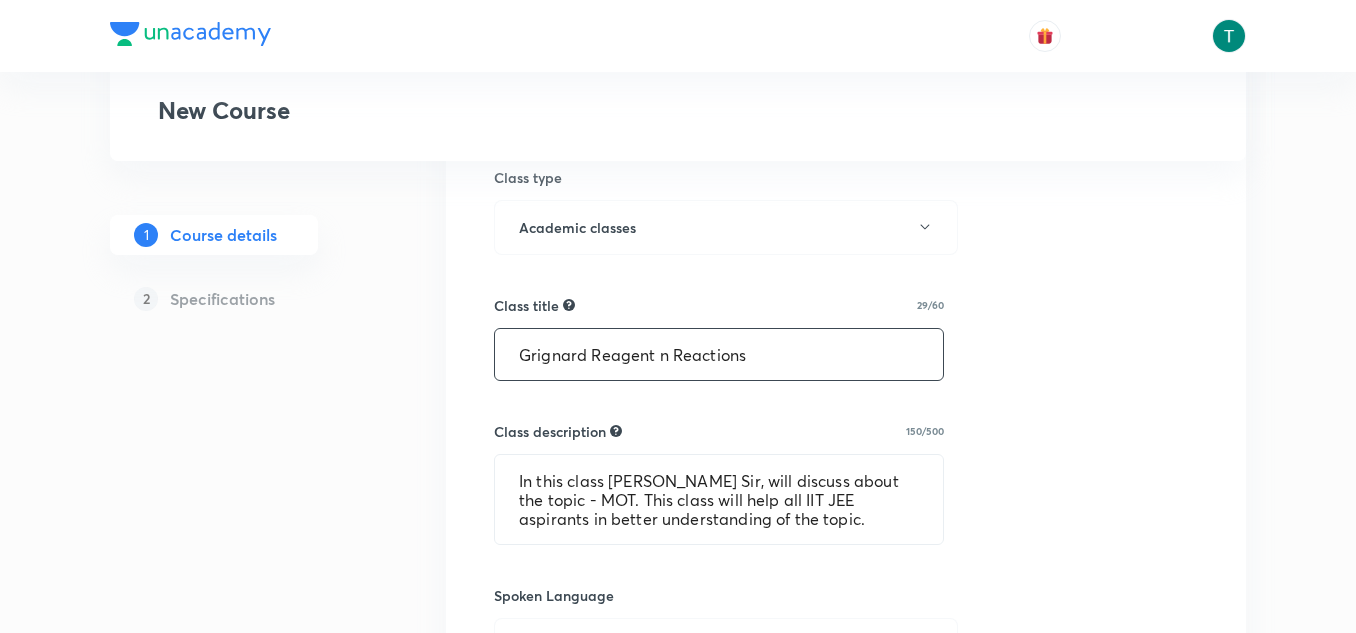 drag, startPoint x: 755, startPoint y: 347, endPoint x: 465, endPoint y: 350, distance: 290.0155 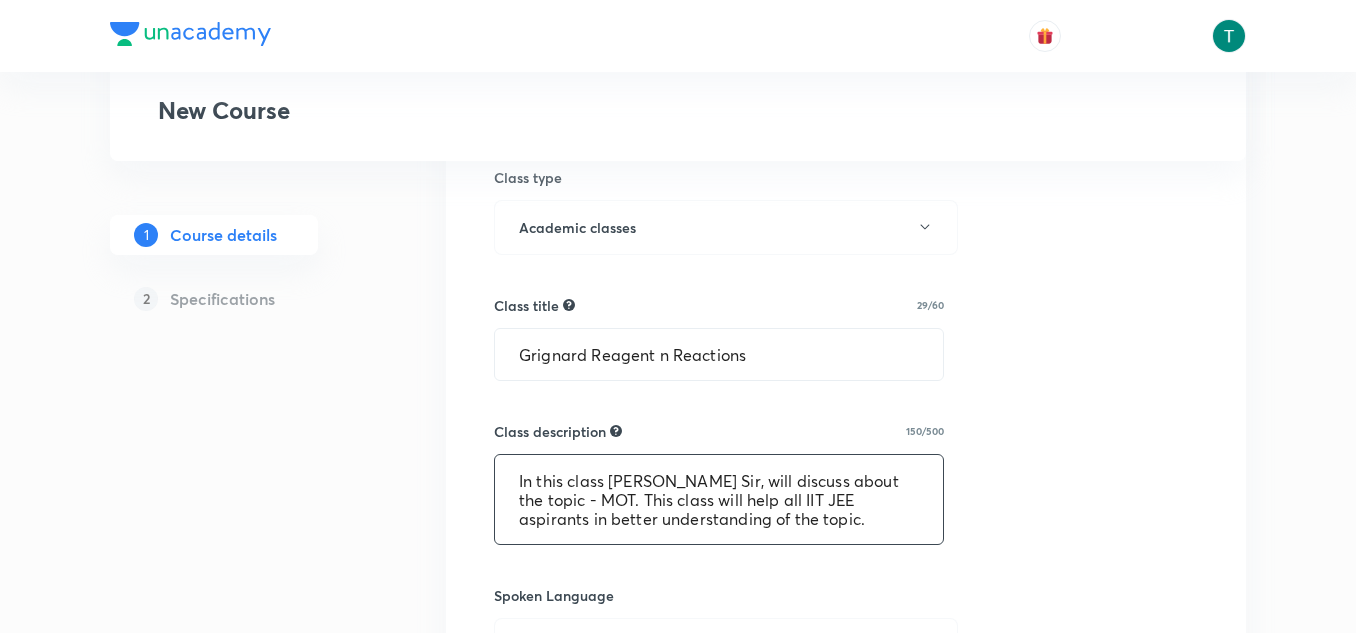 click on "In this class [PERSON_NAME] Sir, will discuss about the topic - MOT. This class will help all IIT JEE aspirants in better understanding of the topic." at bounding box center (719, 499) 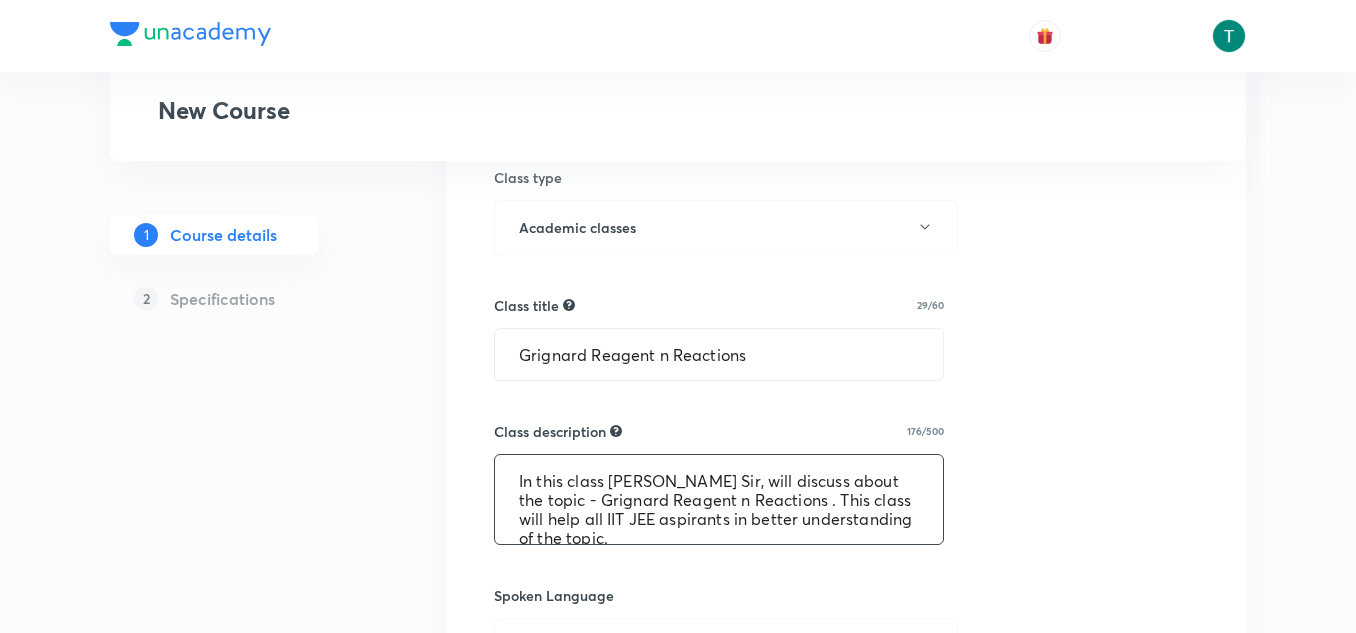 drag, startPoint x: 724, startPoint y: 479, endPoint x: 610, endPoint y: 475, distance: 114.07015 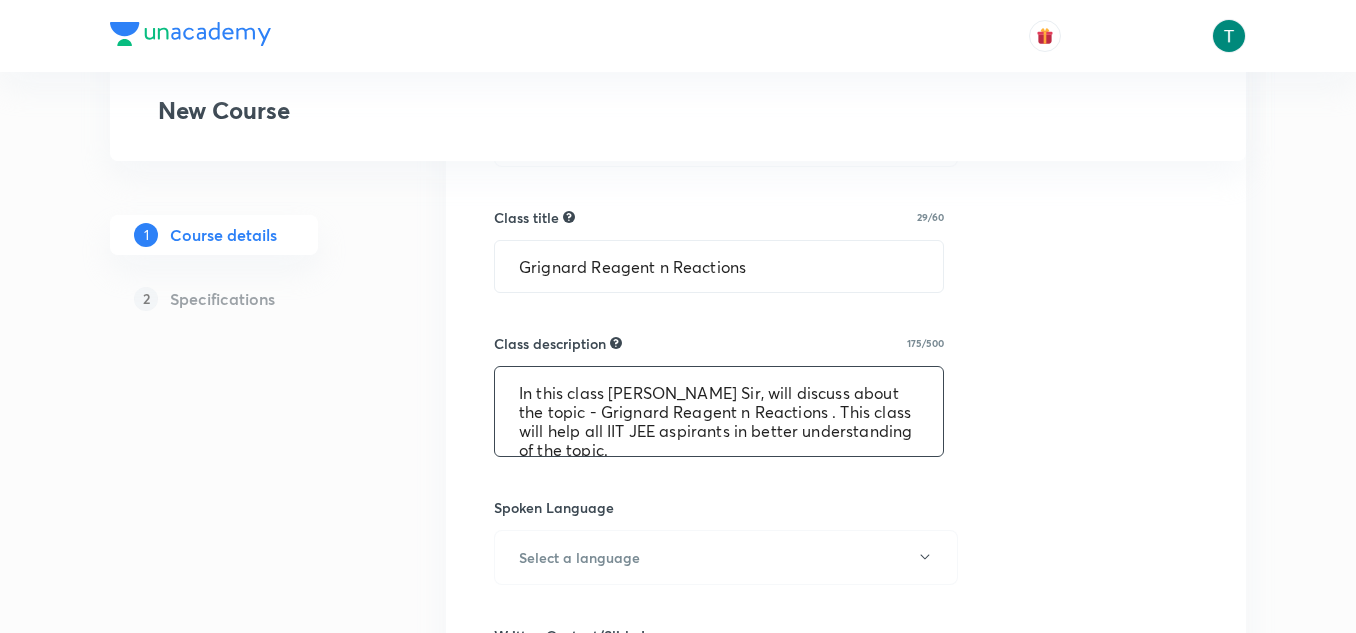 scroll, scrollTop: 692, scrollLeft: 0, axis: vertical 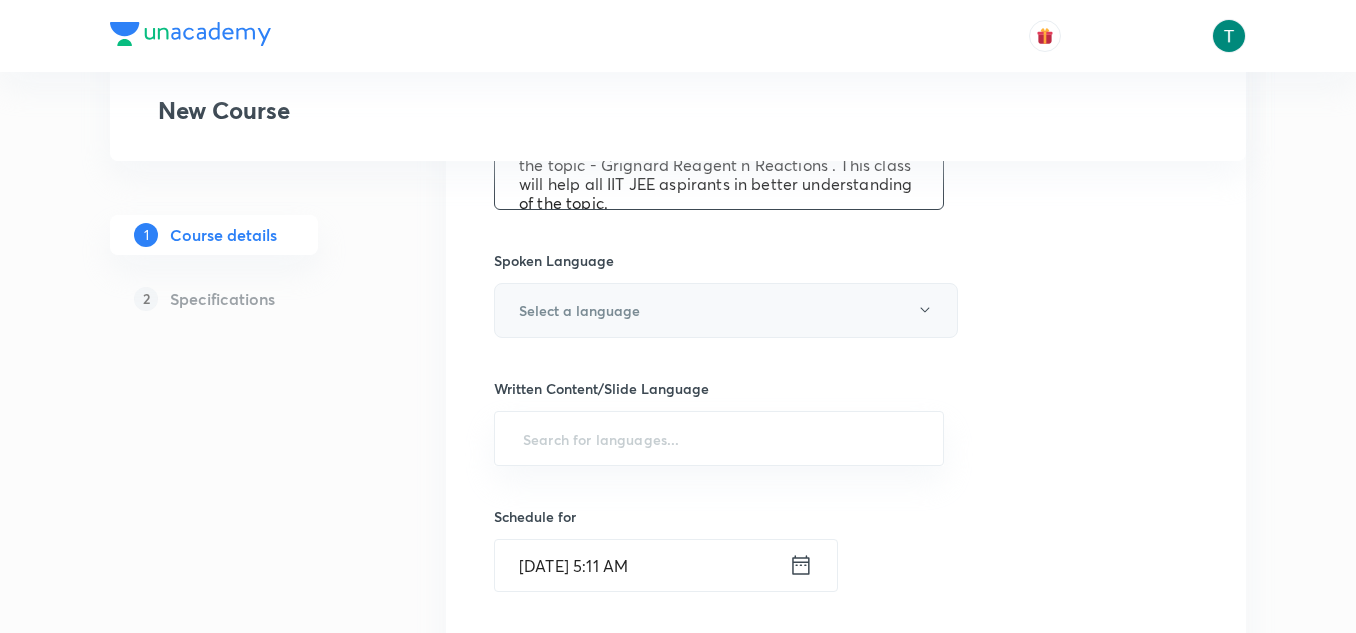 type on "In this class [PERSON_NAME] Sir, will discuss about the topic - Grignard Reagent n Reactions . This class will help all IIT JEE aspirants in better understanding of the topic." 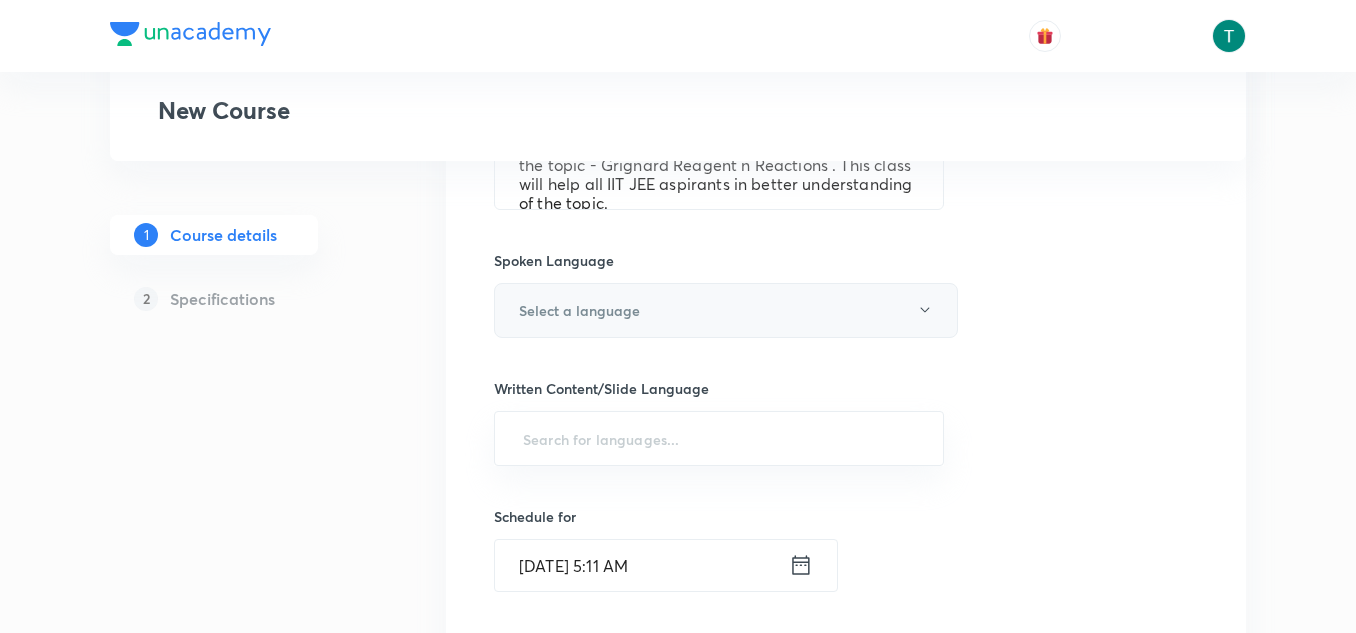 click on "Select a language" at bounding box center (726, 310) 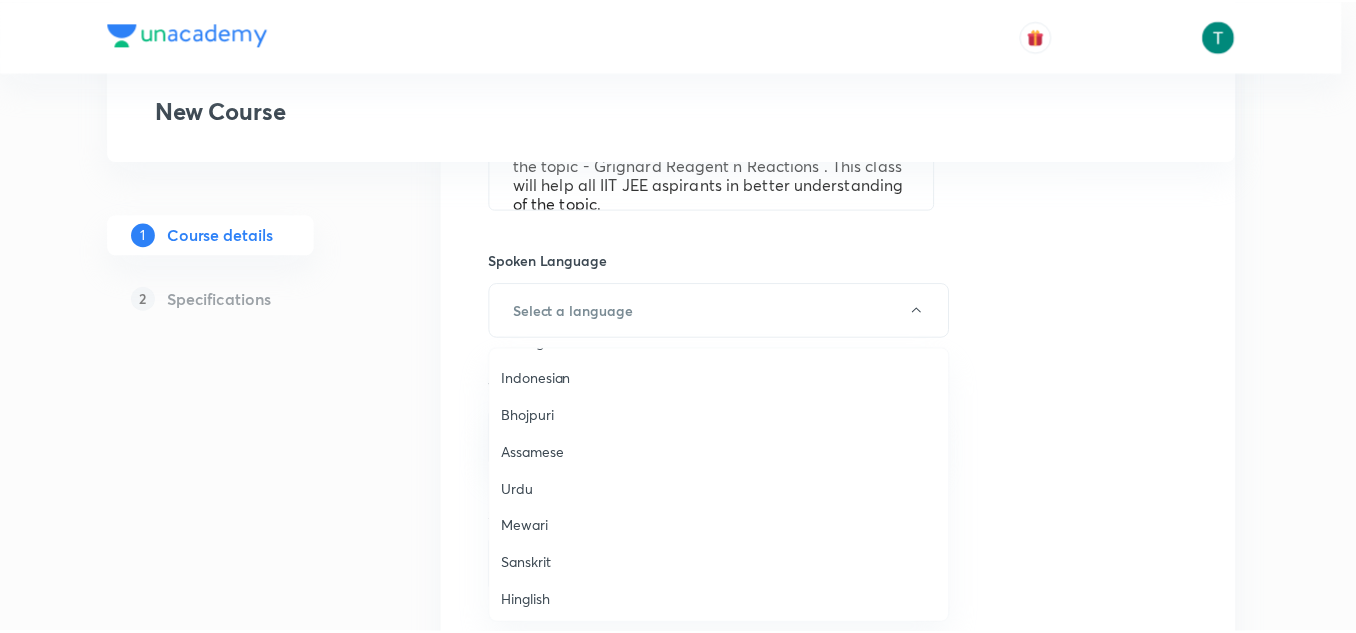 scroll, scrollTop: 593, scrollLeft: 0, axis: vertical 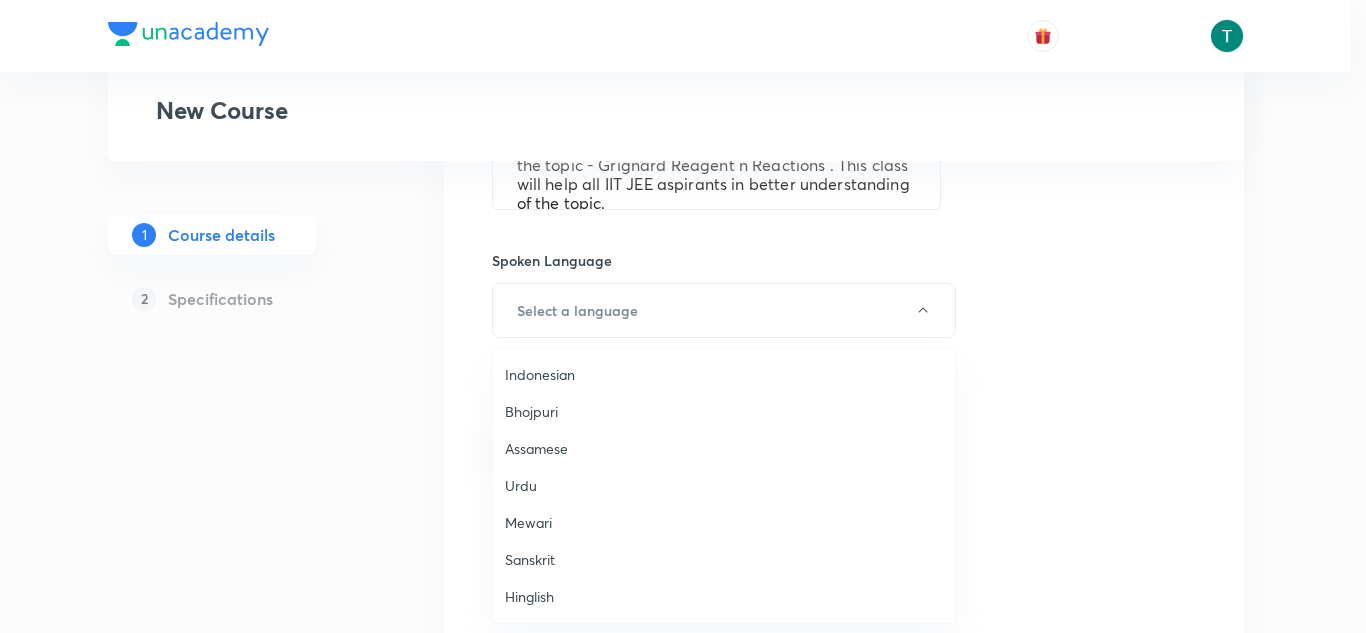 click on "Hinglish" at bounding box center [724, 596] 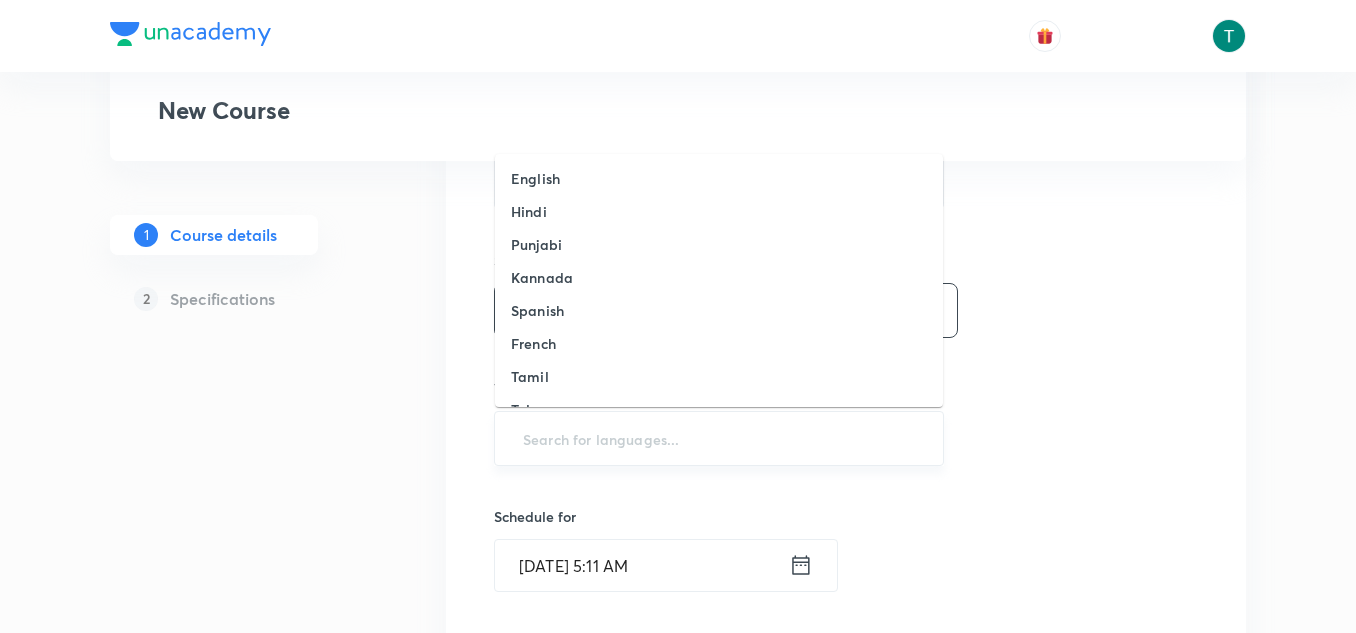 click at bounding box center [719, 438] 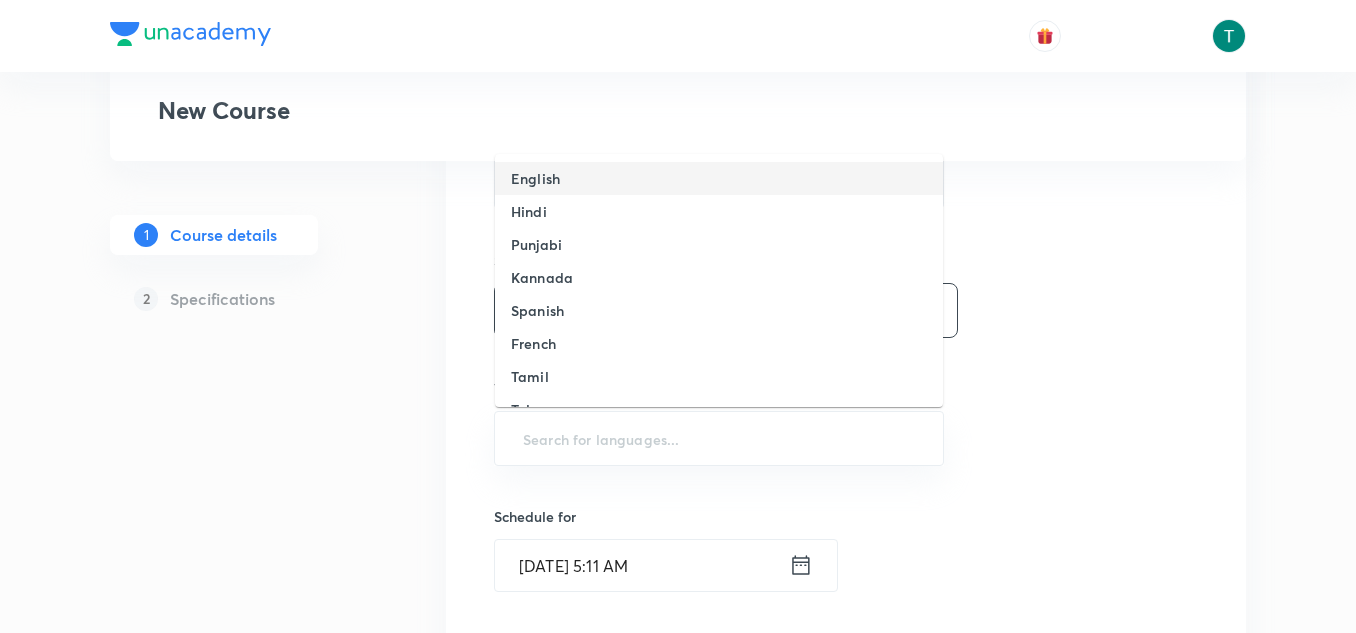 click on "English" at bounding box center (719, 178) 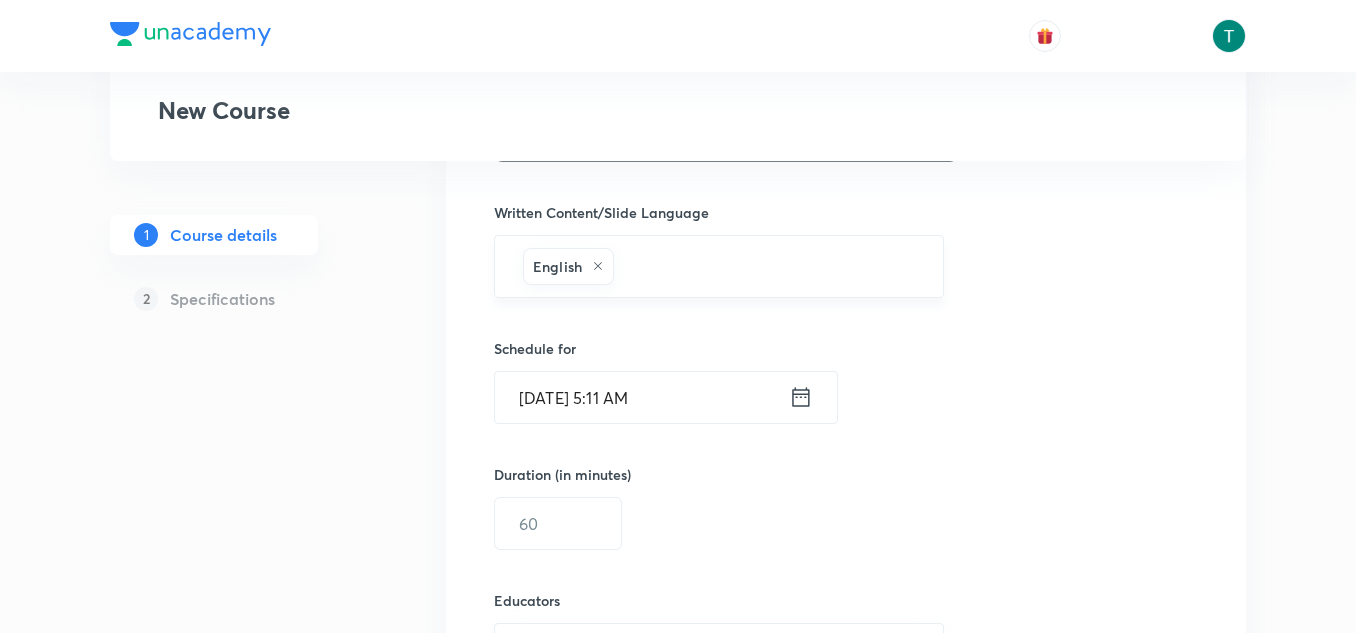 scroll, scrollTop: 1208, scrollLeft: 0, axis: vertical 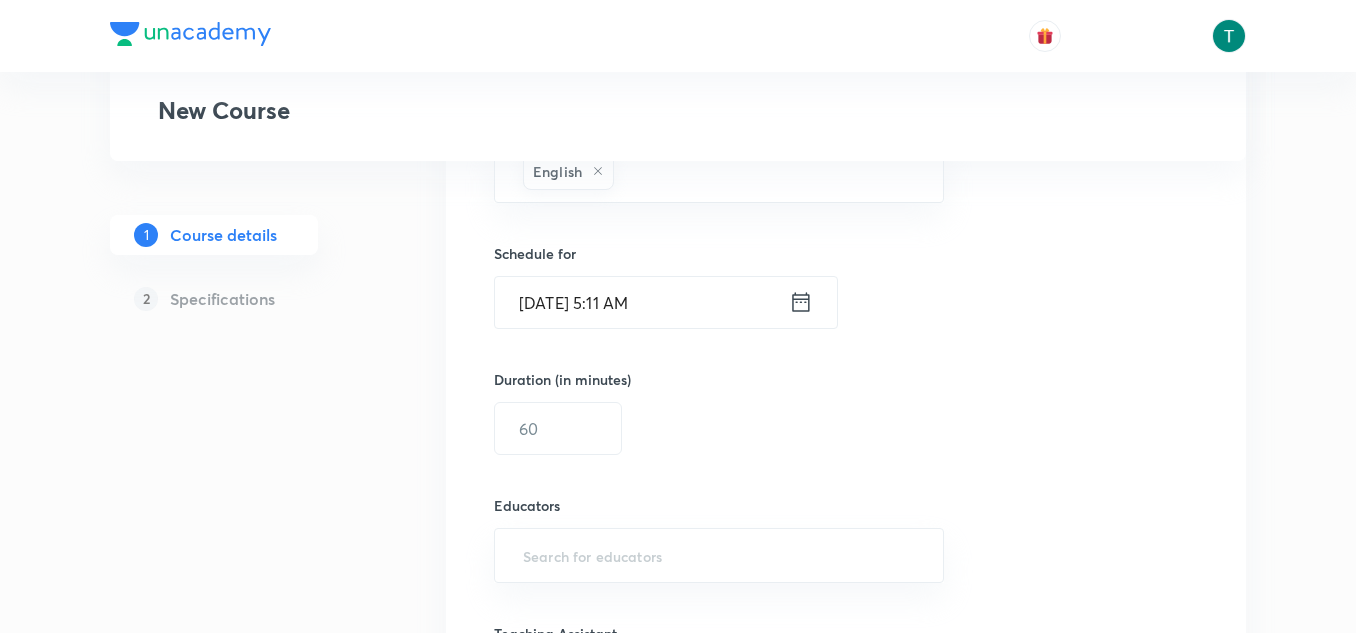 click on "[DATE] 5:11 AM" at bounding box center (642, 302) 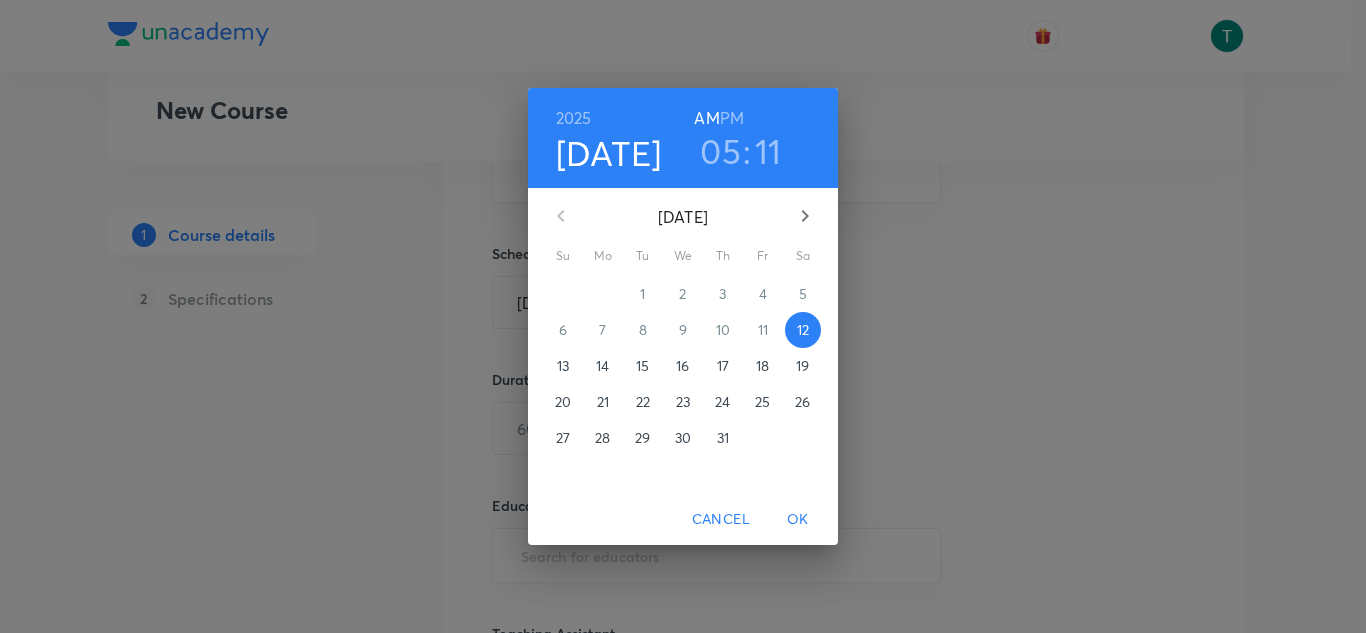 click on "13" at bounding box center [563, 366] 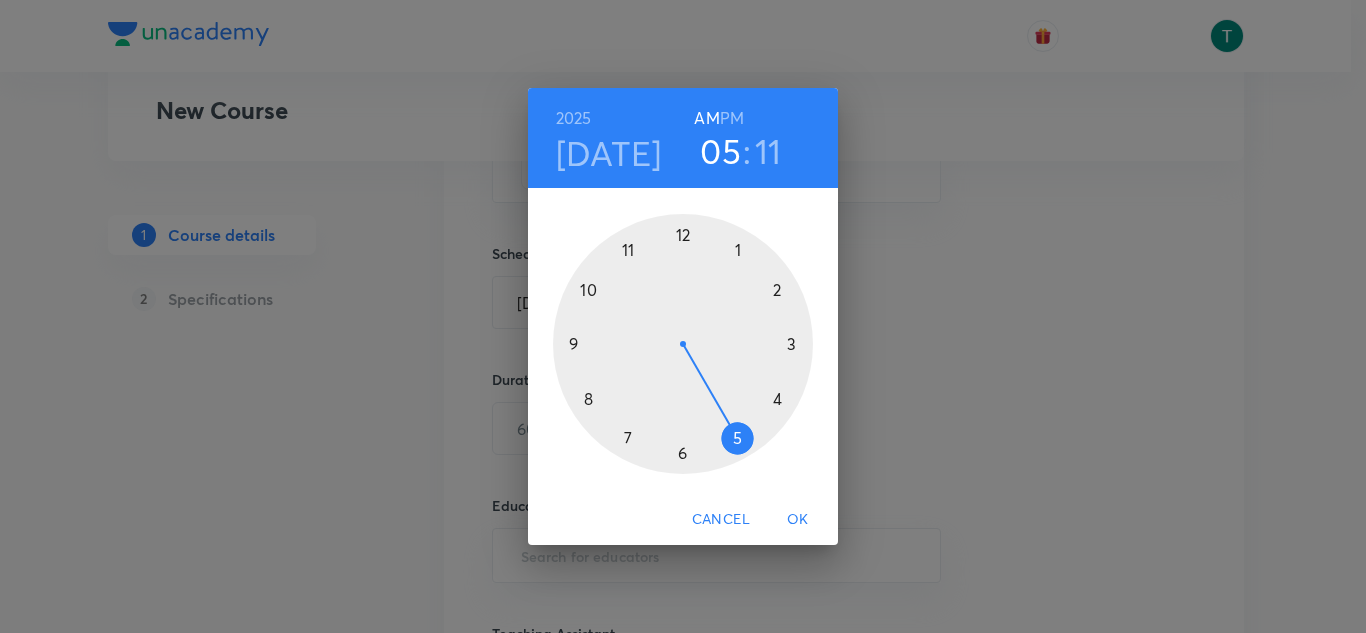 click on "PM" at bounding box center [732, 118] 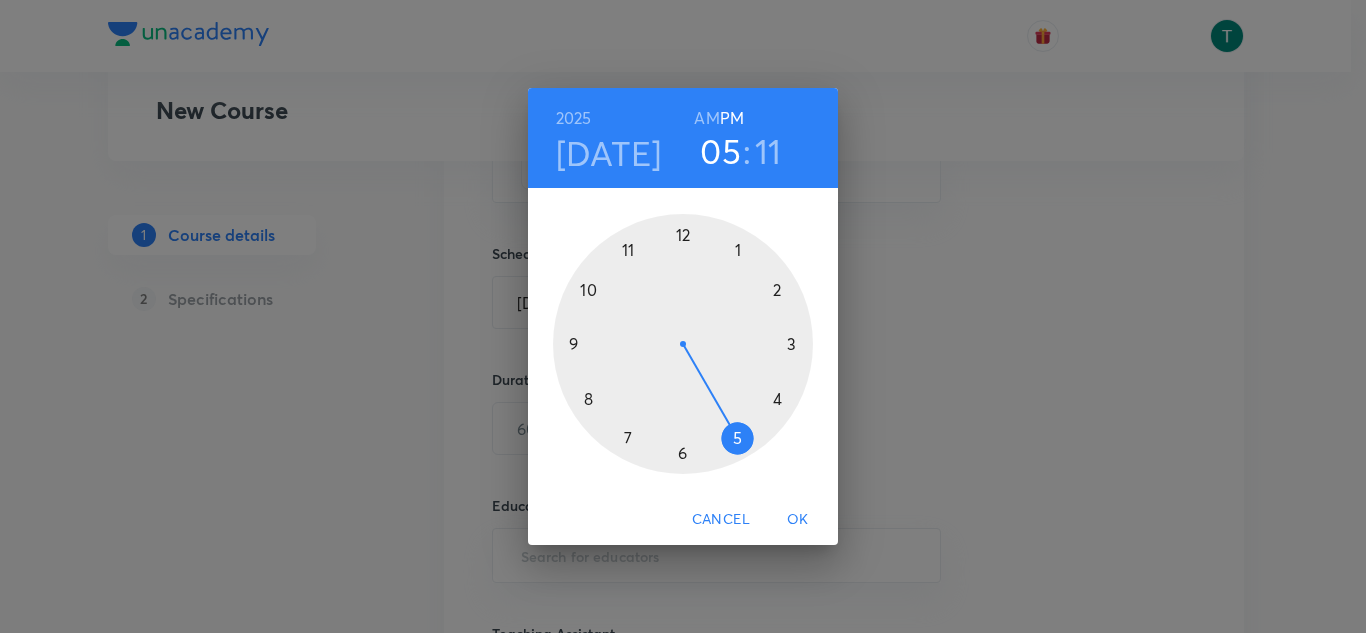 click on "AM" at bounding box center [706, 118] 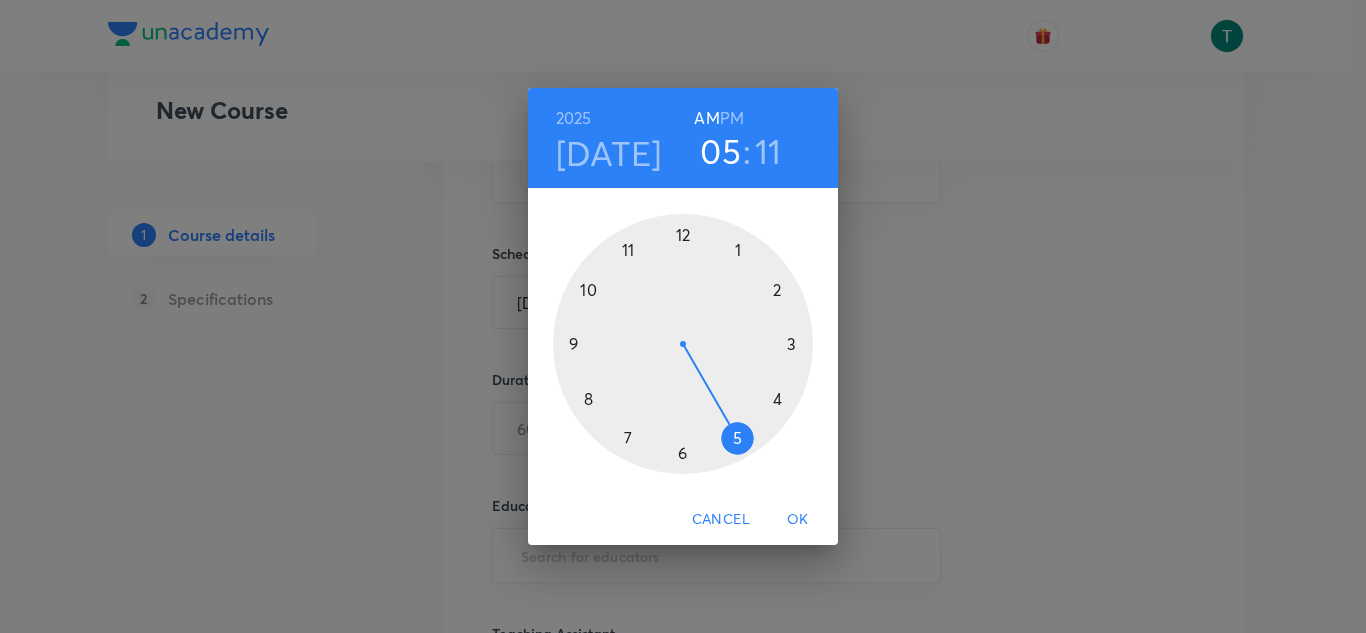 click at bounding box center (683, 344) 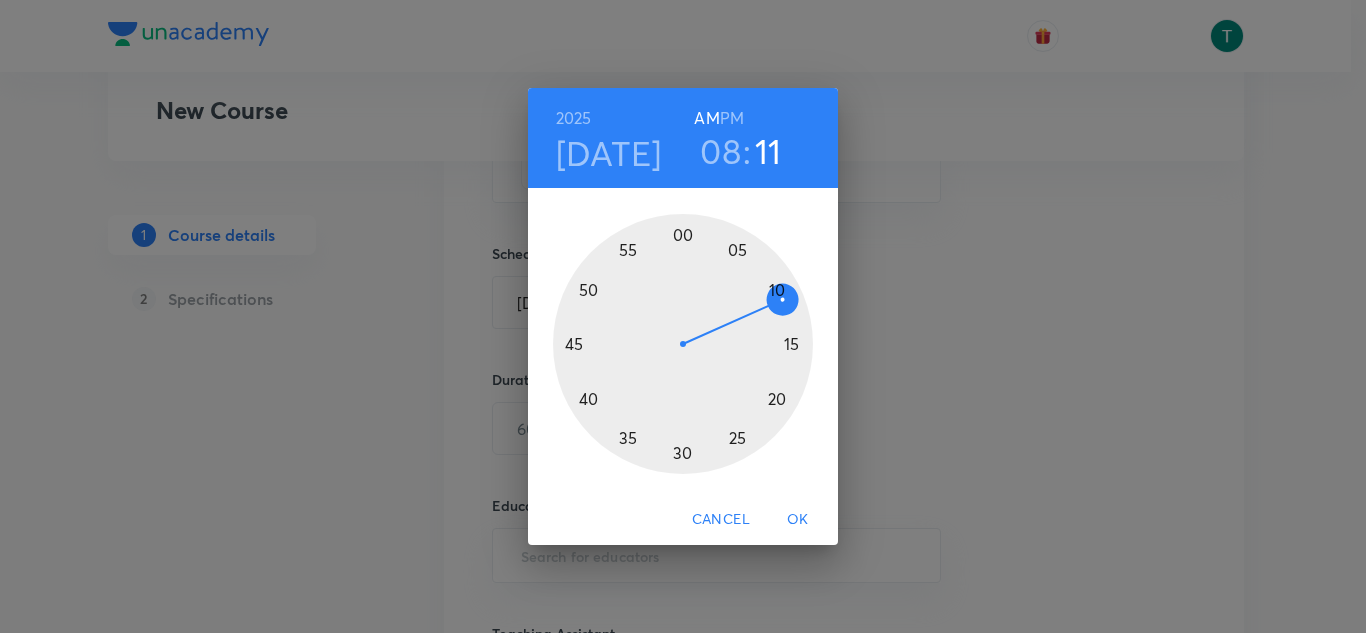 click at bounding box center (683, 344) 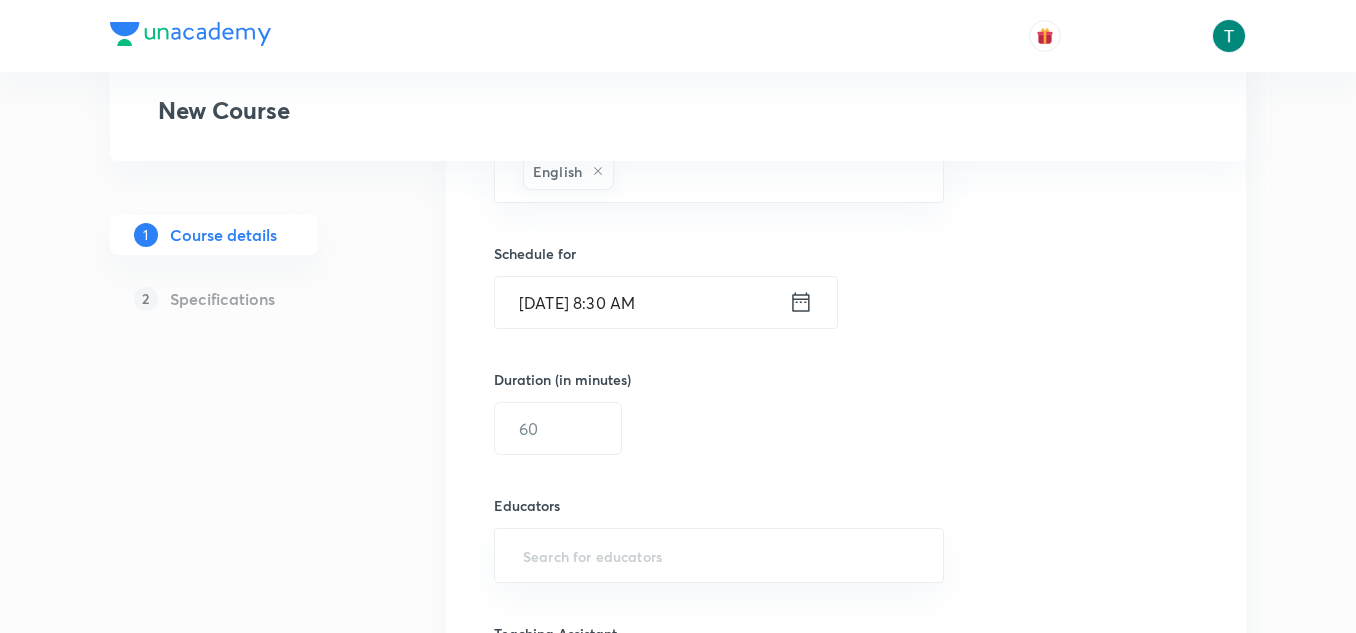 click on "Educators" at bounding box center (719, 505) 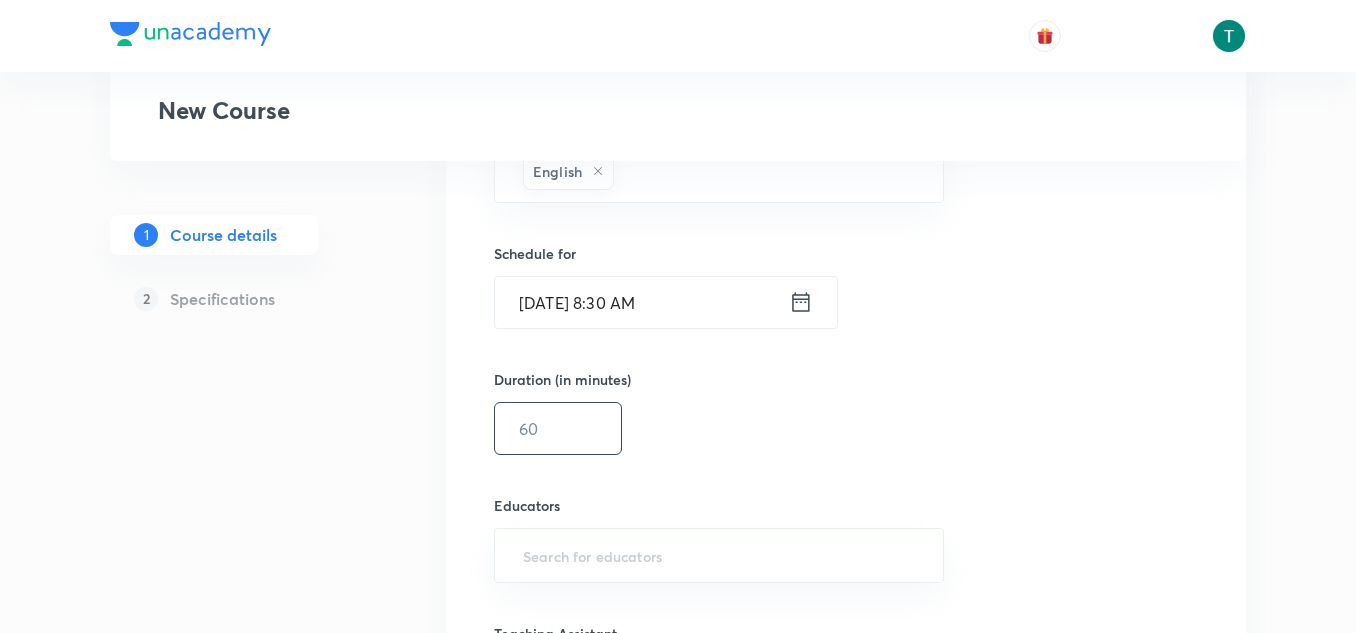 click at bounding box center (558, 428) 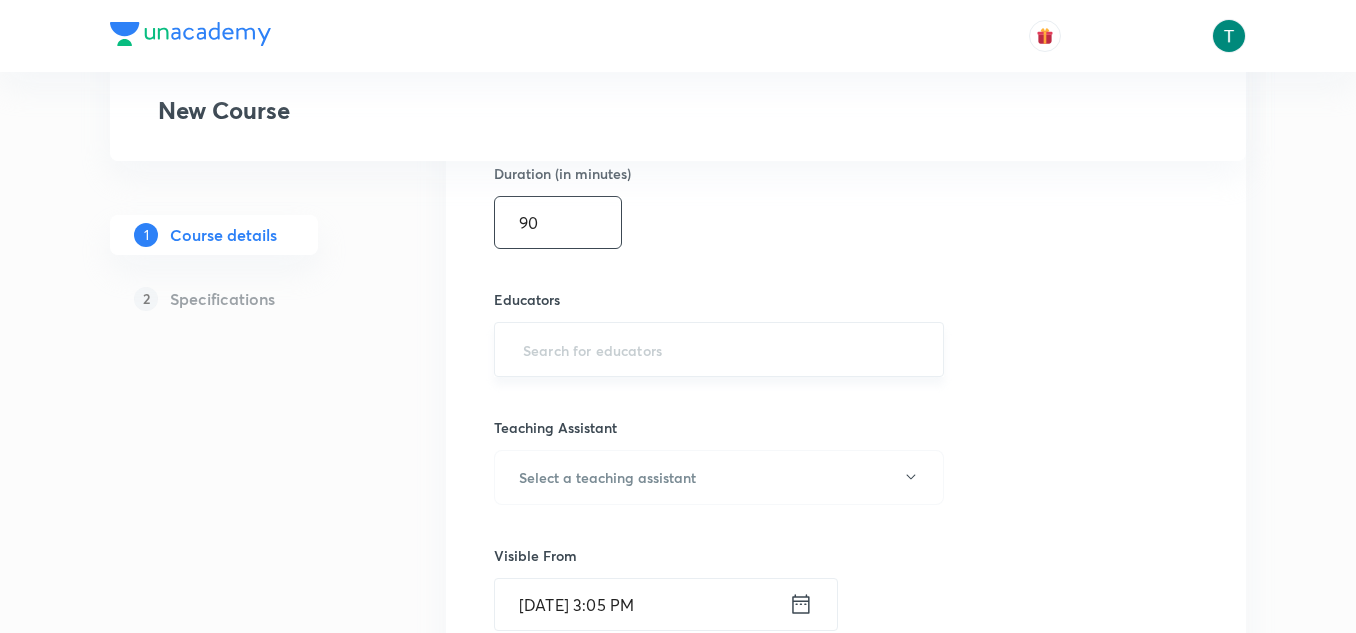 scroll, scrollTop: 1435, scrollLeft: 0, axis: vertical 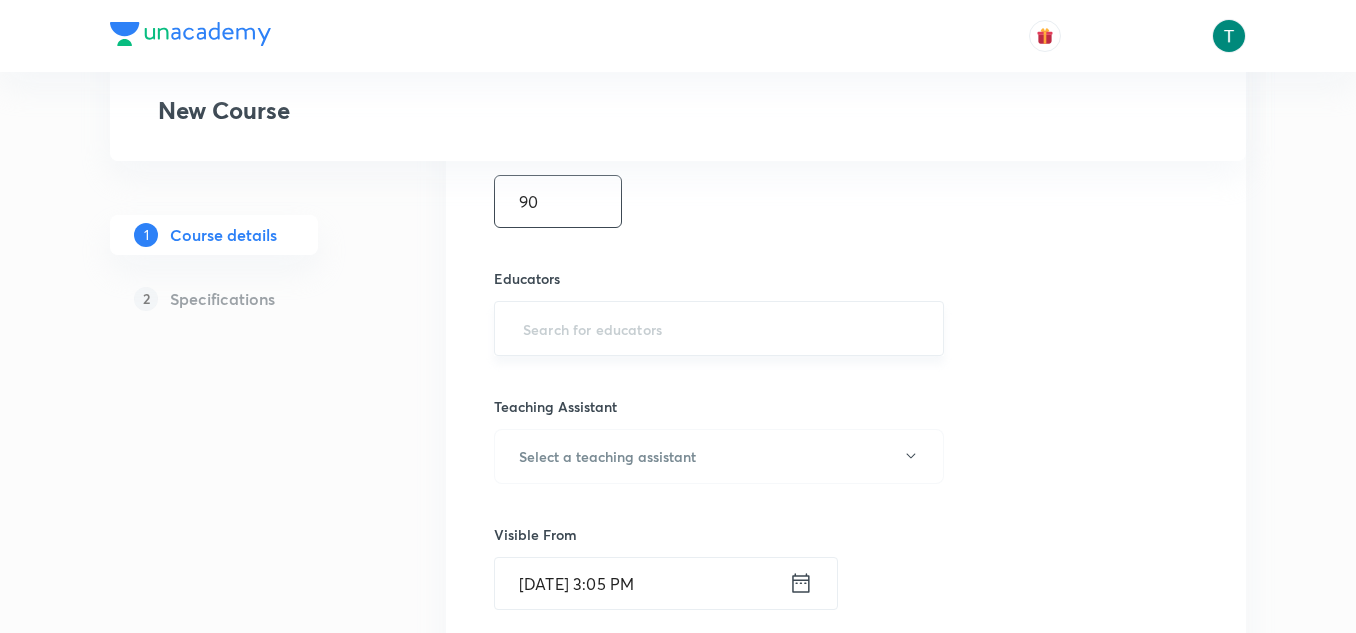 type on "90" 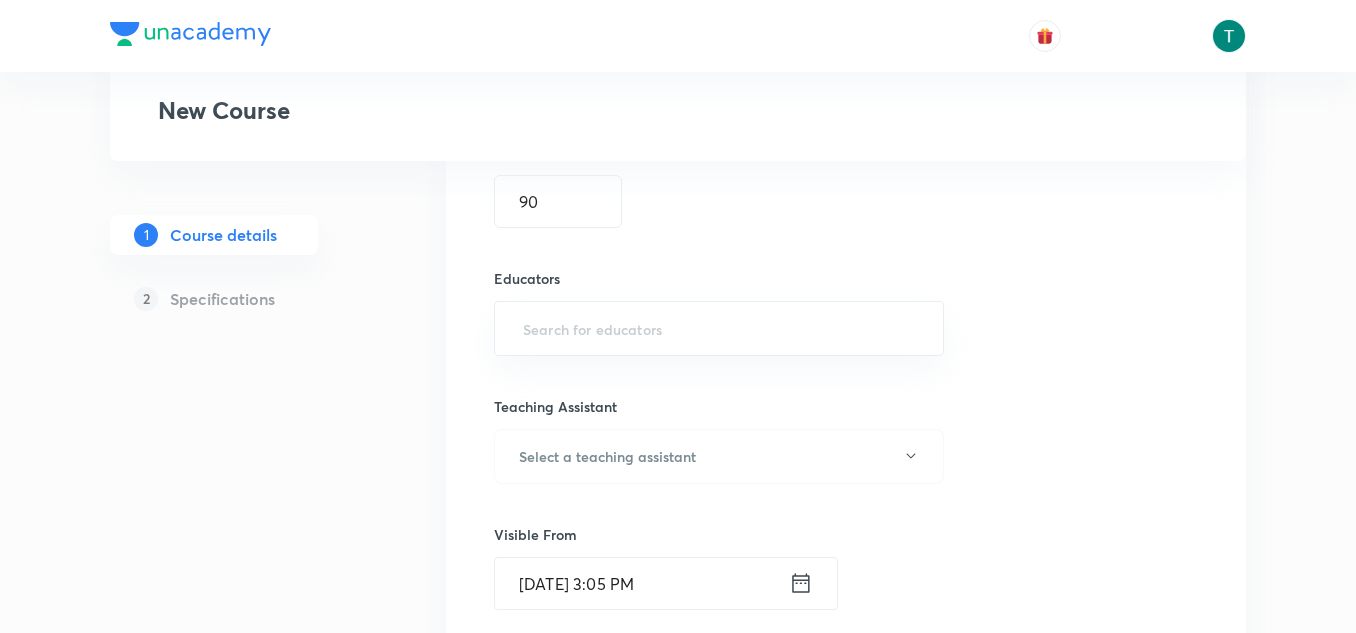paste on "unacademy-user-Z0NJ498M4NPC" 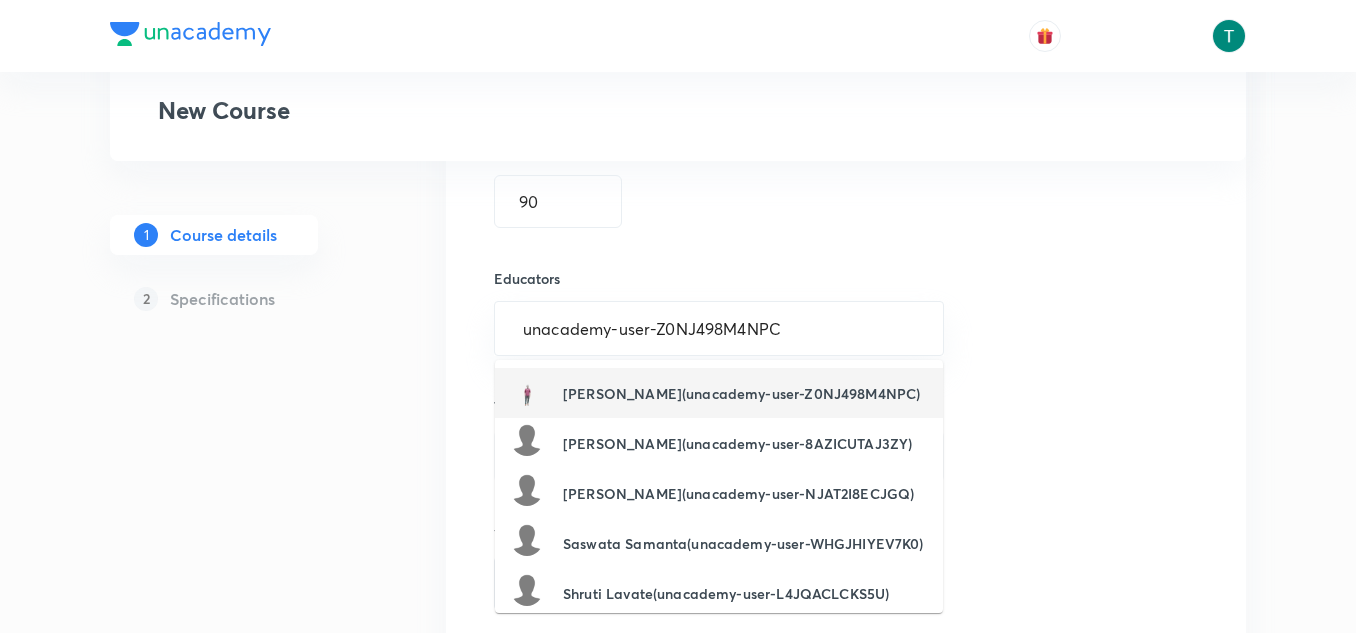 click on "[PERSON_NAME](unacademy-user-Z0NJ498M4NPC)" at bounding box center [741, 393] 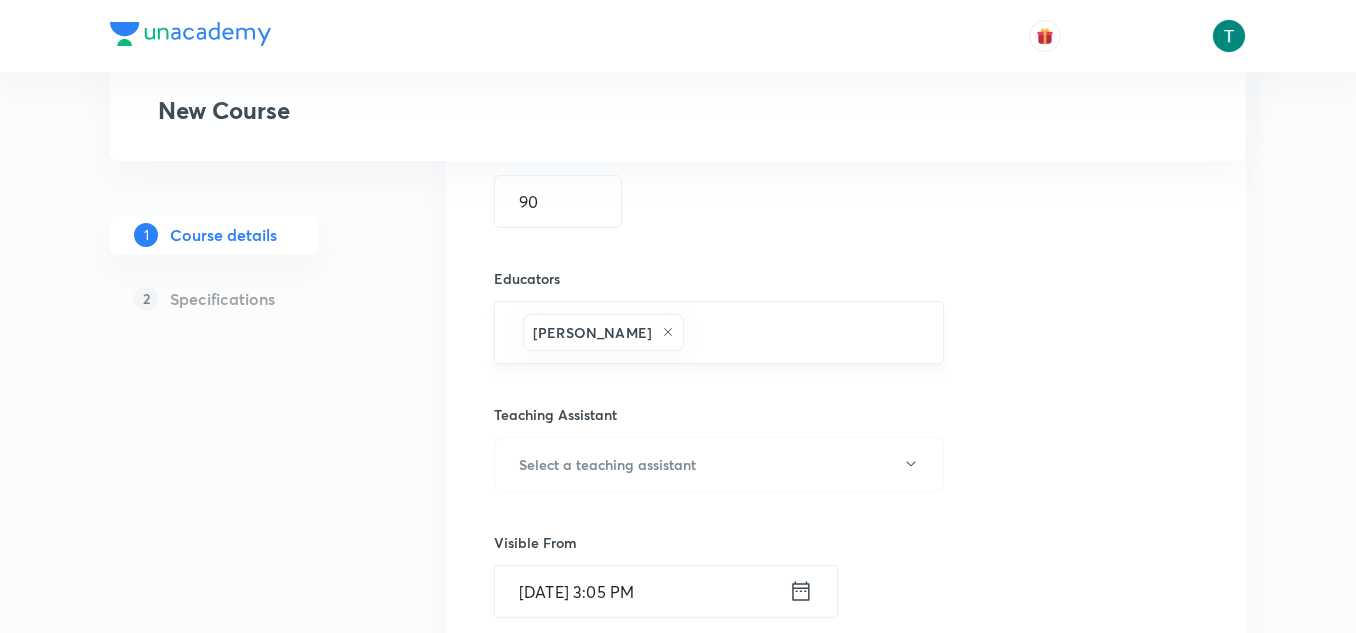 scroll, scrollTop: 1447, scrollLeft: 0, axis: vertical 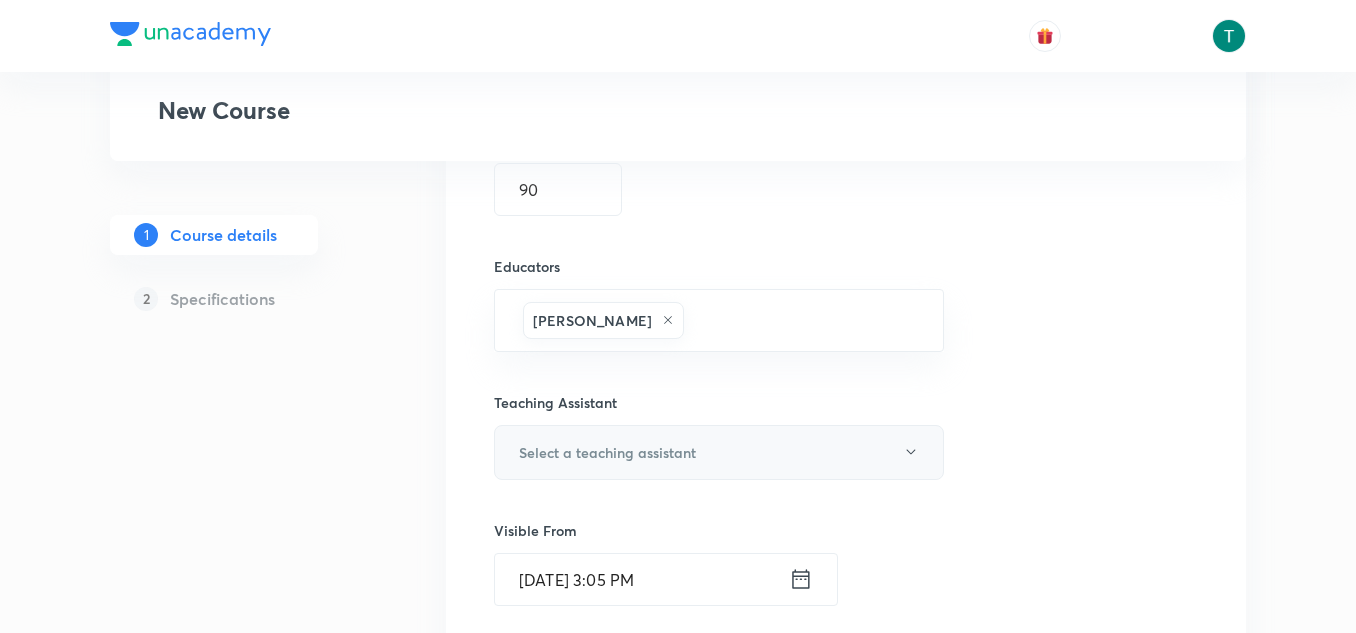 click on "Select a teaching assistant" at bounding box center [719, 452] 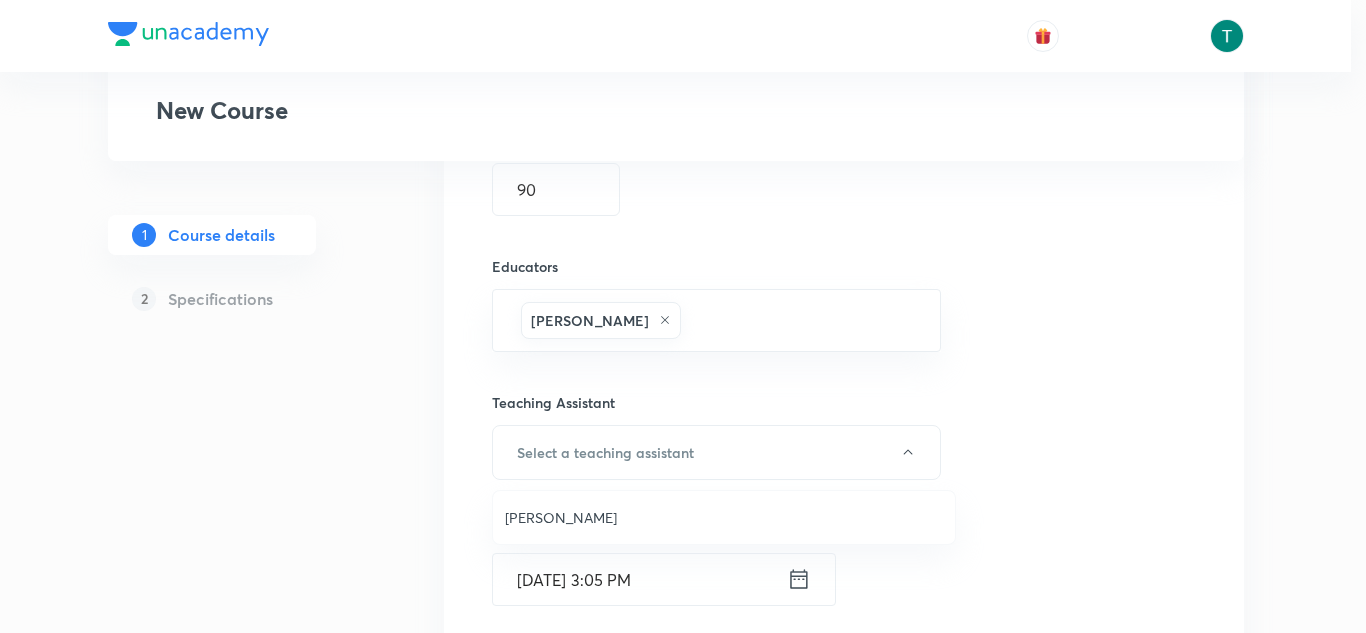 click at bounding box center [683, 316] 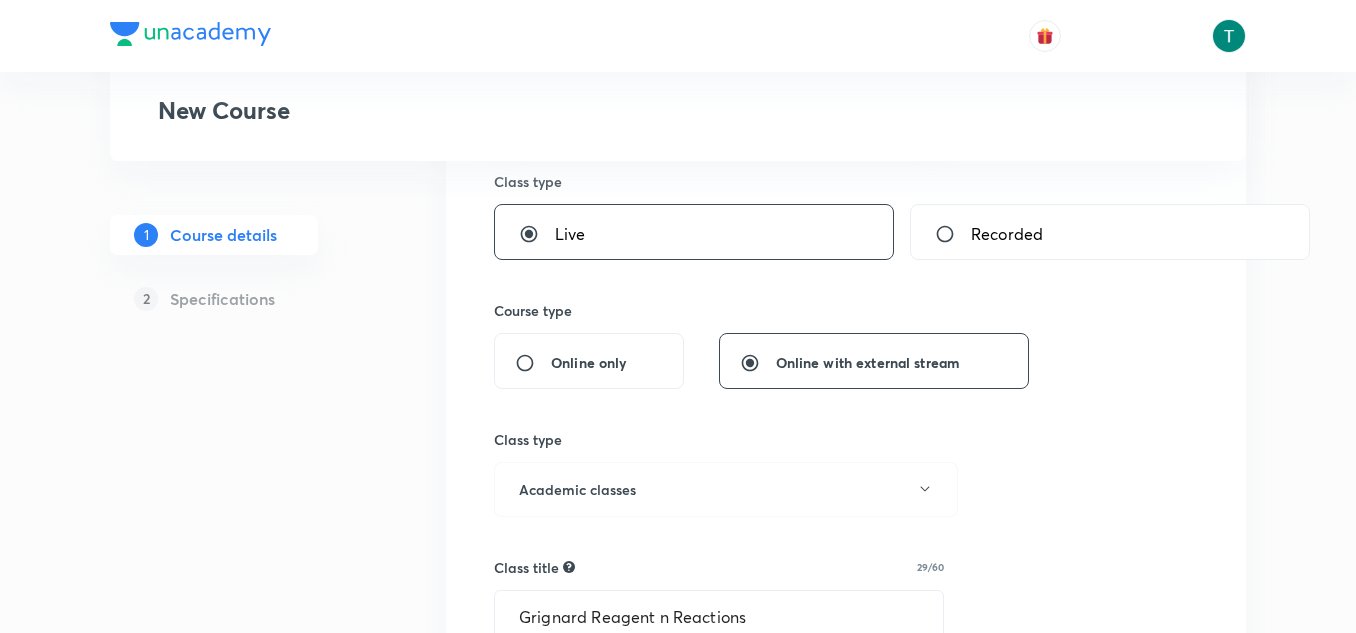 scroll, scrollTop: 339, scrollLeft: 0, axis: vertical 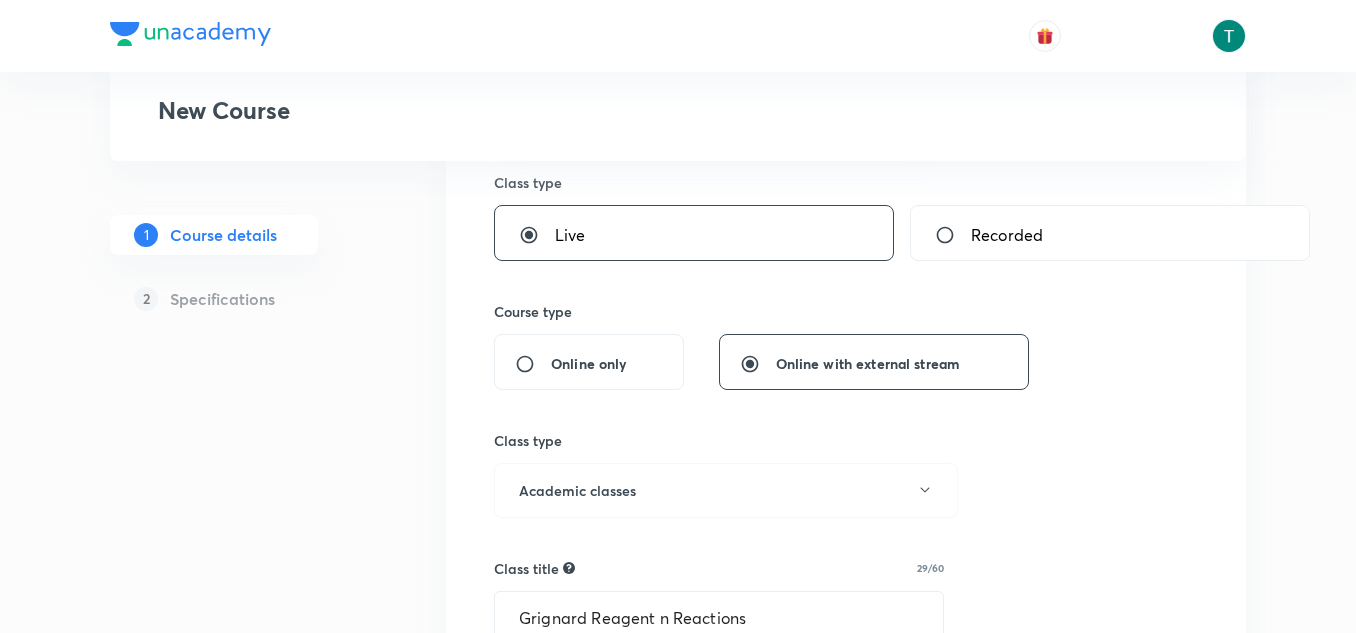 click on "Online only" at bounding box center [589, 363] 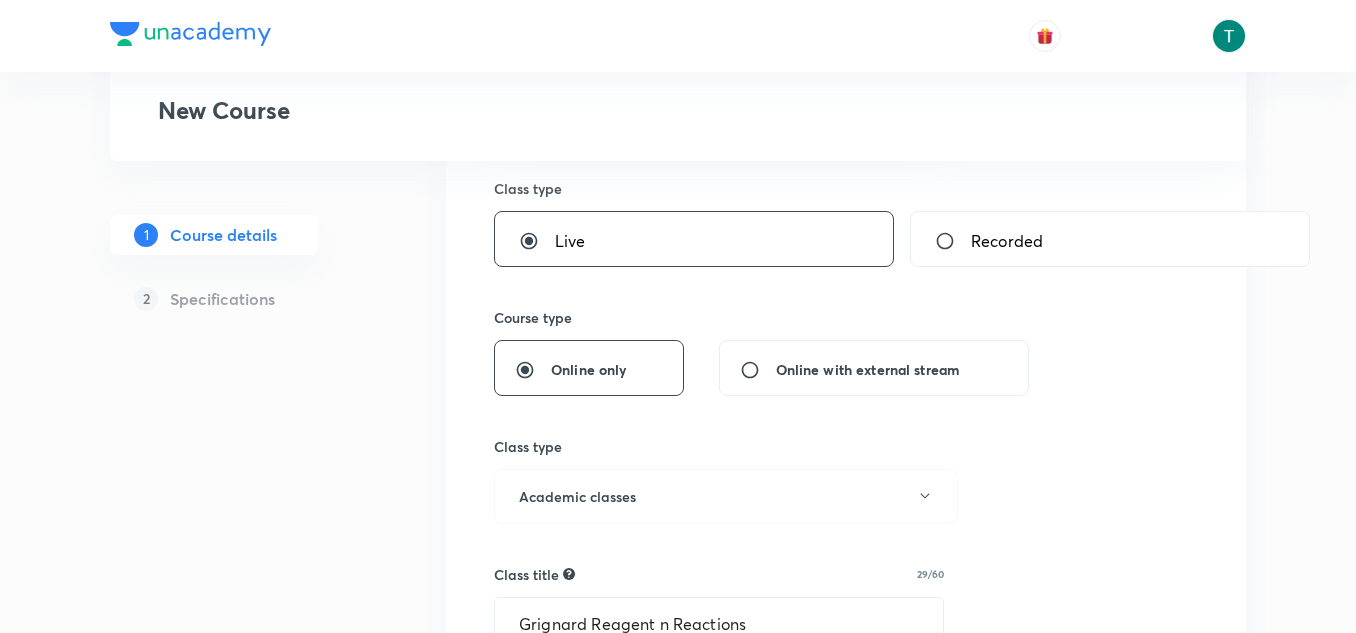 scroll, scrollTop: 332, scrollLeft: 0, axis: vertical 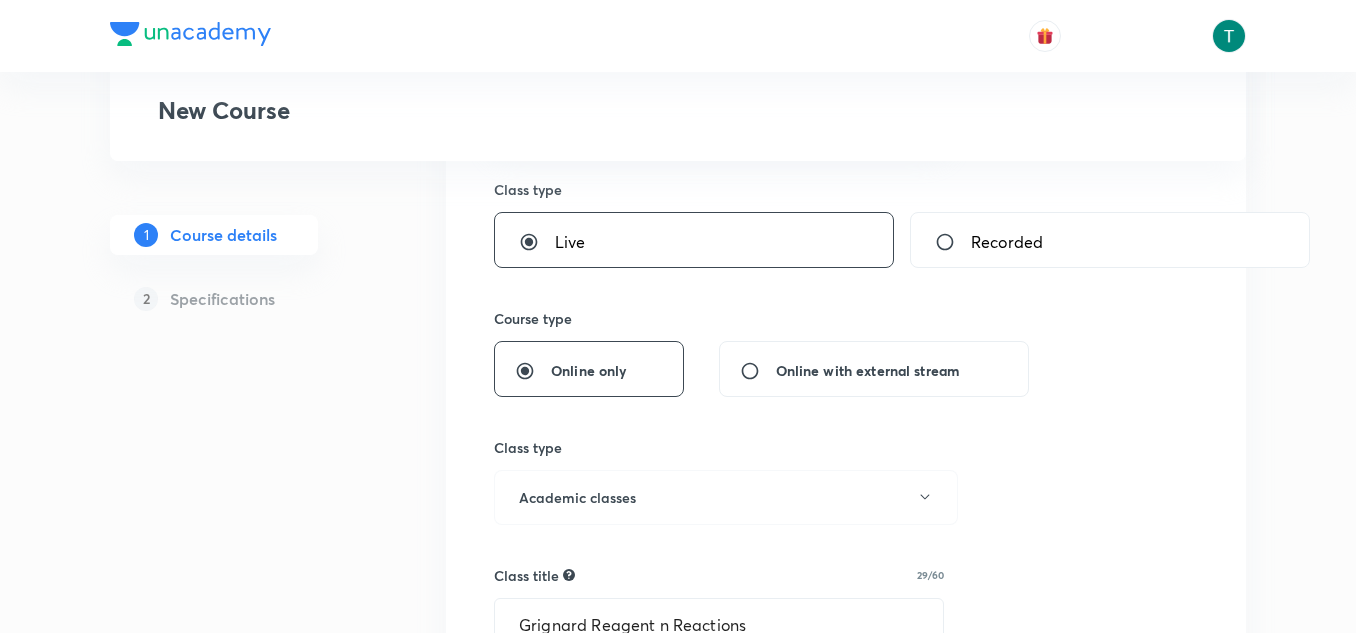 click on "Online with external stream" at bounding box center (758, 371) 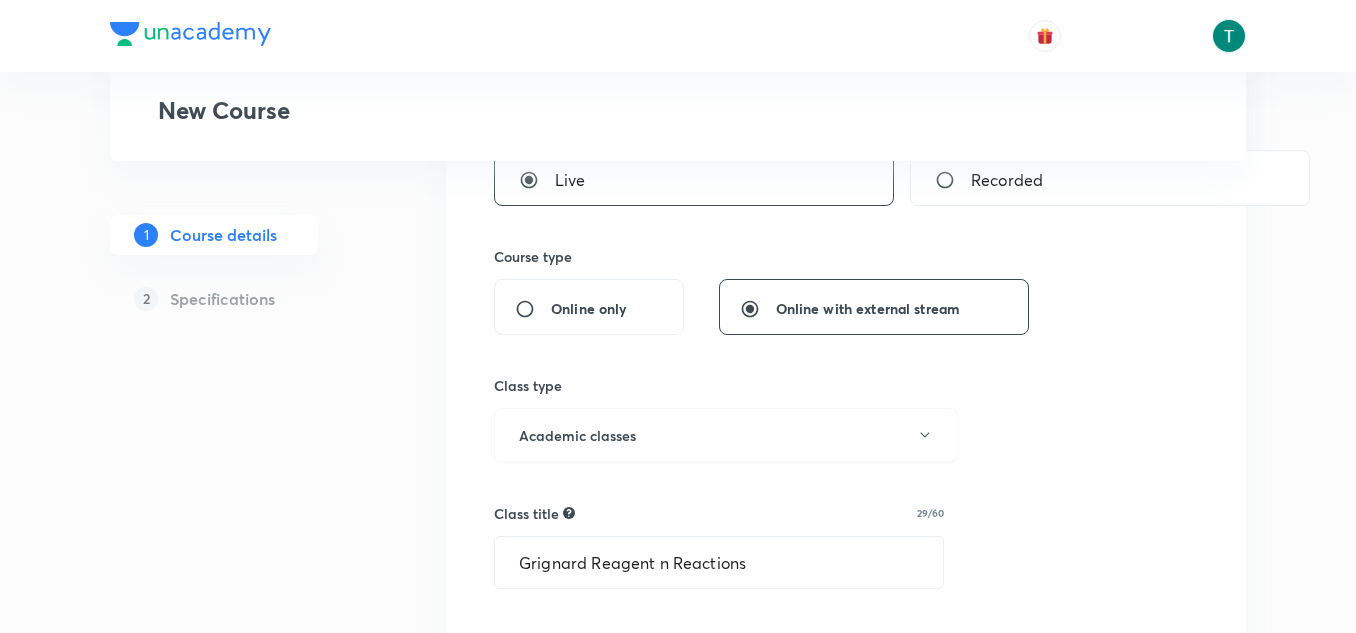 scroll, scrollTop: 395, scrollLeft: 0, axis: vertical 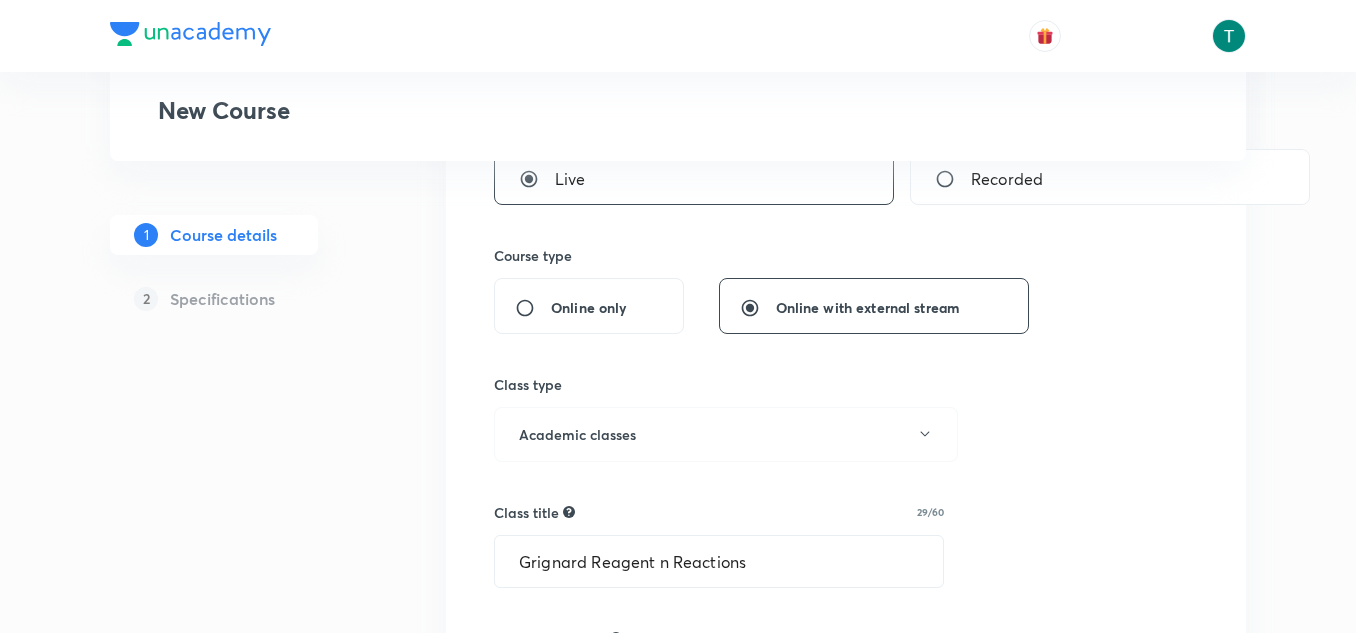 click on "Online only" at bounding box center (589, 306) 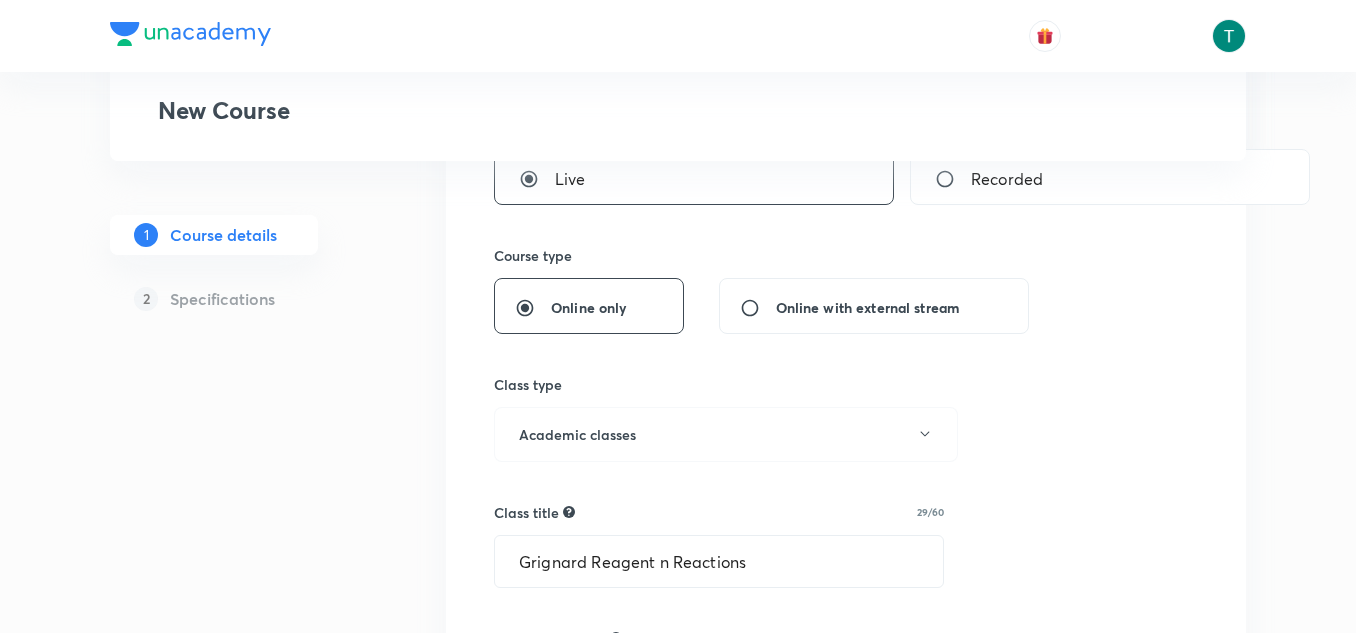 click on "Online with external stream" at bounding box center (868, 307) 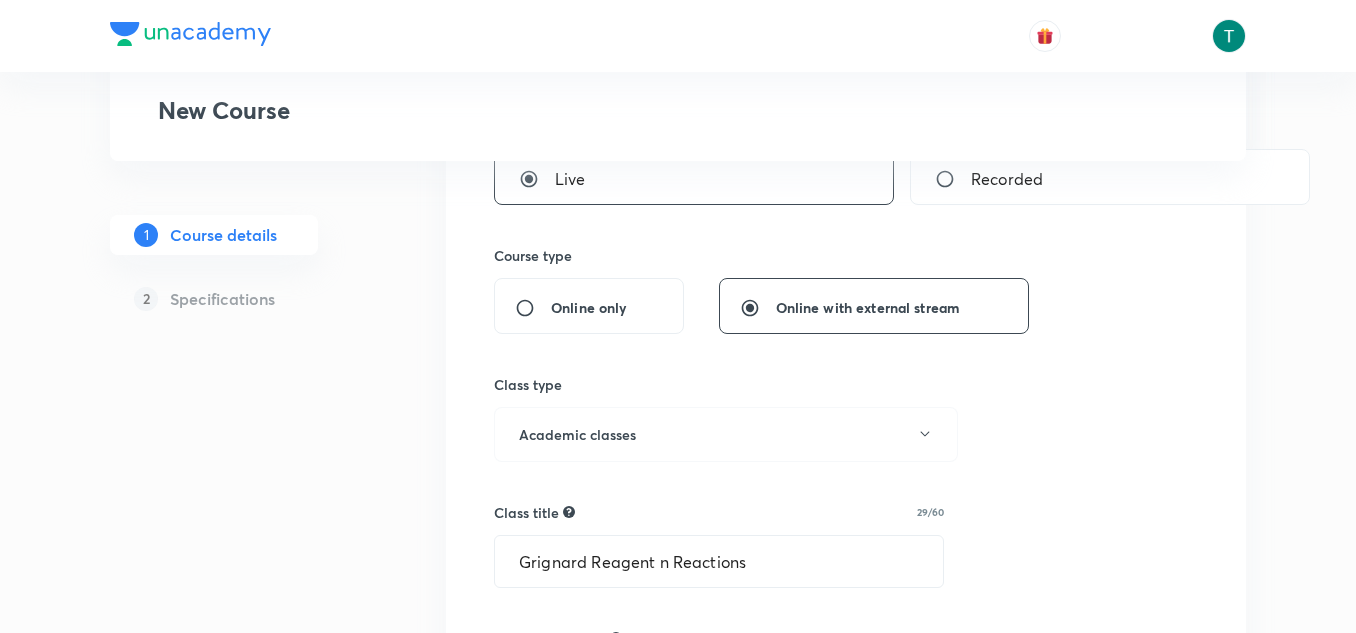 click on "Online only" at bounding box center [533, 308] 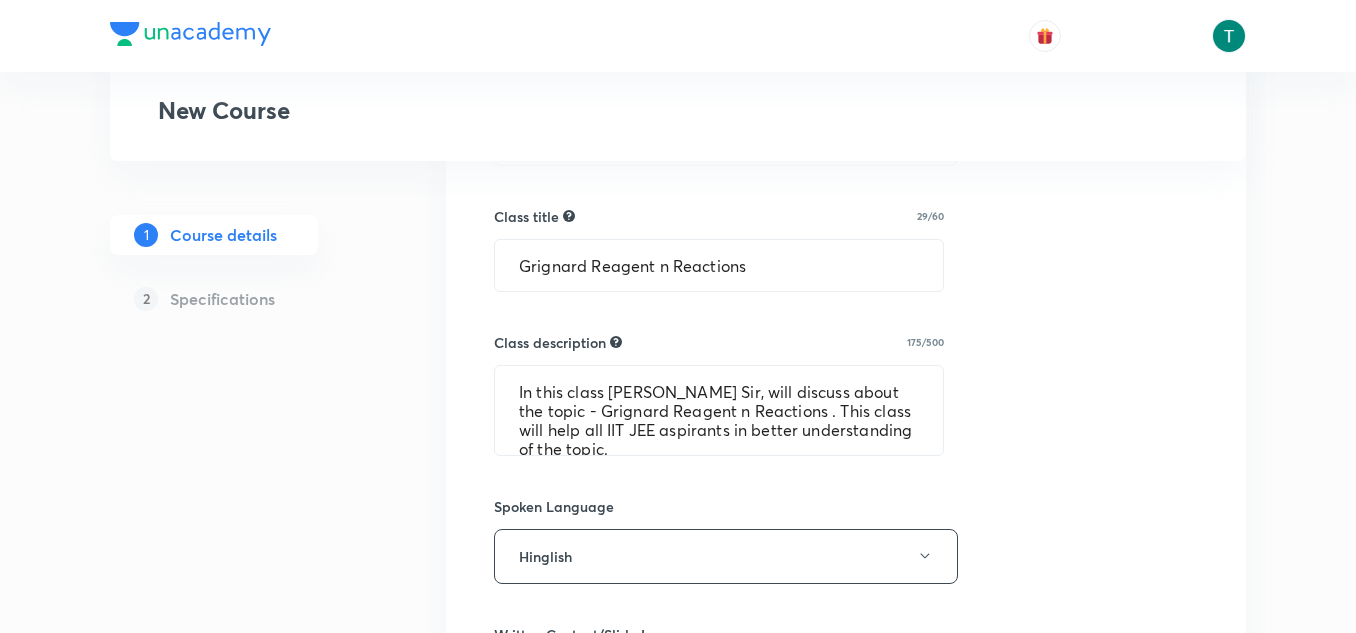 scroll, scrollTop: 726, scrollLeft: 0, axis: vertical 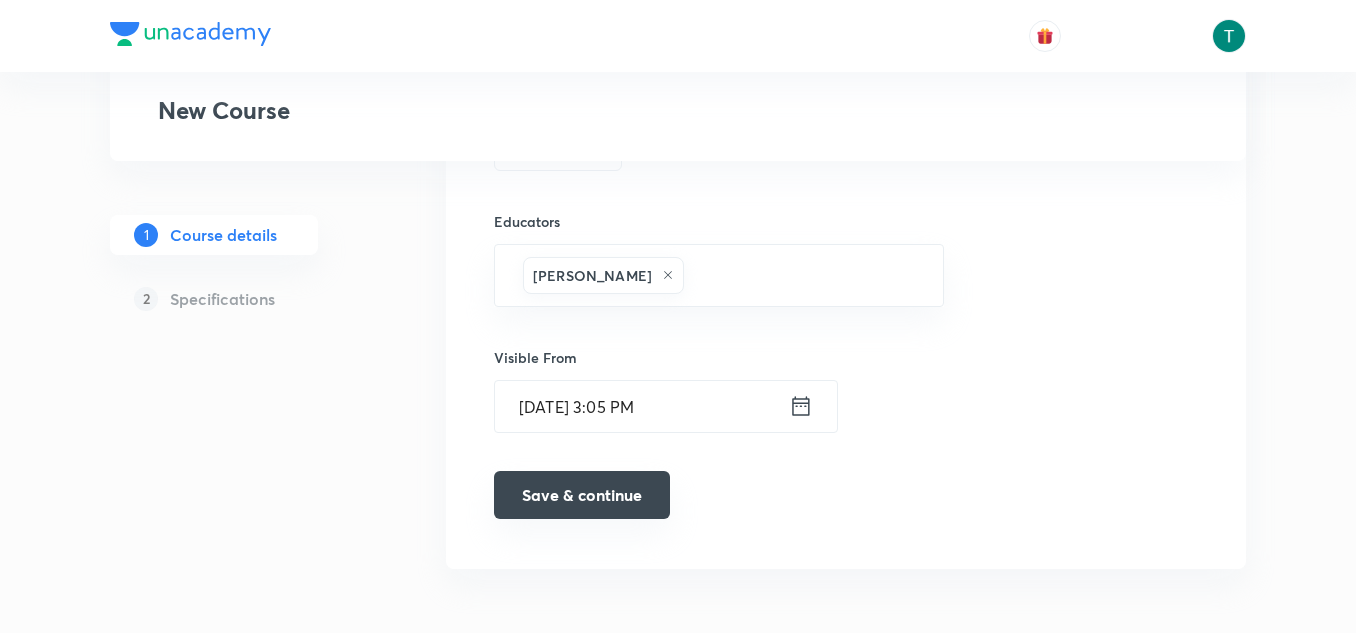 click on "Save & continue" at bounding box center [582, 495] 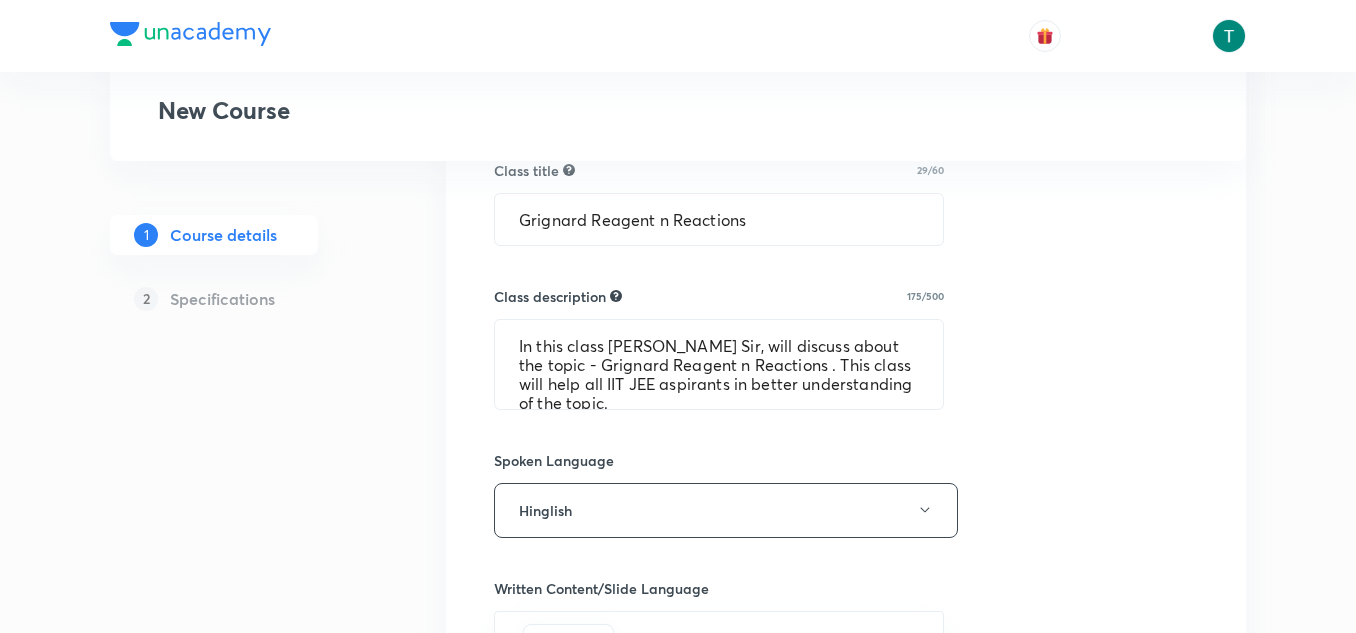 scroll, scrollTop: 736, scrollLeft: 0, axis: vertical 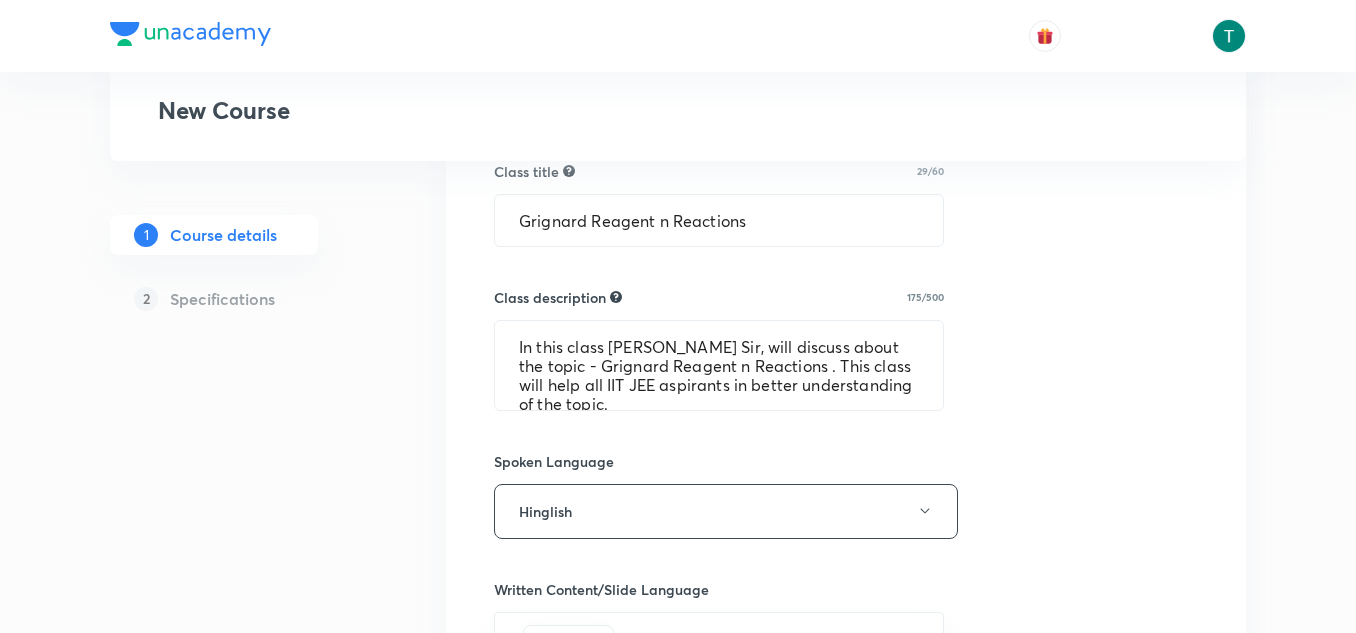 type on "Grignard Reagent n Reactions" 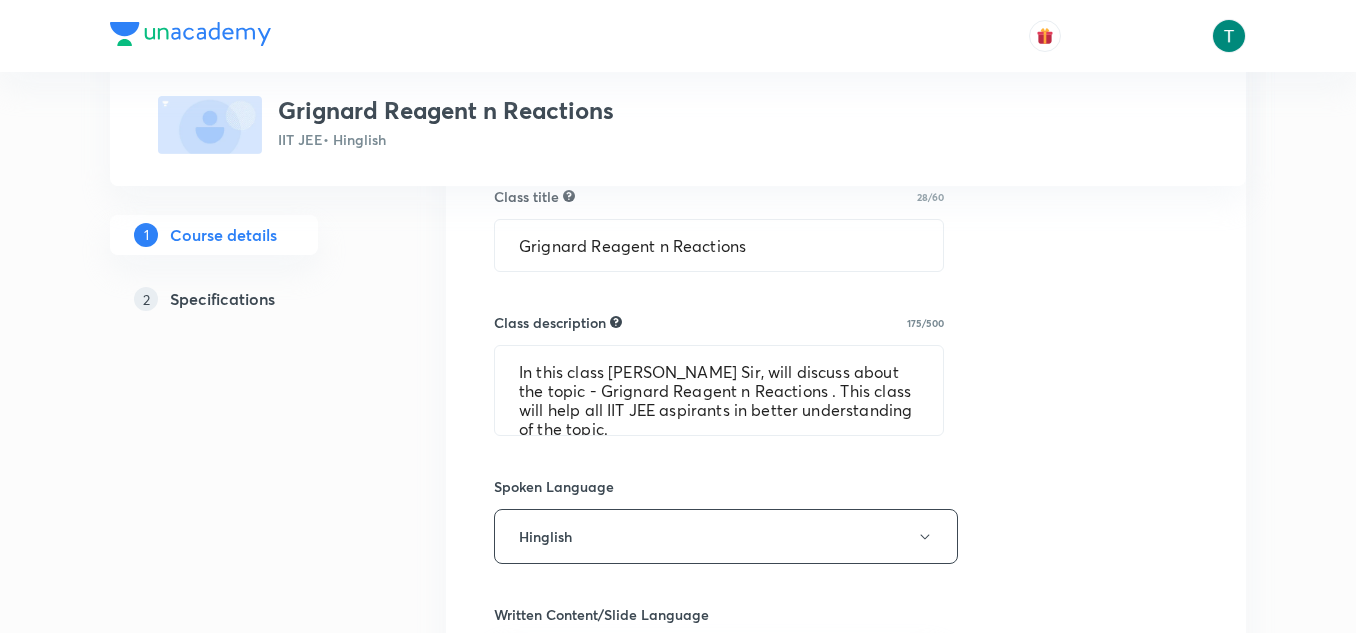 scroll, scrollTop: 761, scrollLeft: 0, axis: vertical 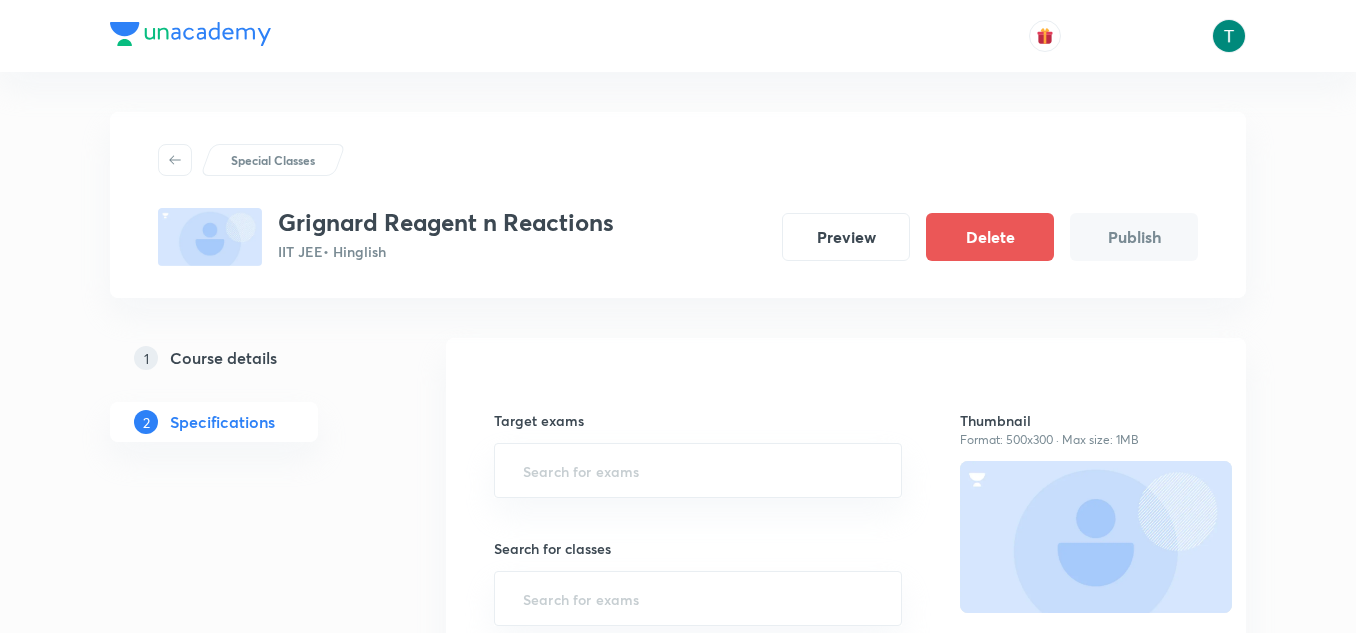 click on "Course details" at bounding box center (223, 358) 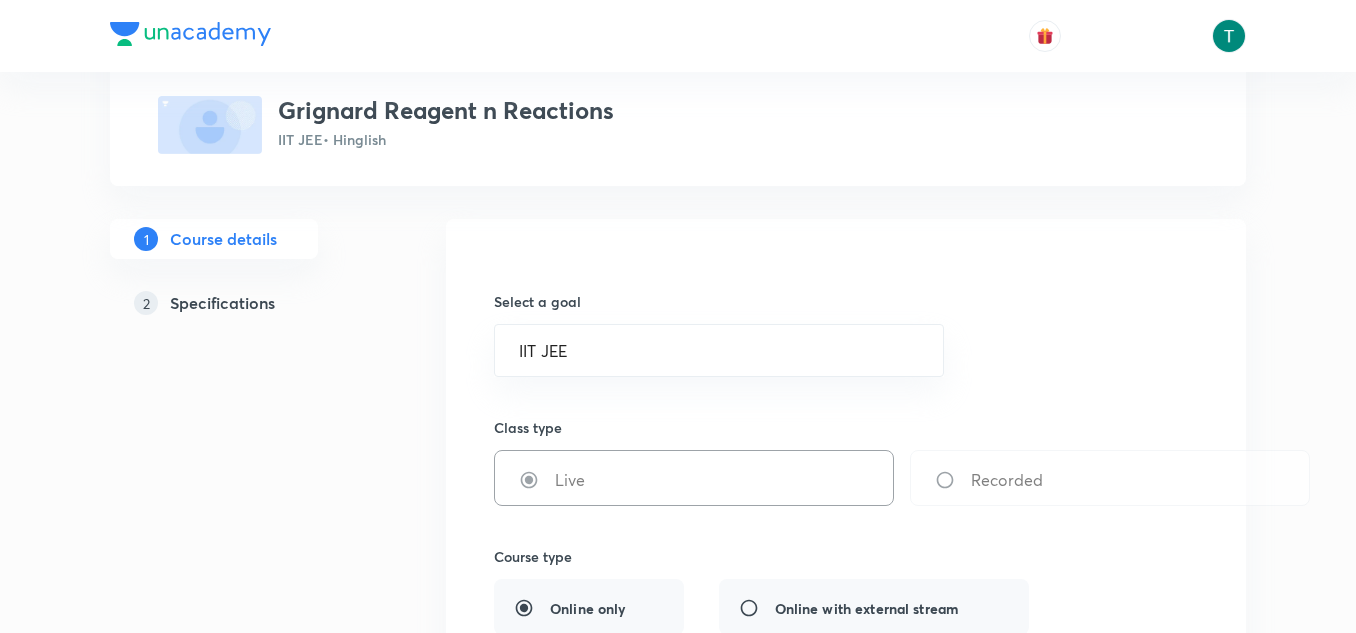 scroll, scrollTop: 121, scrollLeft: 0, axis: vertical 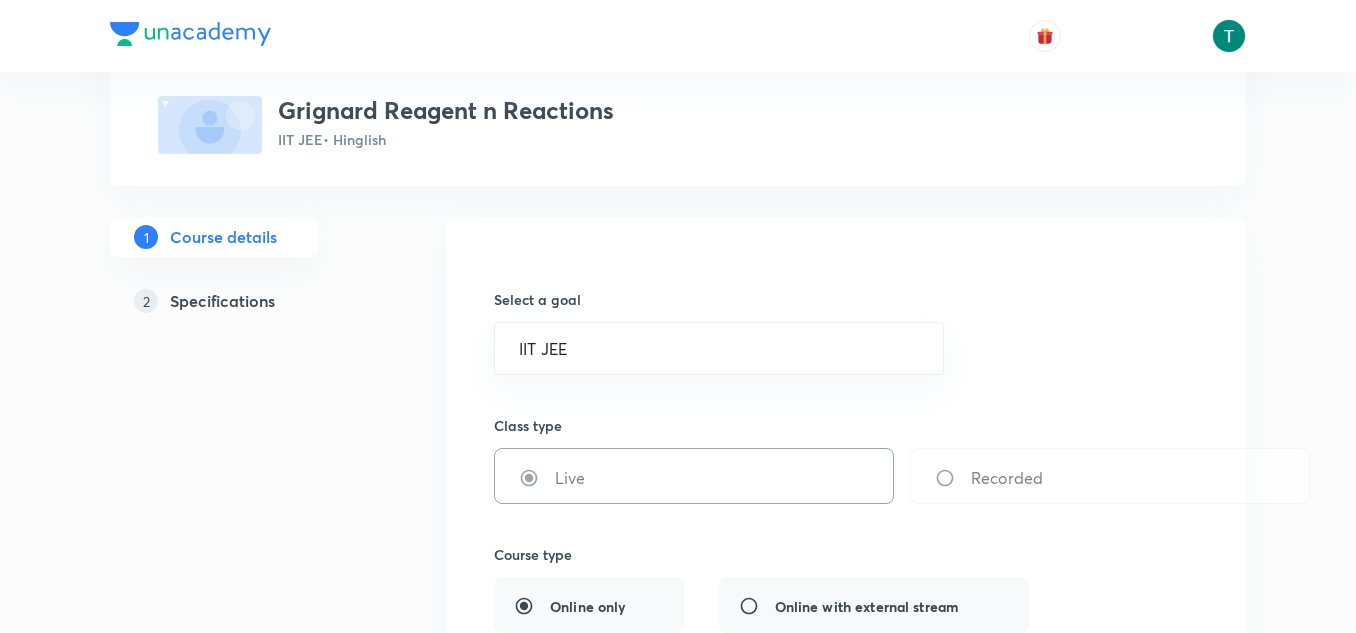 click on "Specifications" at bounding box center [222, 301] 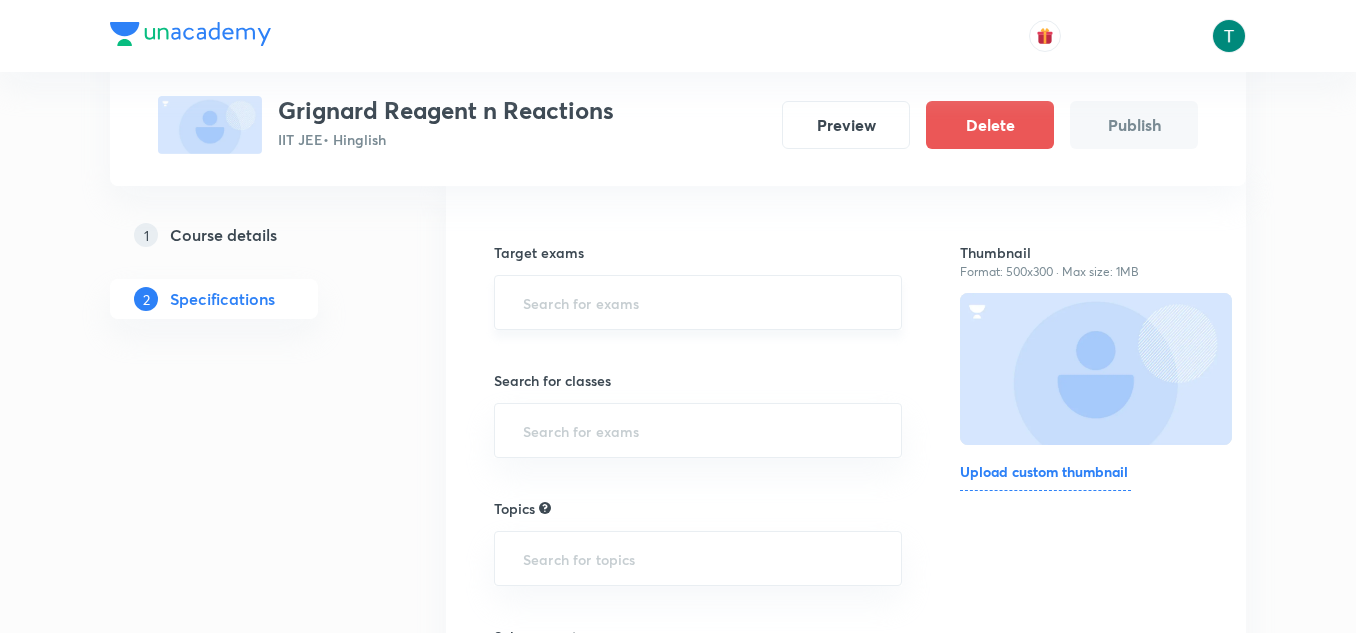 scroll, scrollTop: 177, scrollLeft: 0, axis: vertical 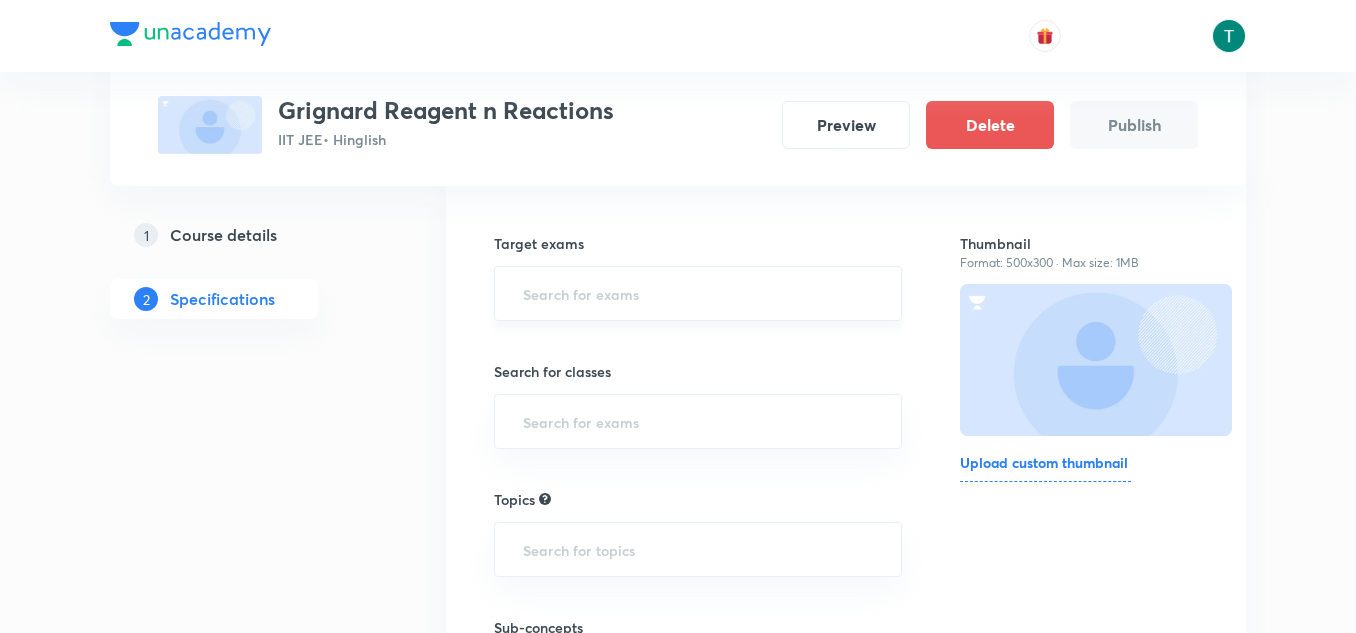 click at bounding box center (698, 293) 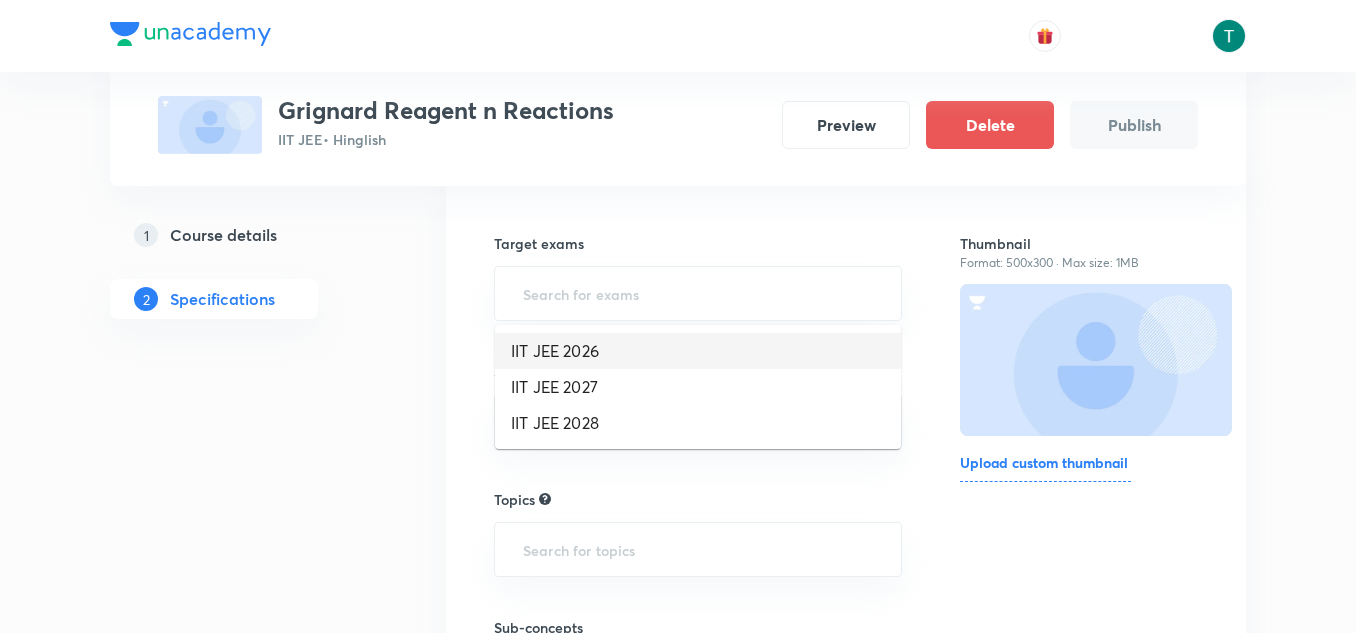 click on "IIT JEE 2026" at bounding box center [698, 351] 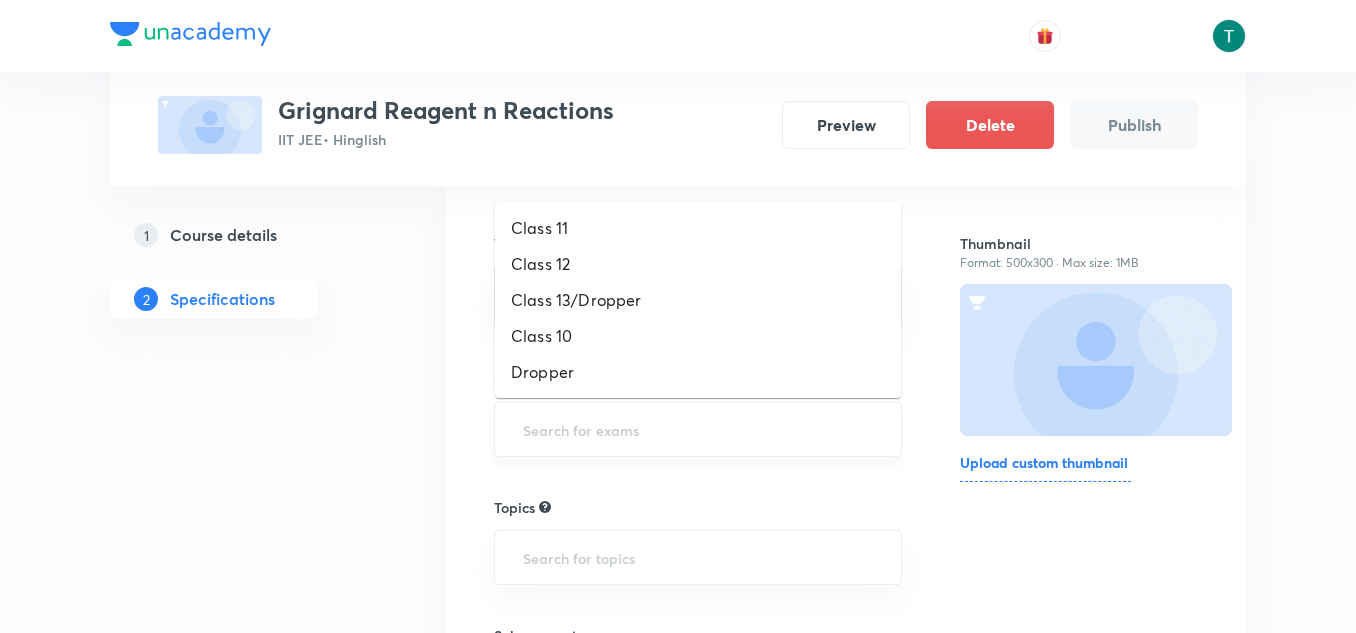 click at bounding box center (698, 429) 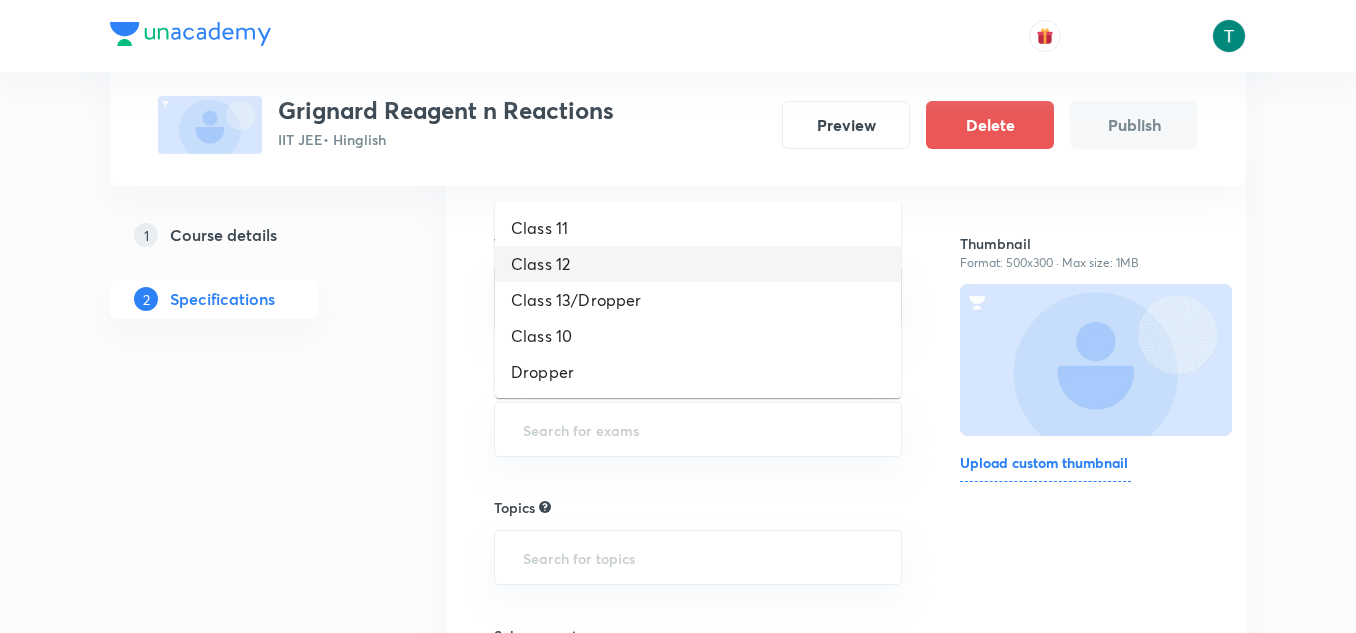click on "Class 12" at bounding box center (698, 264) 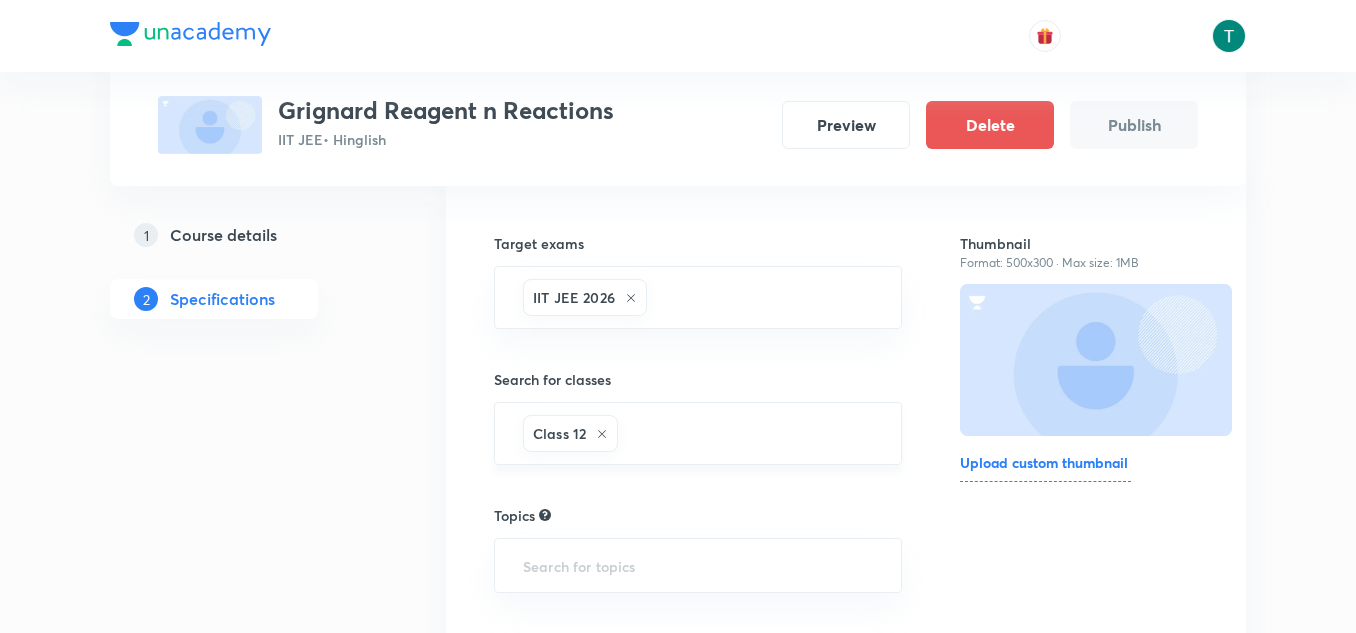 scroll, scrollTop: 363, scrollLeft: 0, axis: vertical 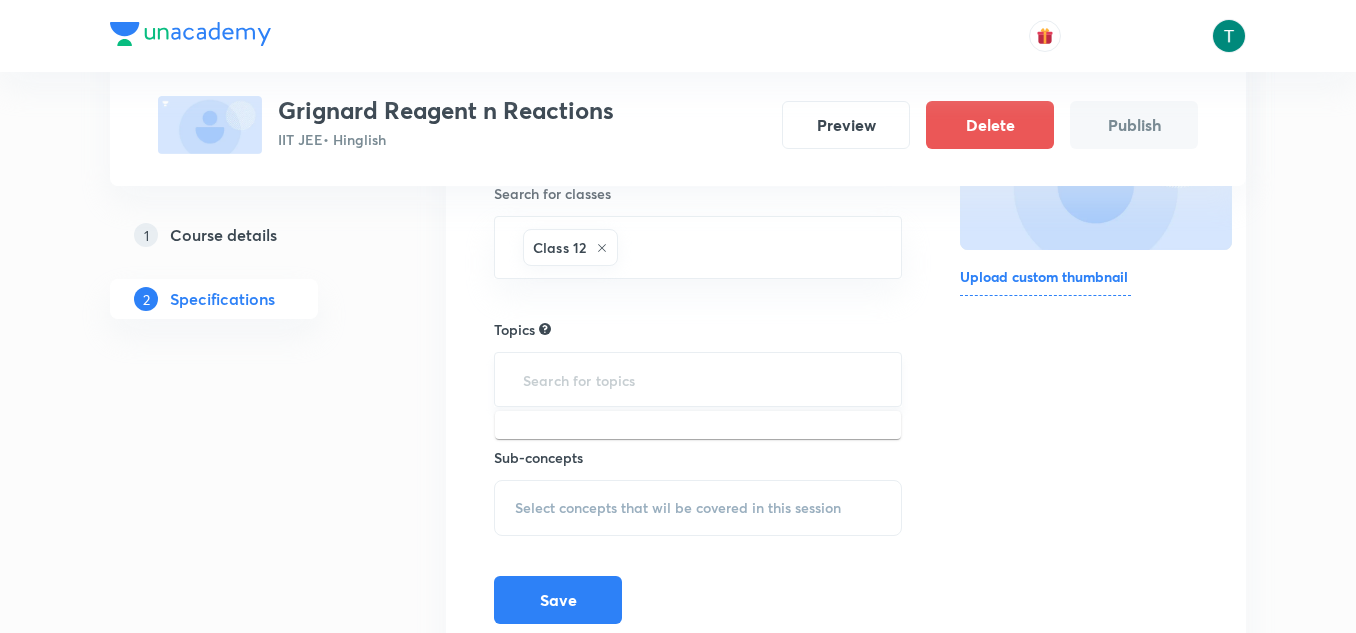 click at bounding box center (698, 379) 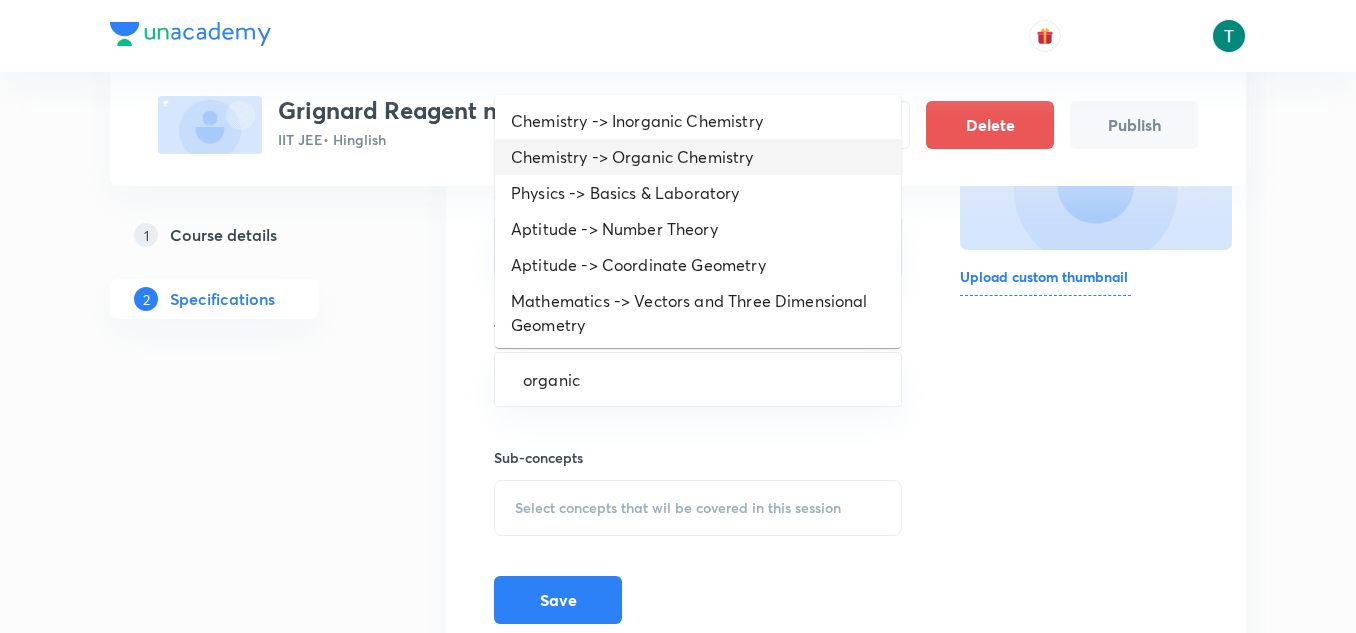 type on "organic" 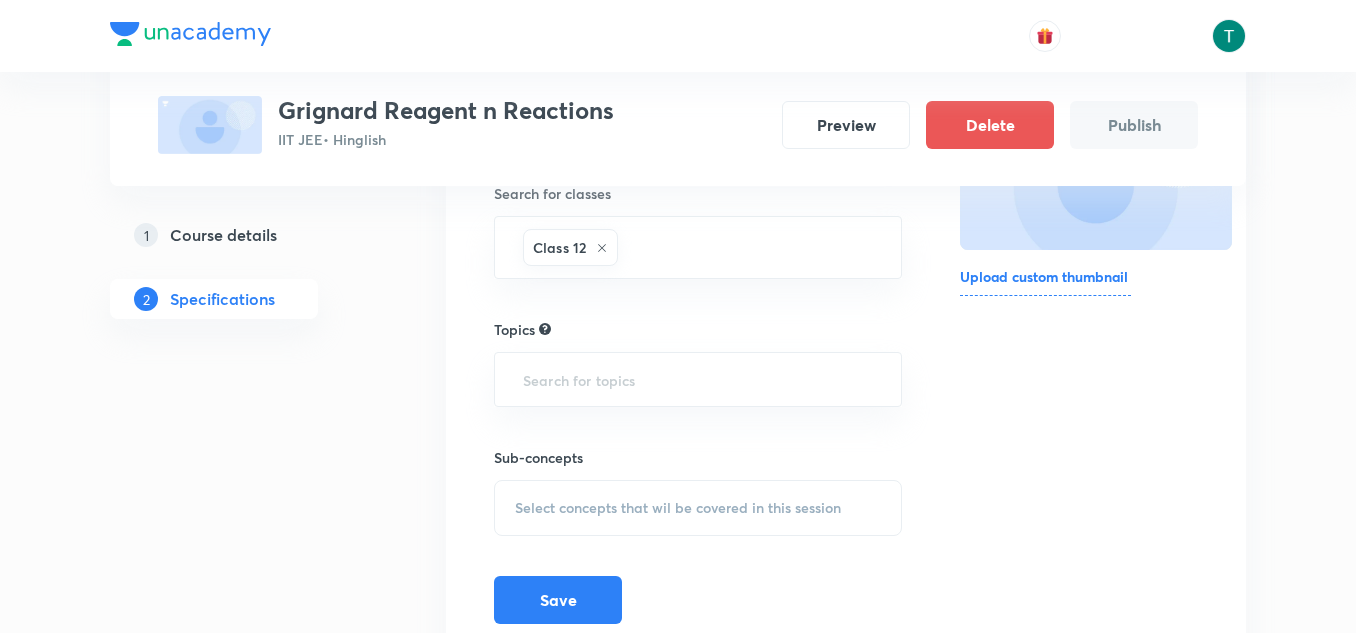 click on "Grignard Reagent n Reactions IIT JEE  • Hinglish Preview Delete Publish" at bounding box center [678, 125] 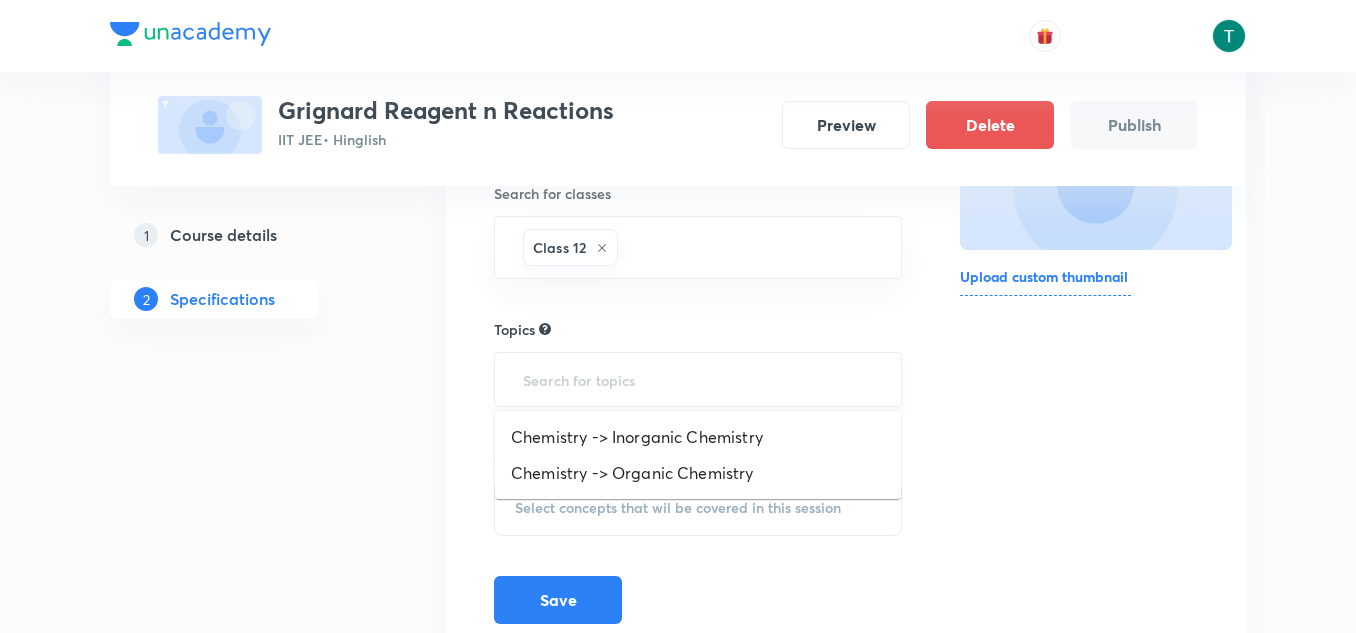 click at bounding box center [698, 379] 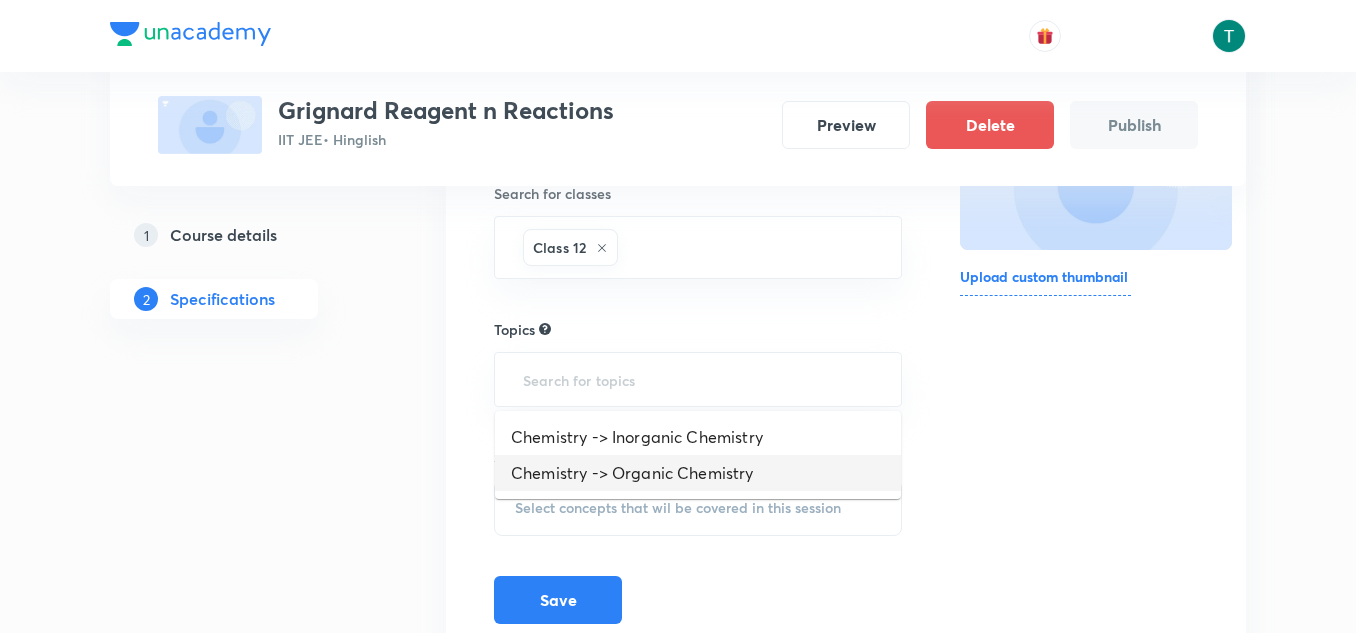 click on "Chemistry ->  Organic Chemistry" at bounding box center [698, 473] 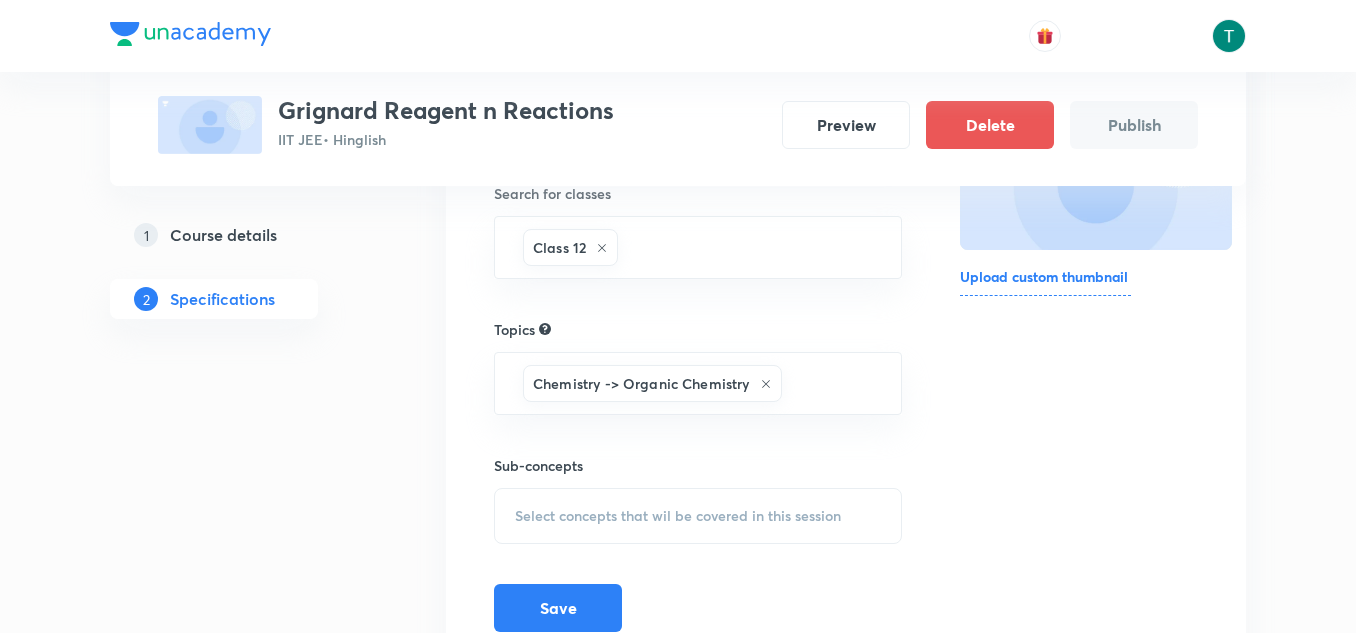 click on "Select concepts that wil be covered in this session" at bounding box center (698, 516) 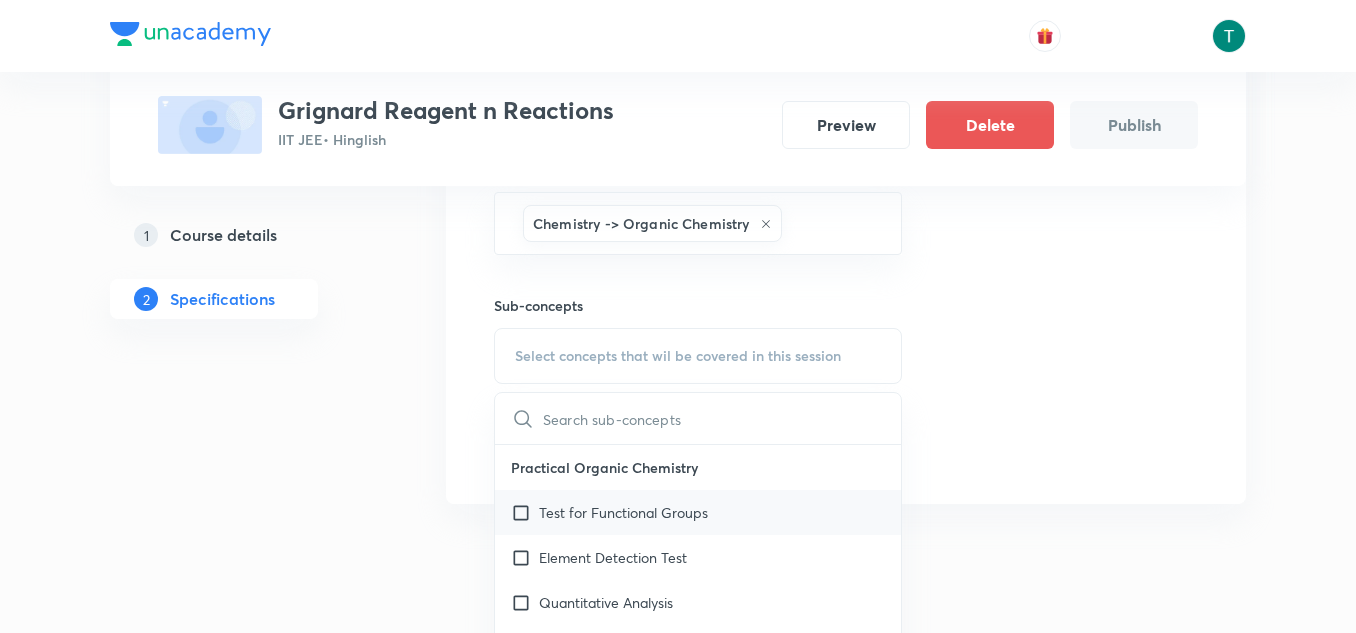 scroll, scrollTop: 527, scrollLeft: 0, axis: vertical 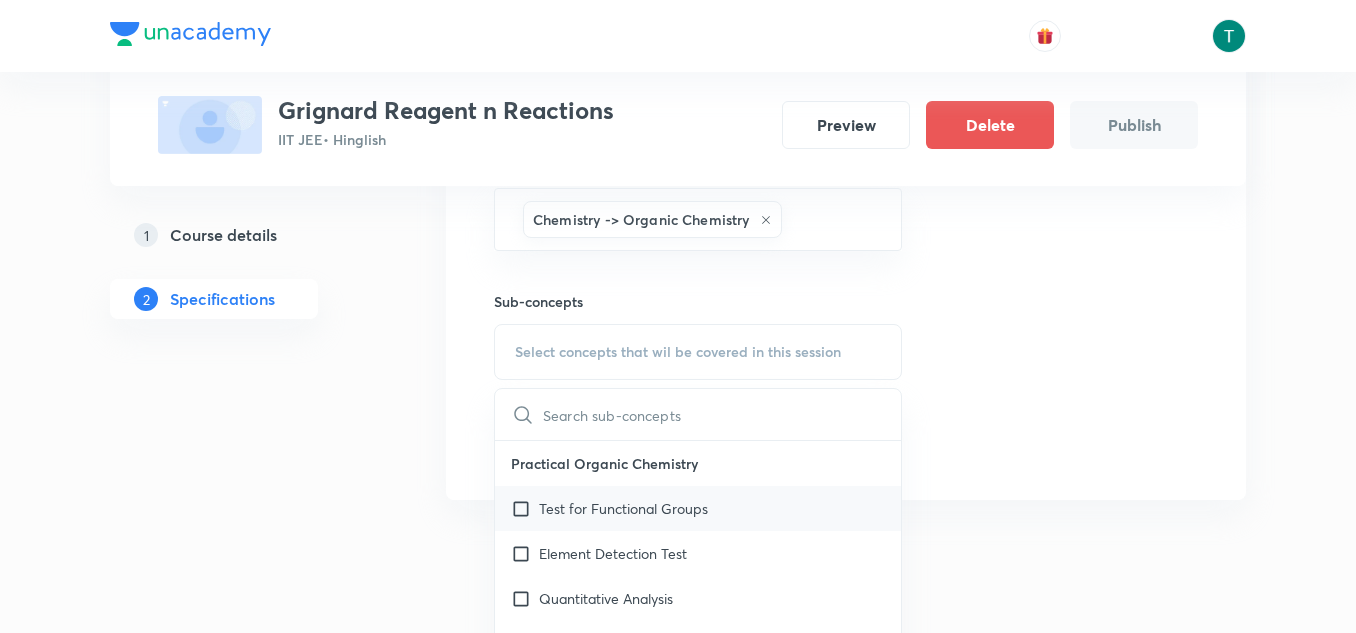 click on "Test for Functional Groups" at bounding box center (698, 508) 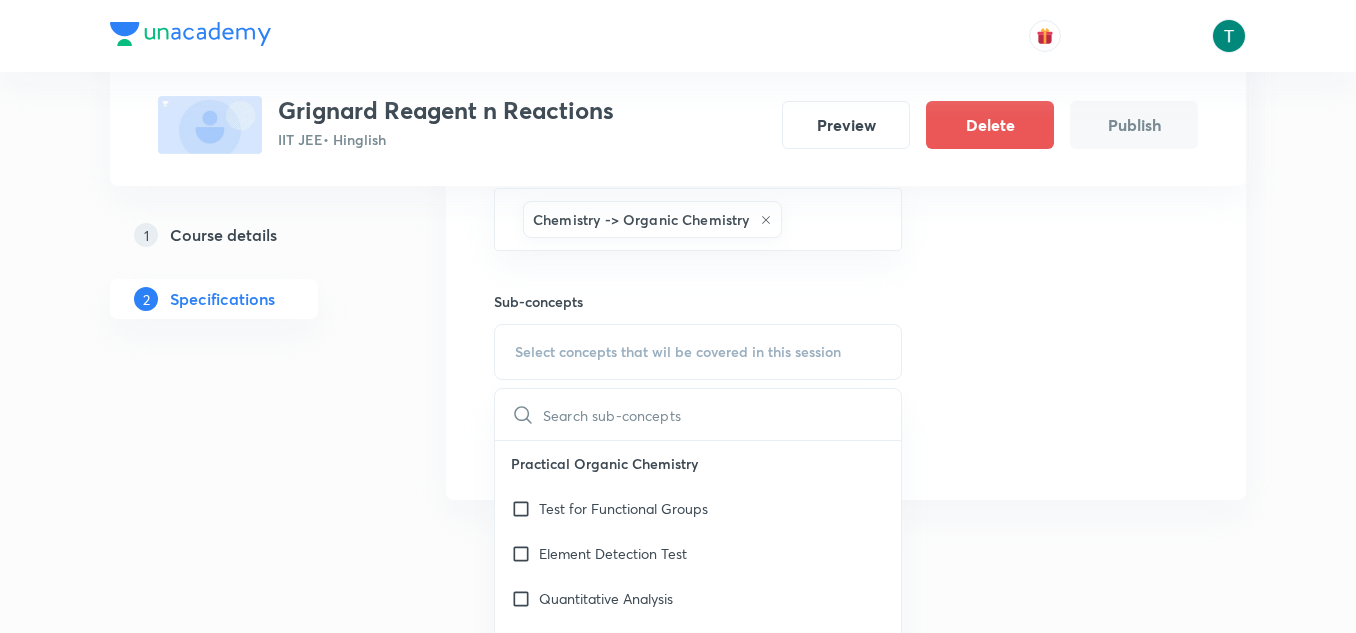 checkbox on "true" 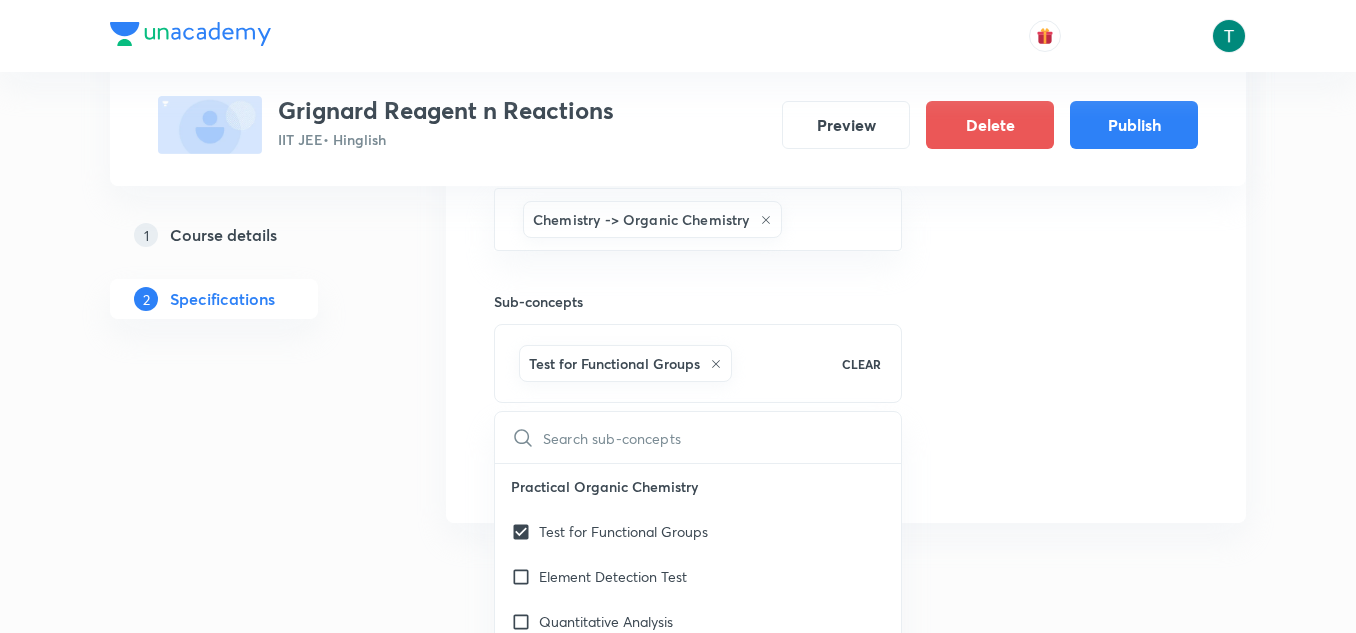 click on "Special Classes Grignard Reagent n Reactions IIT JEE  • Hinglish Preview Delete Publish 1 Course details 2 Specifications Target exams IIT JEE 2026 ​ Search for classes Class 12 ​ Topics Chemistry ->  Organic Chemistry ​ Sub-concepts Test for Functional Groups CLEAR ​ Practical Organic Chemistry Test for Functional Groups Element Detection Test Quantitative Analysis Distillation IUPAC Naming of Organic Compounds Classification Of Organic Compounds Naming Of Saturated [MEDICAL_DATA] Naming Of Unsaturated [MEDICAL_DATA] Naming Of Cyclic [MEDICAL_DATA] Naming Of Compounds Containing Functional Groups Naming Of Aromatic Compounds Degree Of Unsaturation Structural Isomerism Basics of Molecule Presentation IUPAC Naming General Organic Chemistry  Existence Of Carbenes Introduction: How Radicals  Form And How They React Reactions And Their Mechanisms Development Of The Science Of  Organic Chemistry  Formation Of Carbenes Homolytic Bond Dissociation Energies (ΔH°) Atomic Structure Acid–Base Reactions Alcohols" at bounding box center [678, 68] 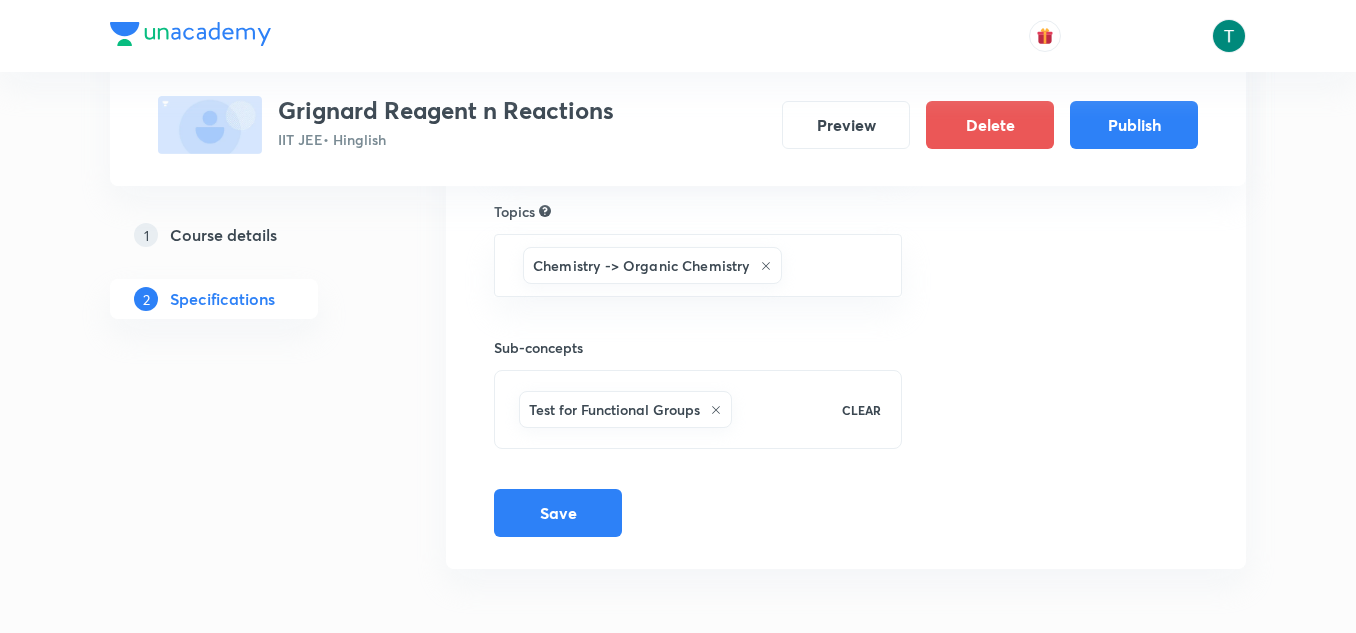scroll, scrollTop: 481, scrollLeft: 0, axis: vertical 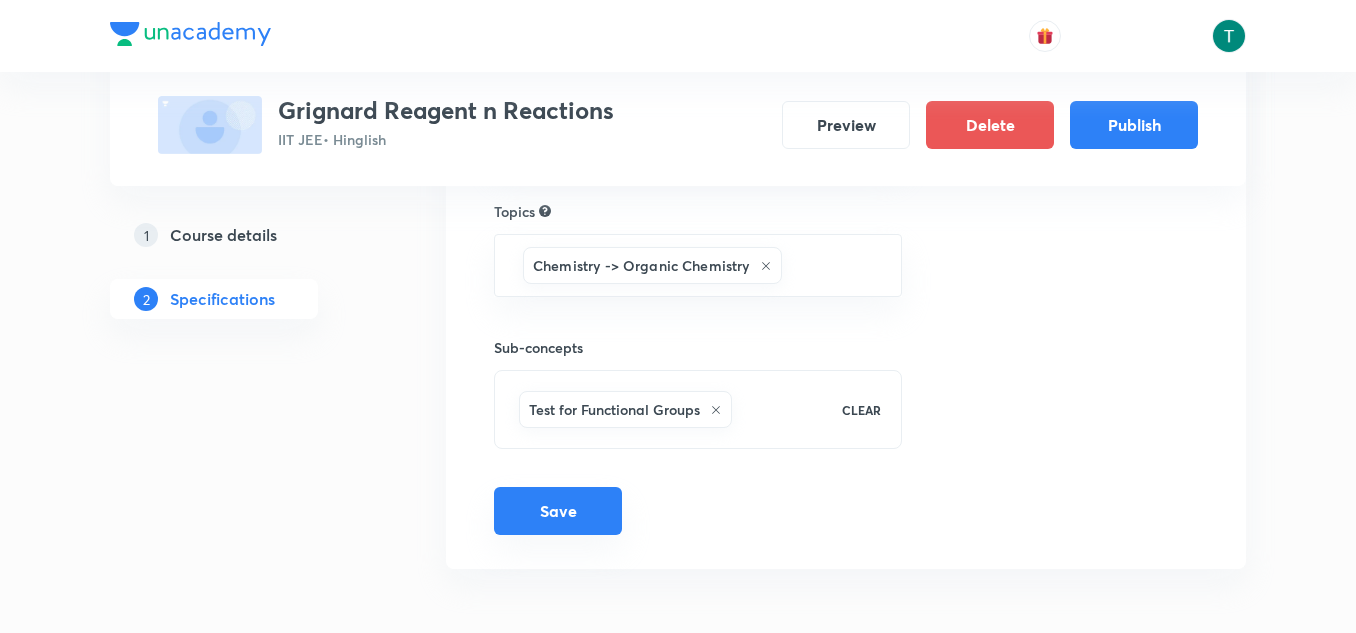 click on "Save" at bounding box center (558, 511) 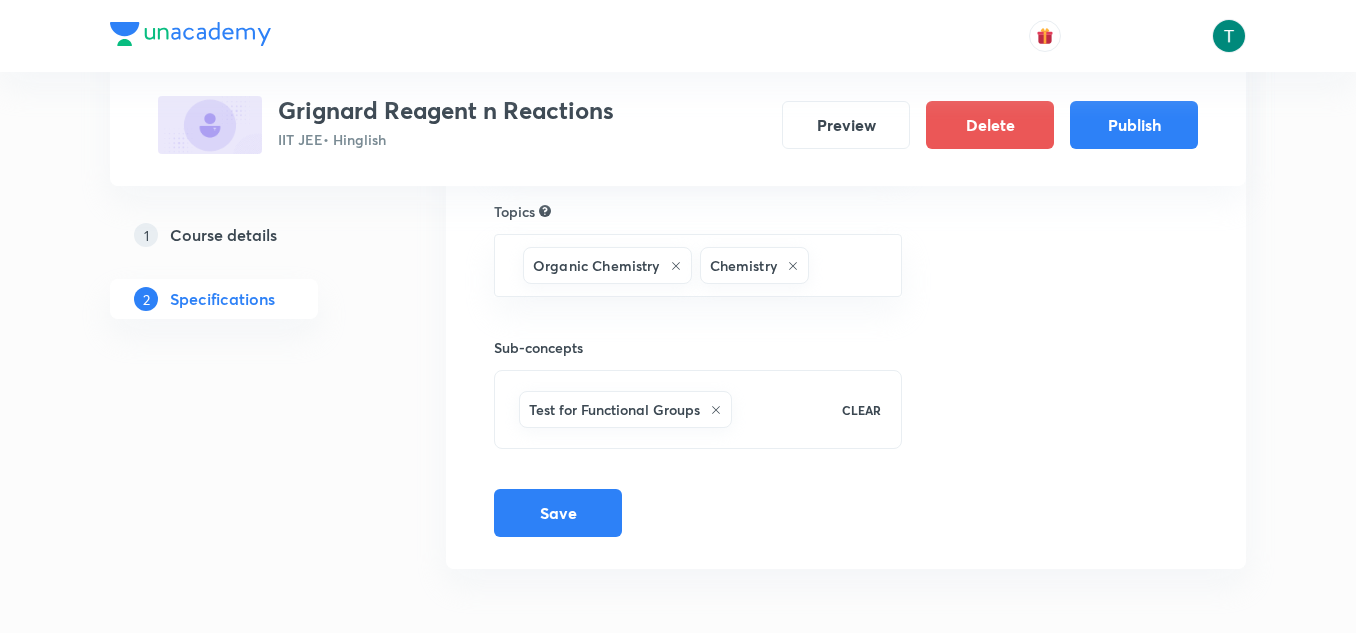 click on "Course details" at bounding box center (223, 235) 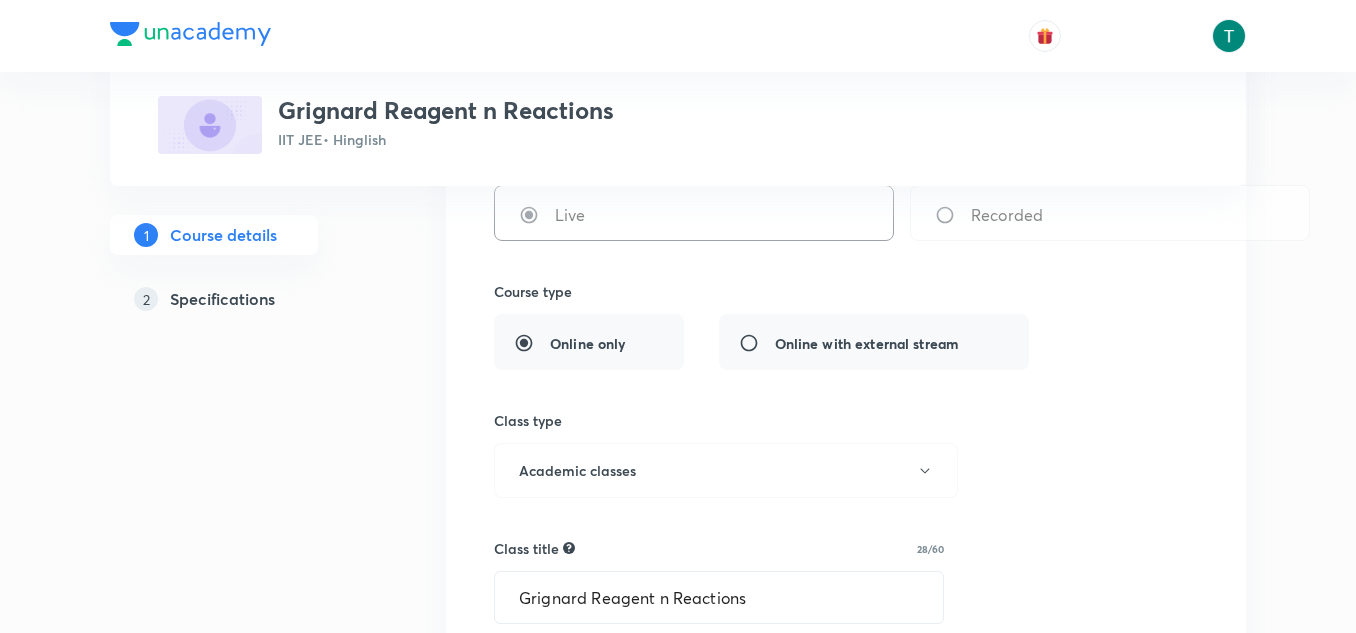 scroll, scrollTop: 461, scrollLeft: 0, axis: vertical 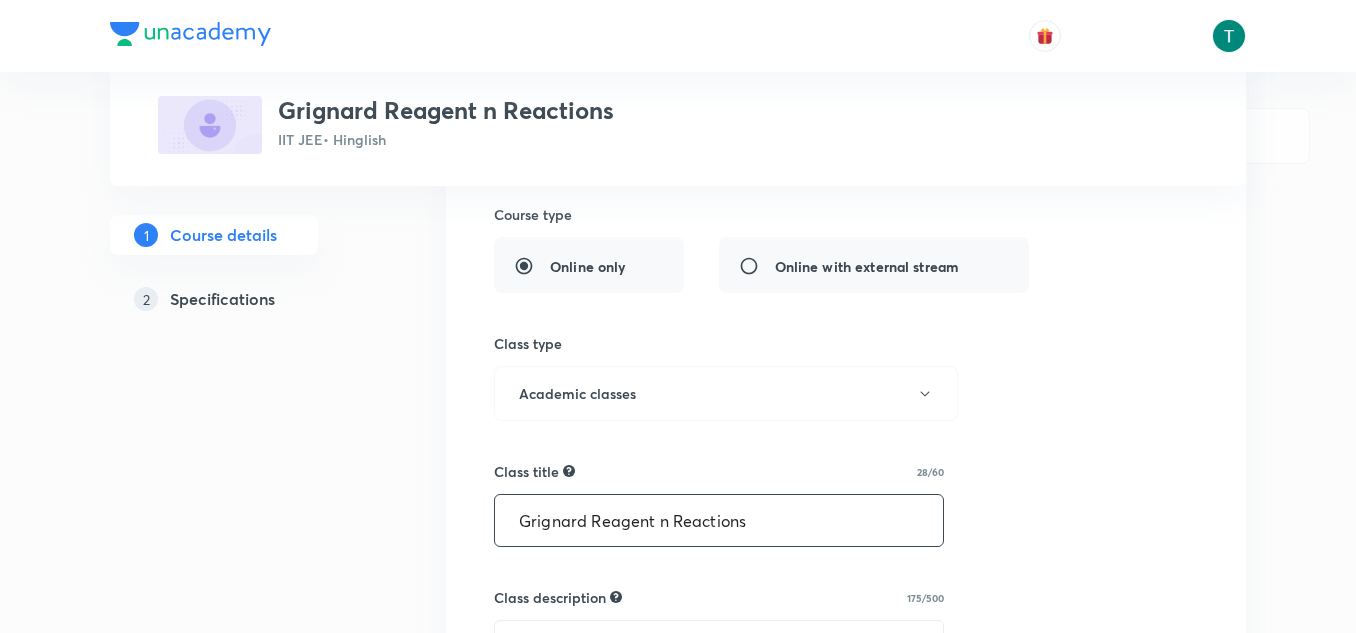 click on "Grignard Reagent n Reactions" at bounding box center [719, 520] 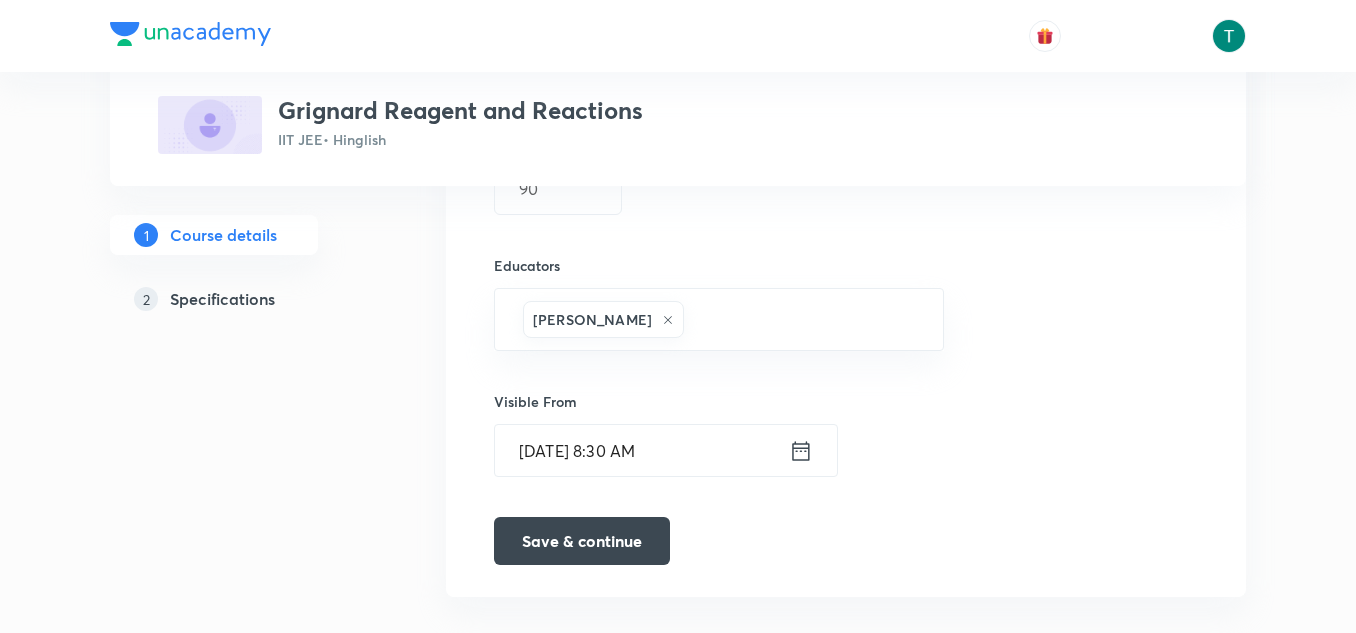scroll, scrollTop: 1501, scrollLeft: 0, axis: vertical 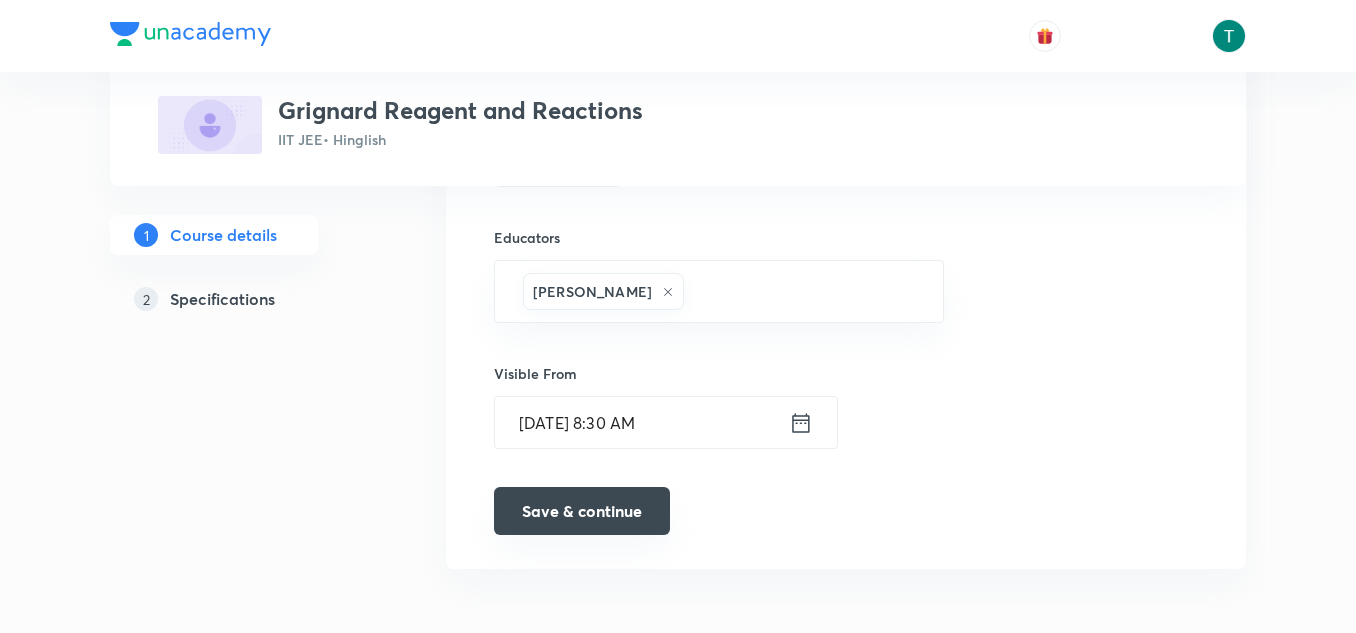 type on "Grignard Reagent and Reactions" 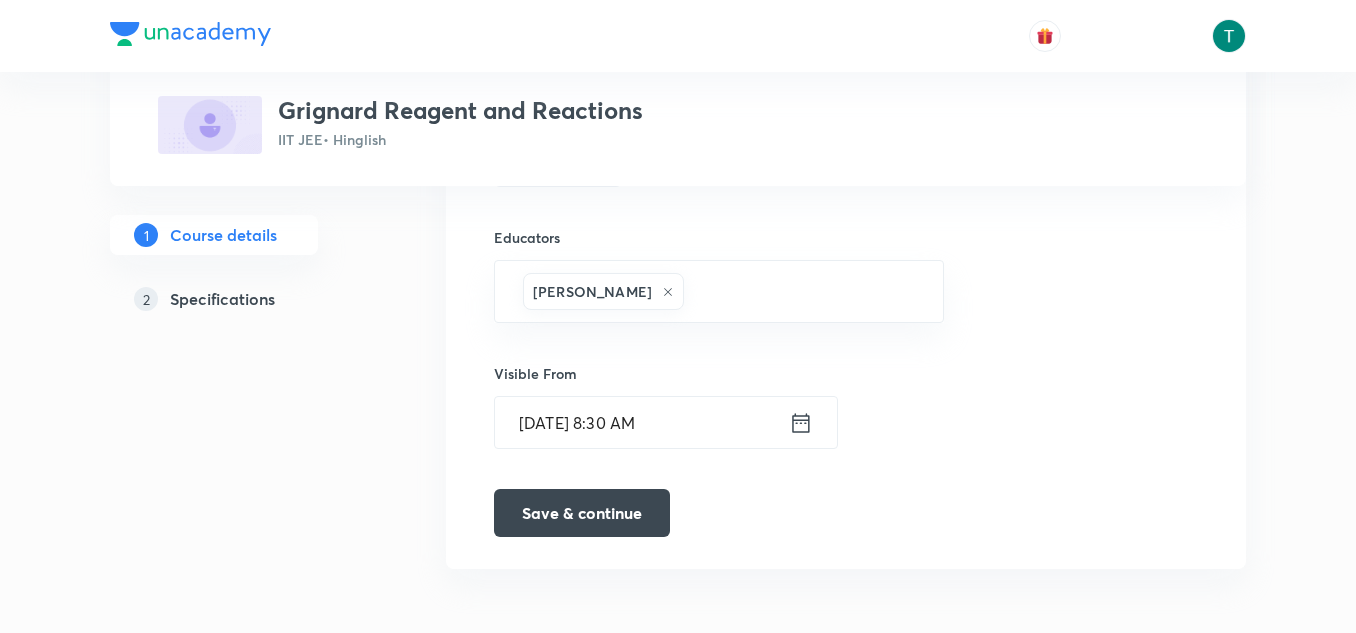 scroll, scrollTop: 0, scrollLeft: 0, axis: both 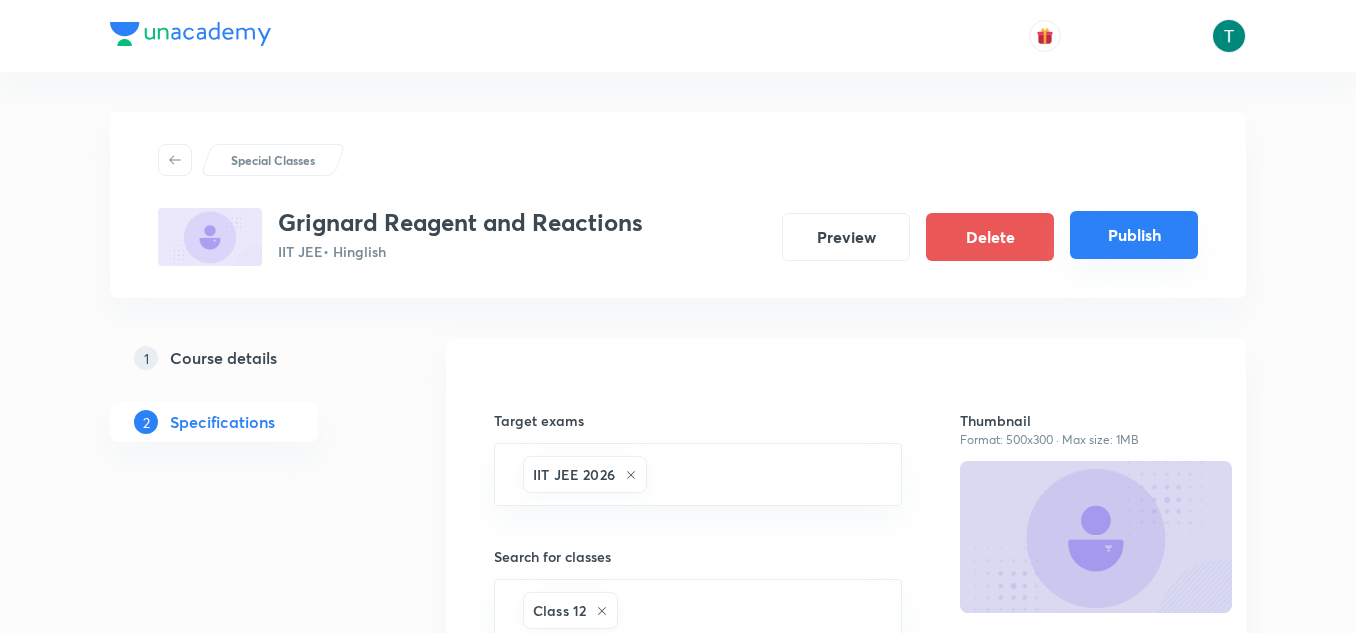 click on "Publish" at bounding box center [1134, 235] 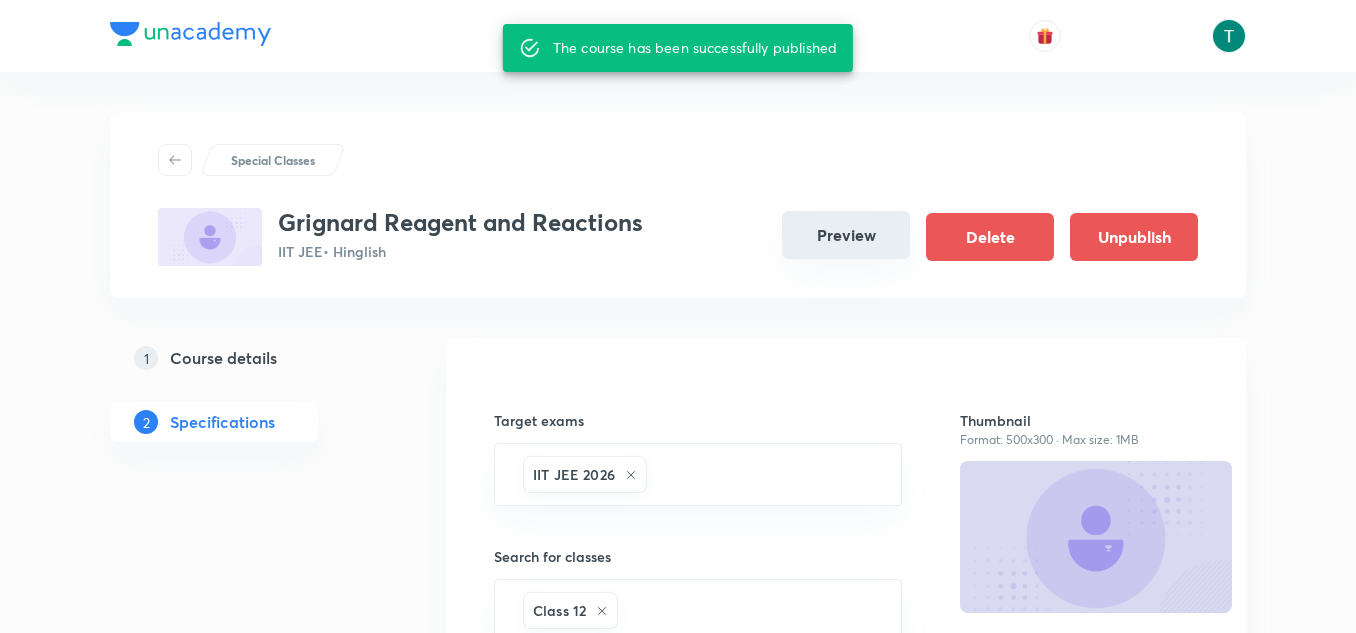click on "Preview" at bounding box center (846, 235) 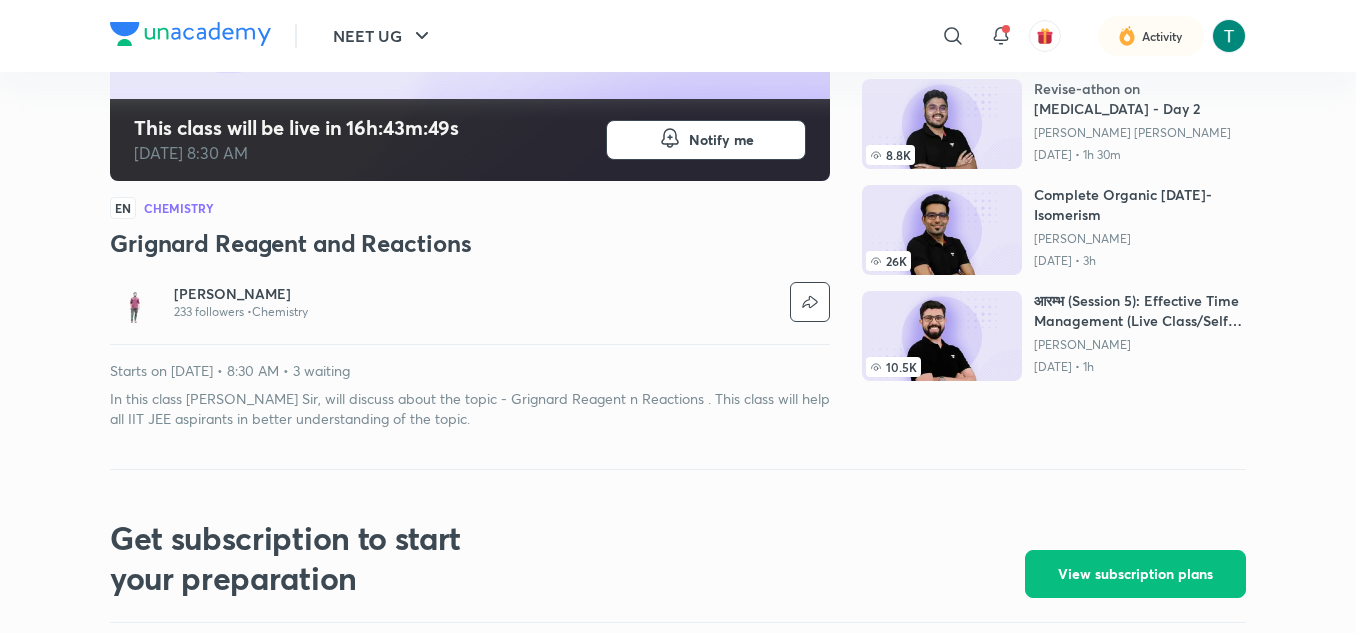 scroll, scrollTop: 437, scrollLeft: 0, axis: vertical 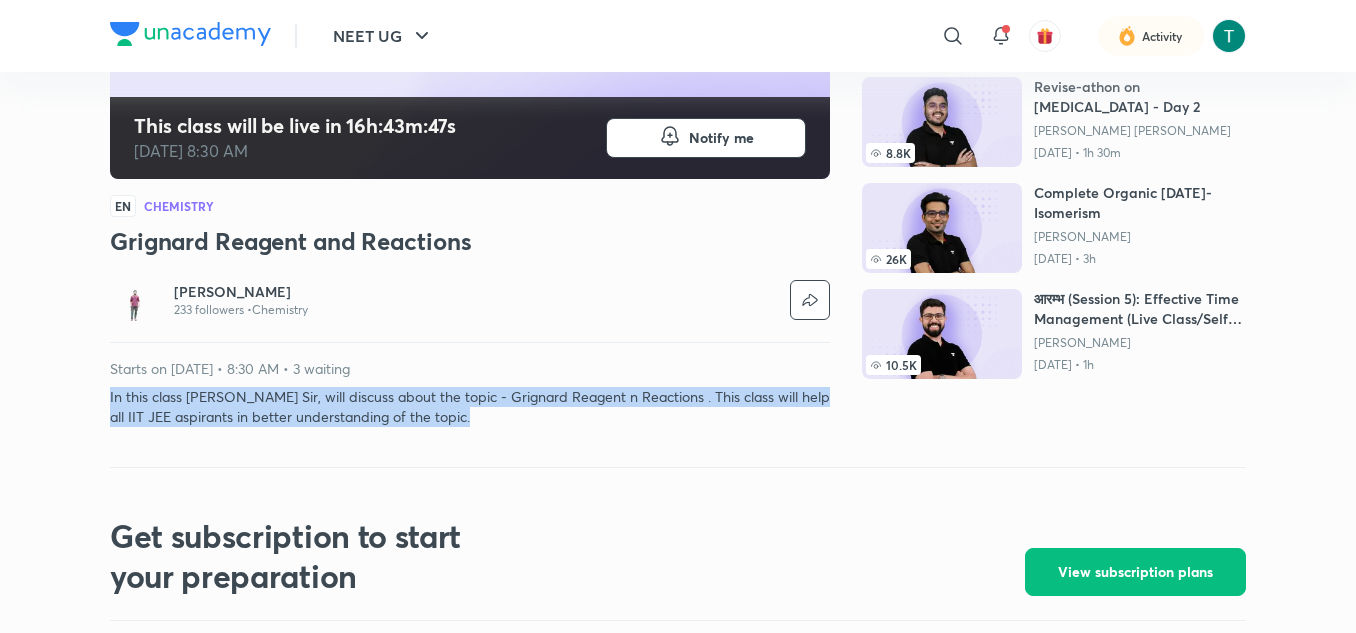drag, startPoint x: 108, startPoint y: 399, endPoint x: 490, endPoint y: 420, distance: 382.57678 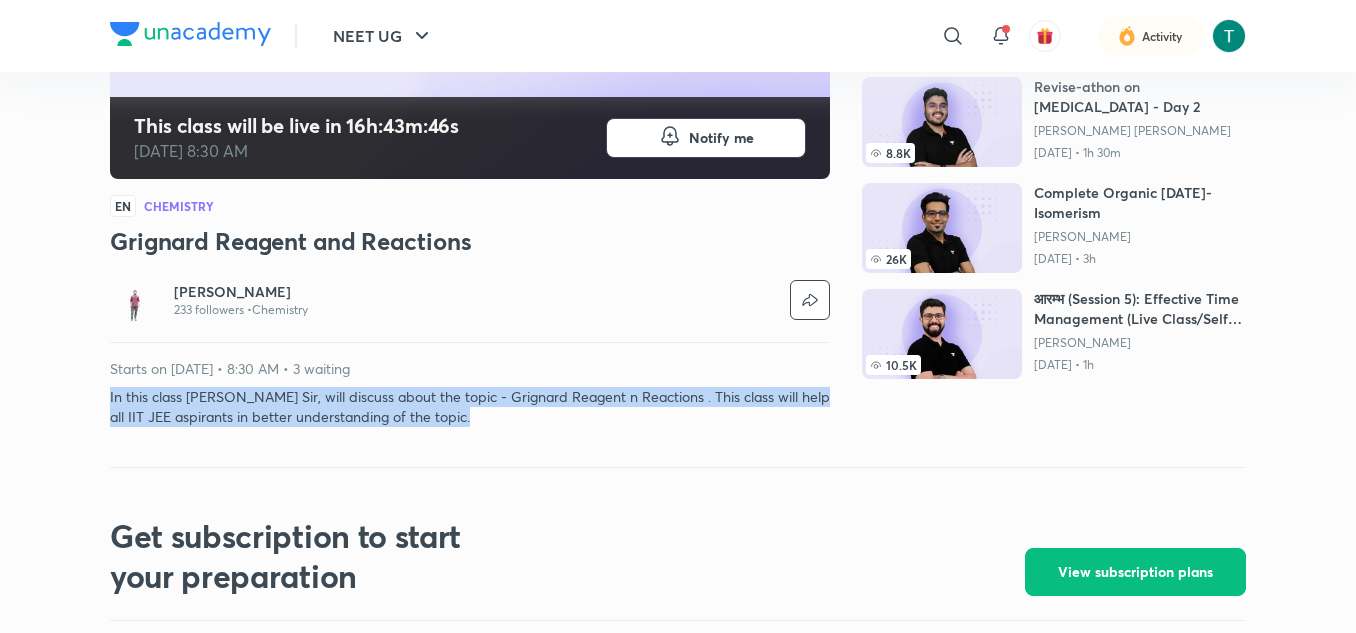 copy on "In this class [PERSON_NAME] Sir, will discuss about the topic - Grignard Reagent n Reactions . This class will help all IIT JEE aspirants in better understanding of the topic." 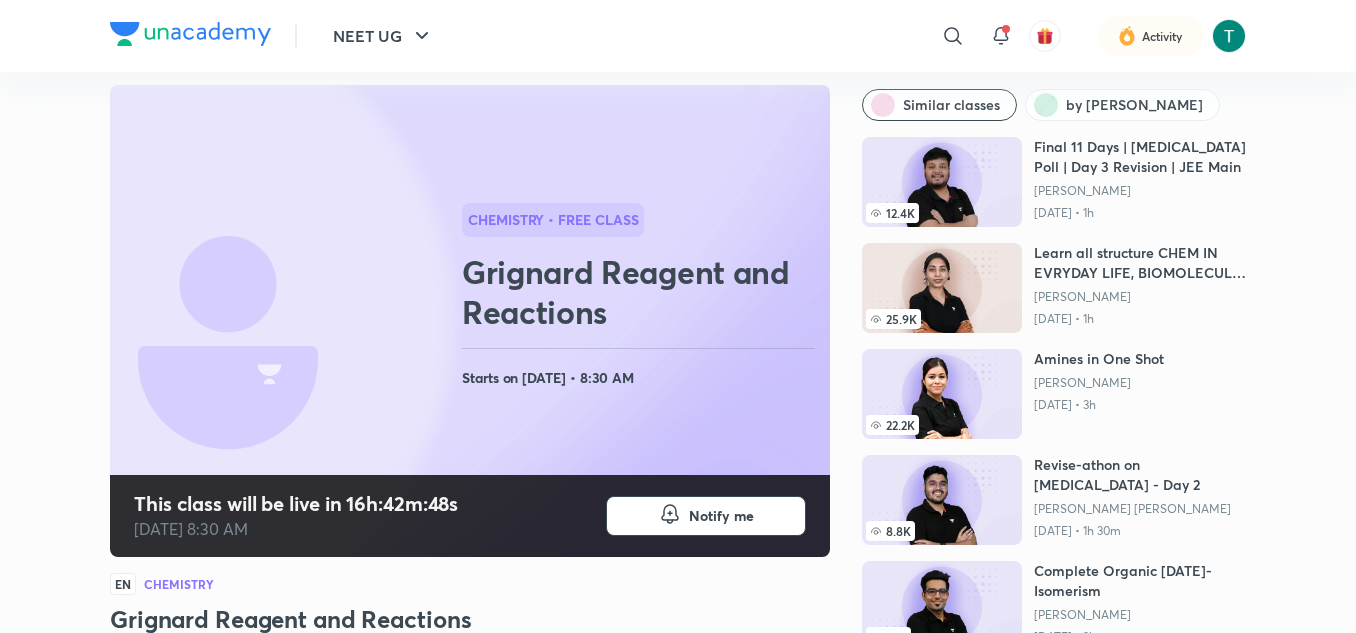scroll, scrollTop: 0, scrollLeft: 0, axis: both 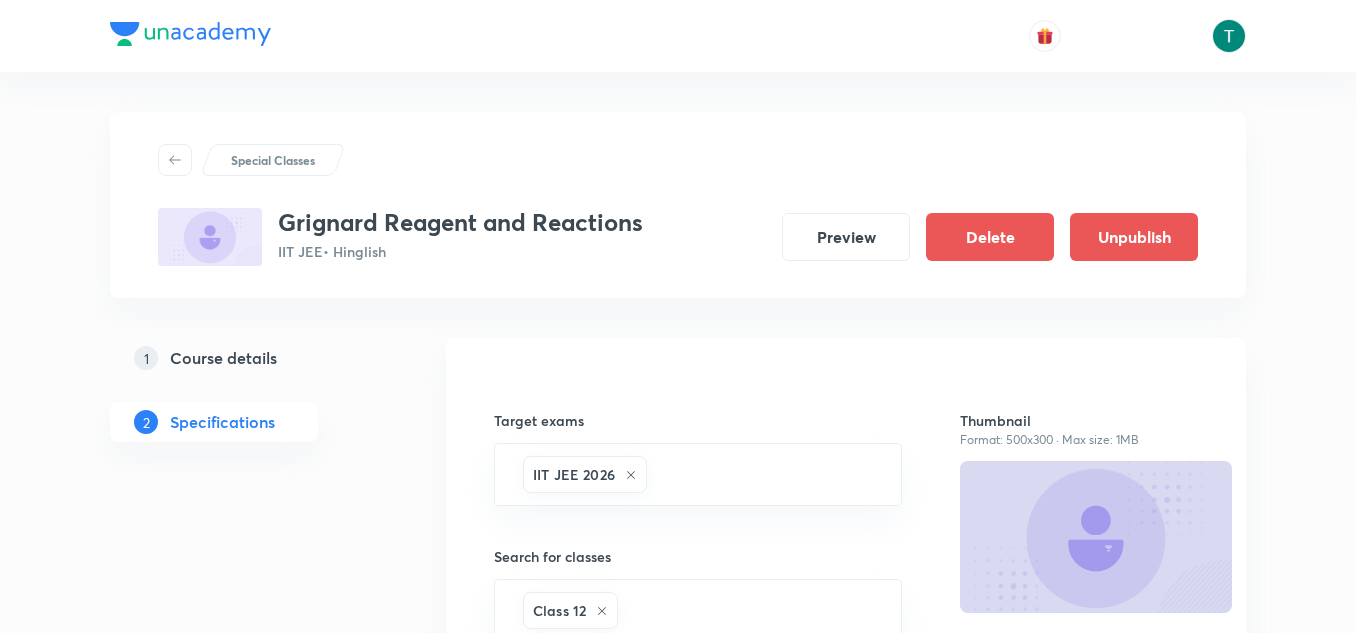 click on "Course details" at bounding box center [223, 358] 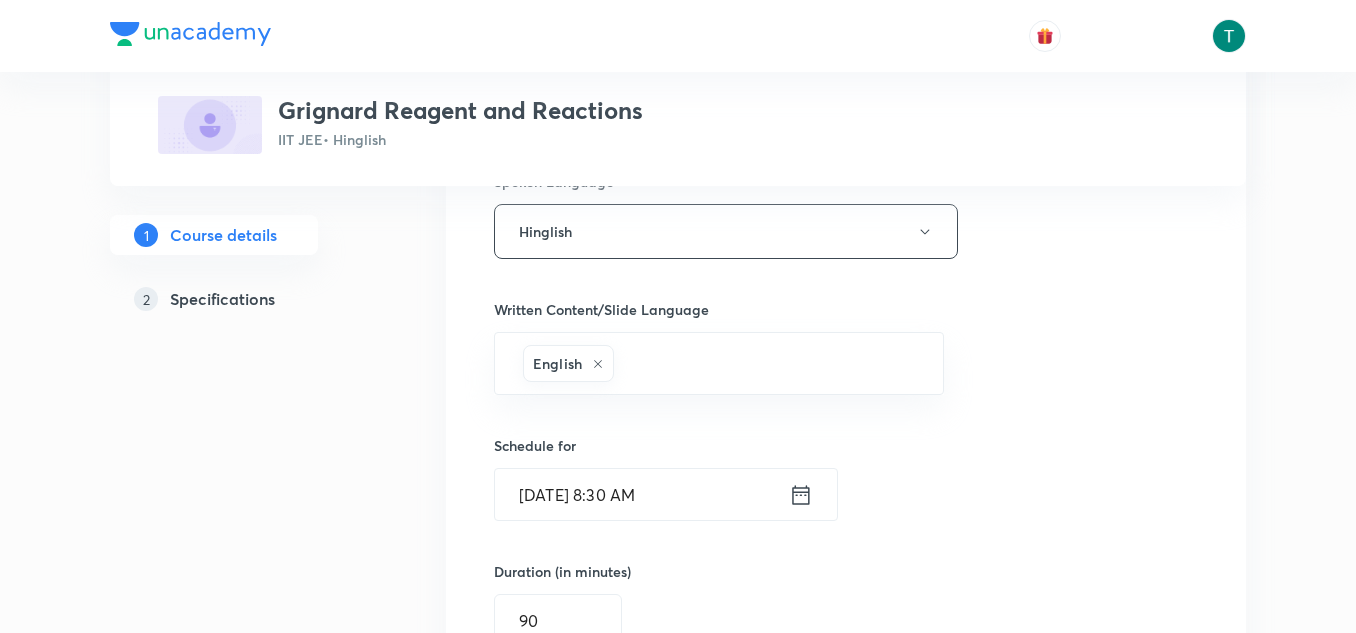 scroll, scrollTop: 1045, scrollLeft: 0, axis: vertical 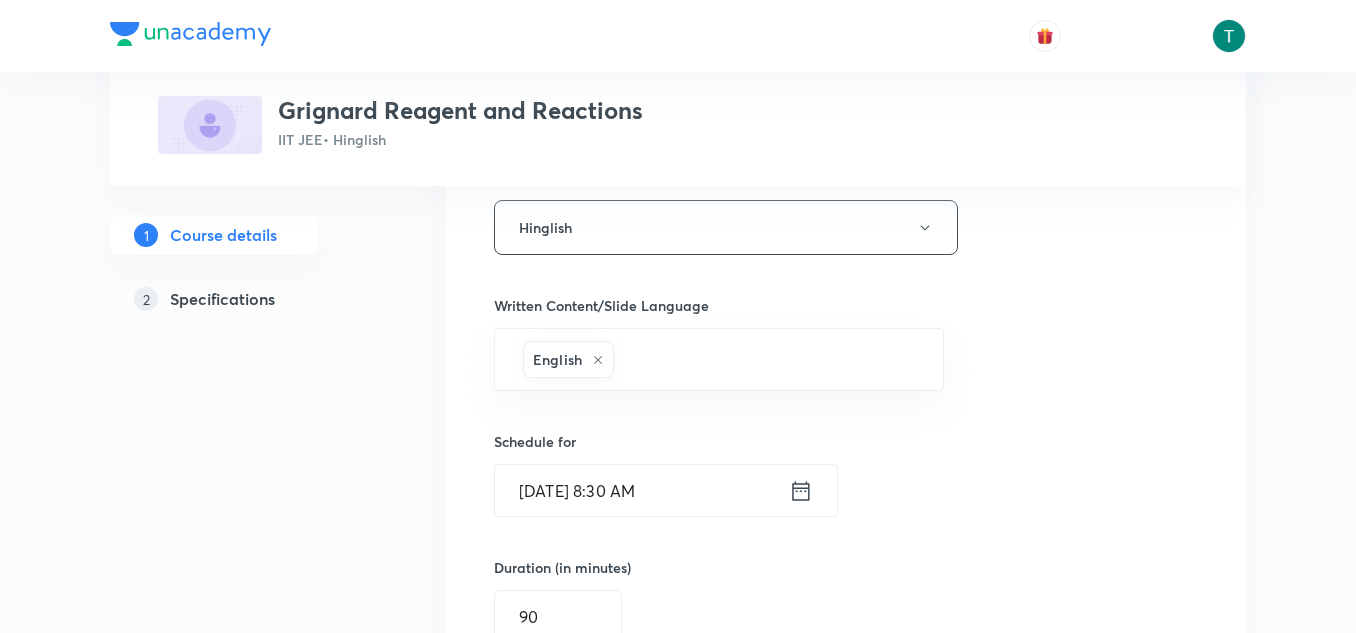 click on "[DATE] 8:30 AM" at bounding box center [642, 490] 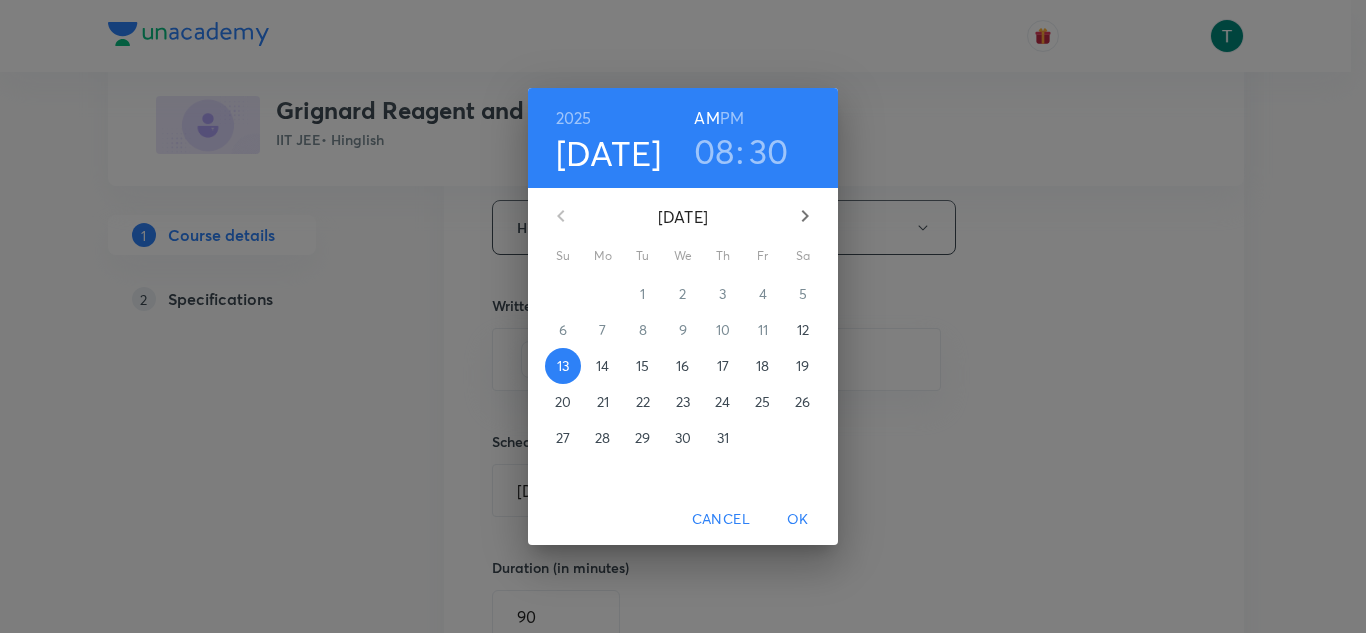 click on "30" at bounding box center (769, 151) 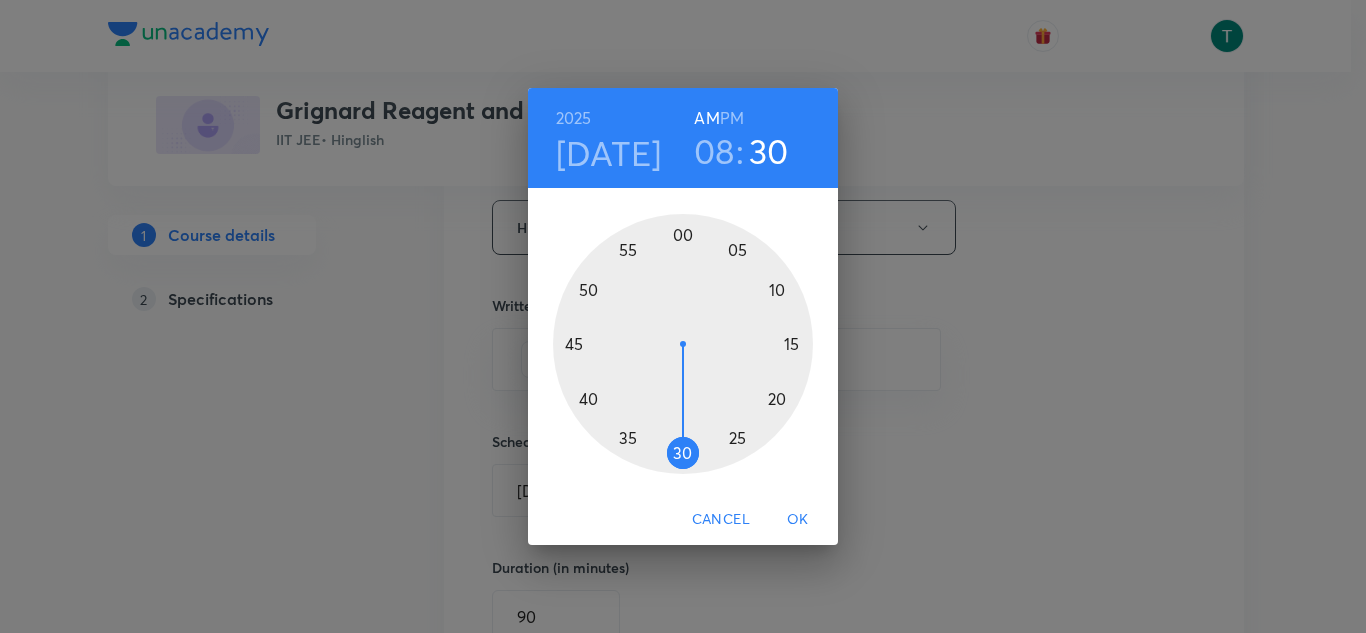 click at bounding box center [683, 344] 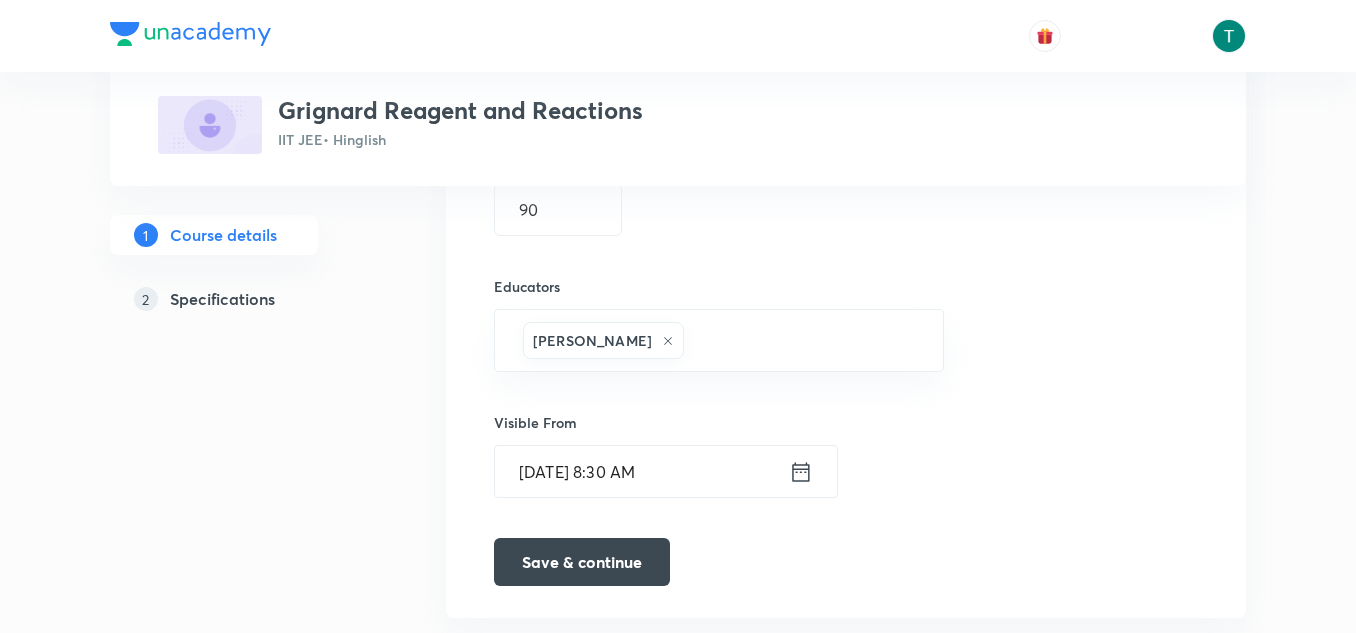 scroll, scrollTop: 1501, scrollLeft: 0, axis: vertical 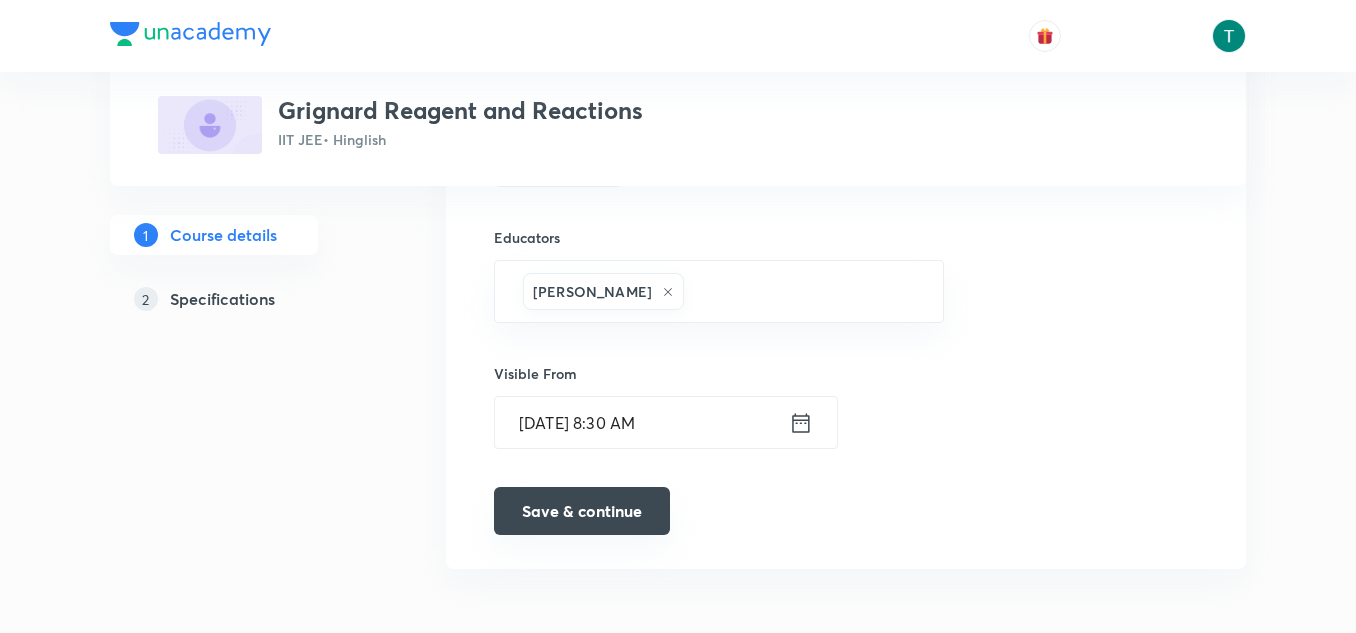click on "Save & continue" at bounding box center (582, 511) 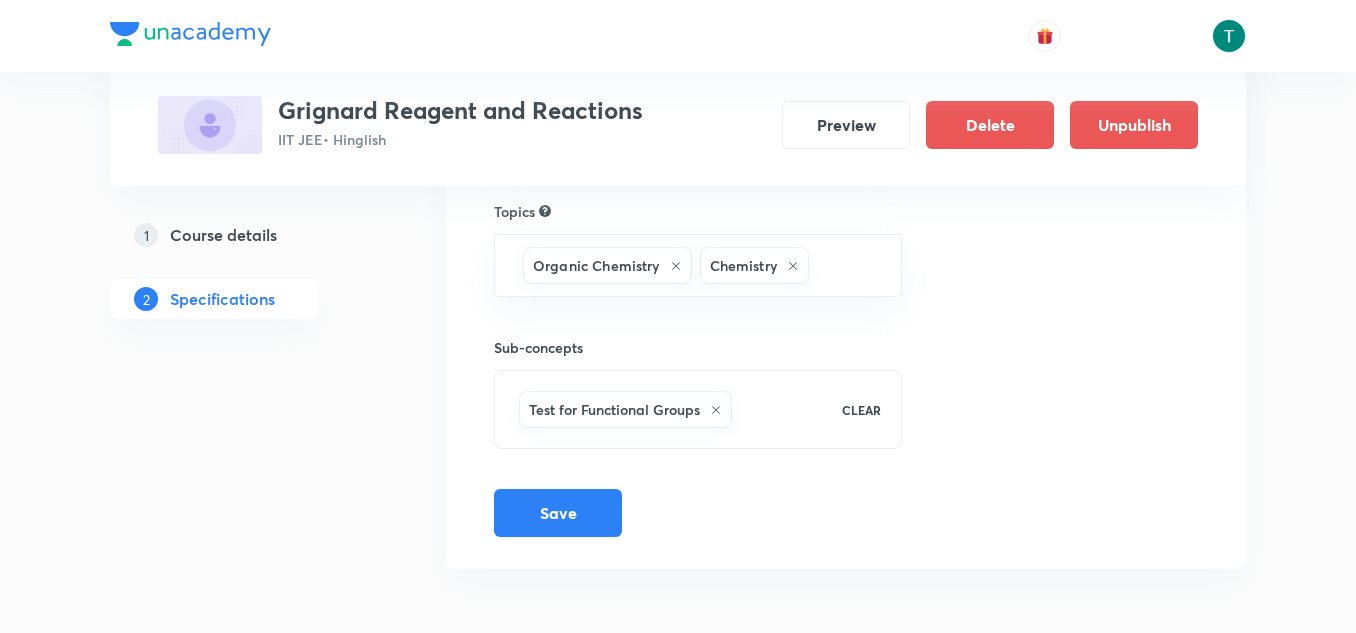 scroll, scrollTop: 0, scrollLeft: 0, axis: both 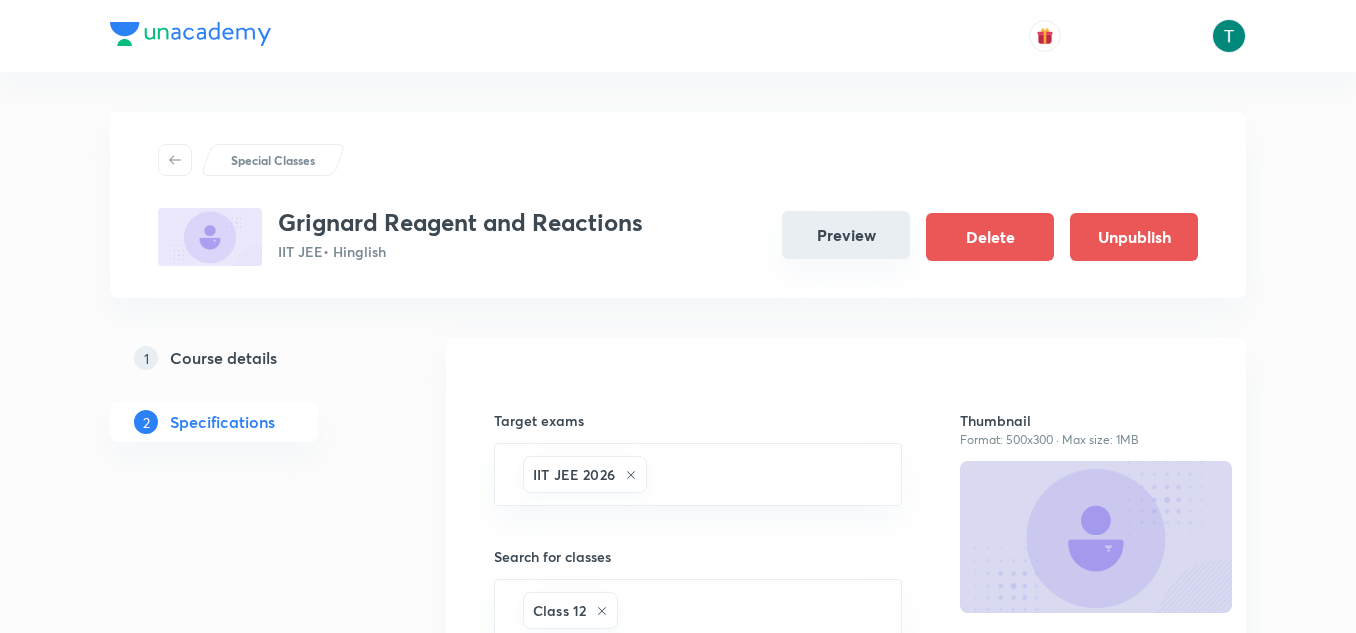 click on "Preview" at bounding box center [846, 235] 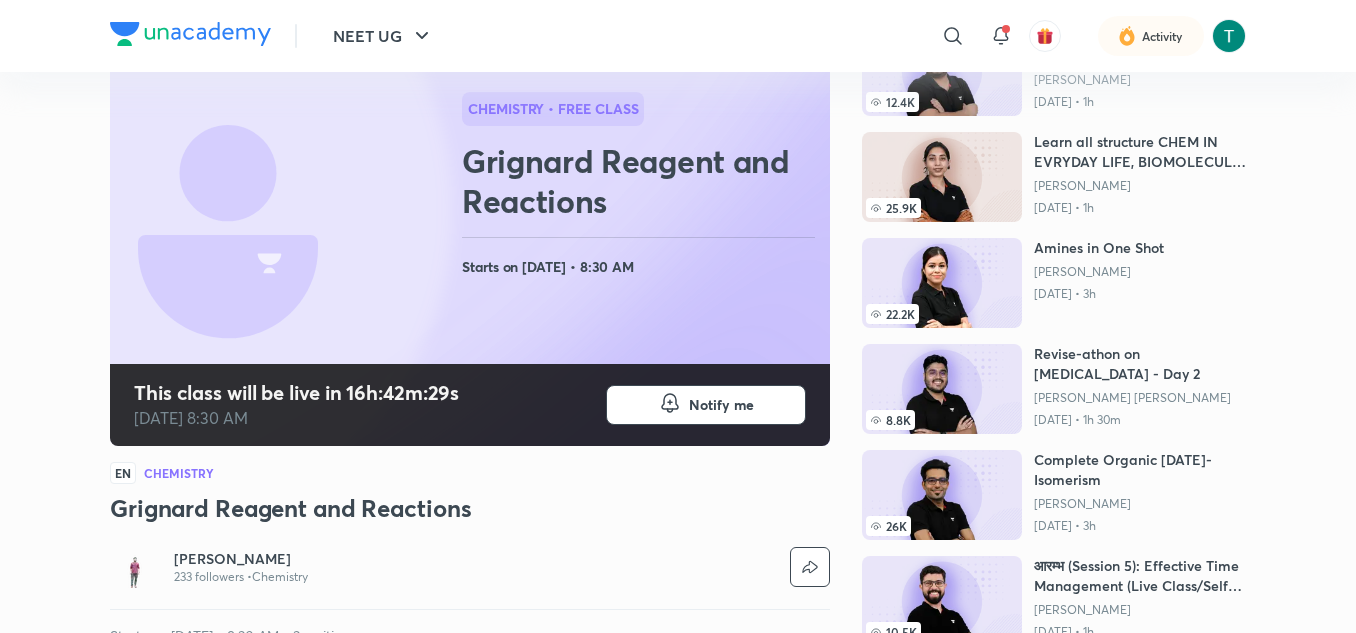 scroll, scrollTop: 0, scrollLeft: 0, axis: both 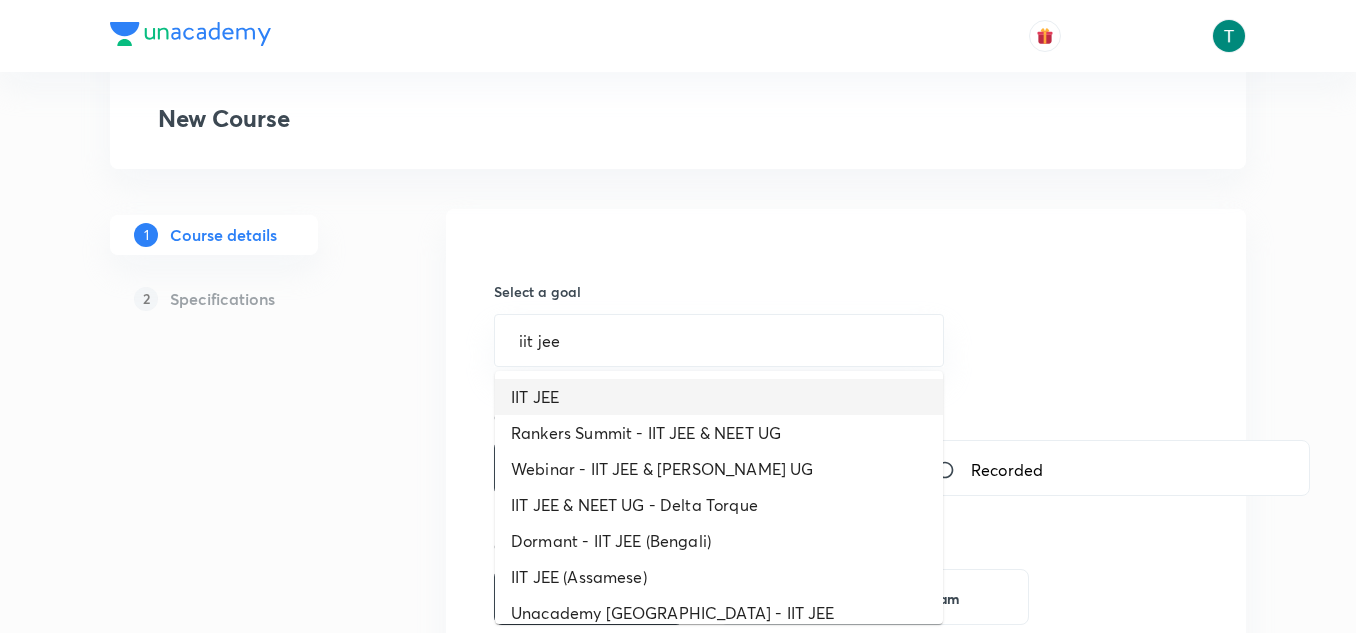 click on "IIT JEE" at bounding box center [719, 397] 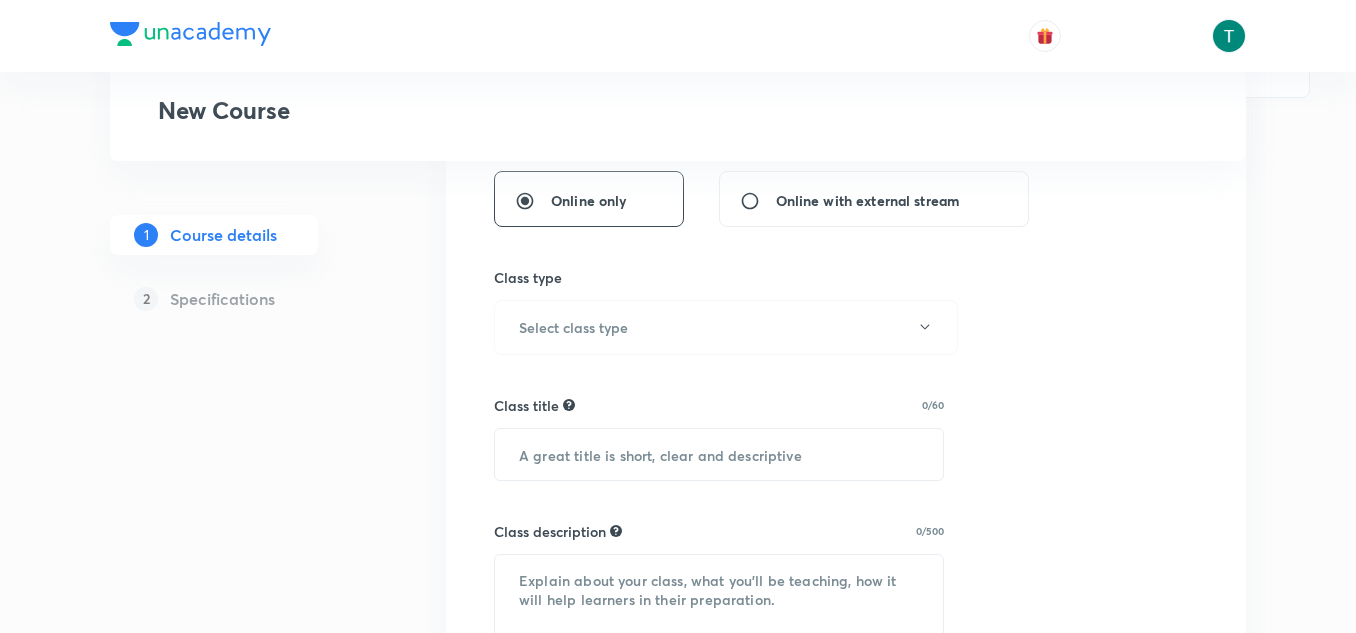scroll, scrollTop: 508, scrollLeft: 0, axis: vertical 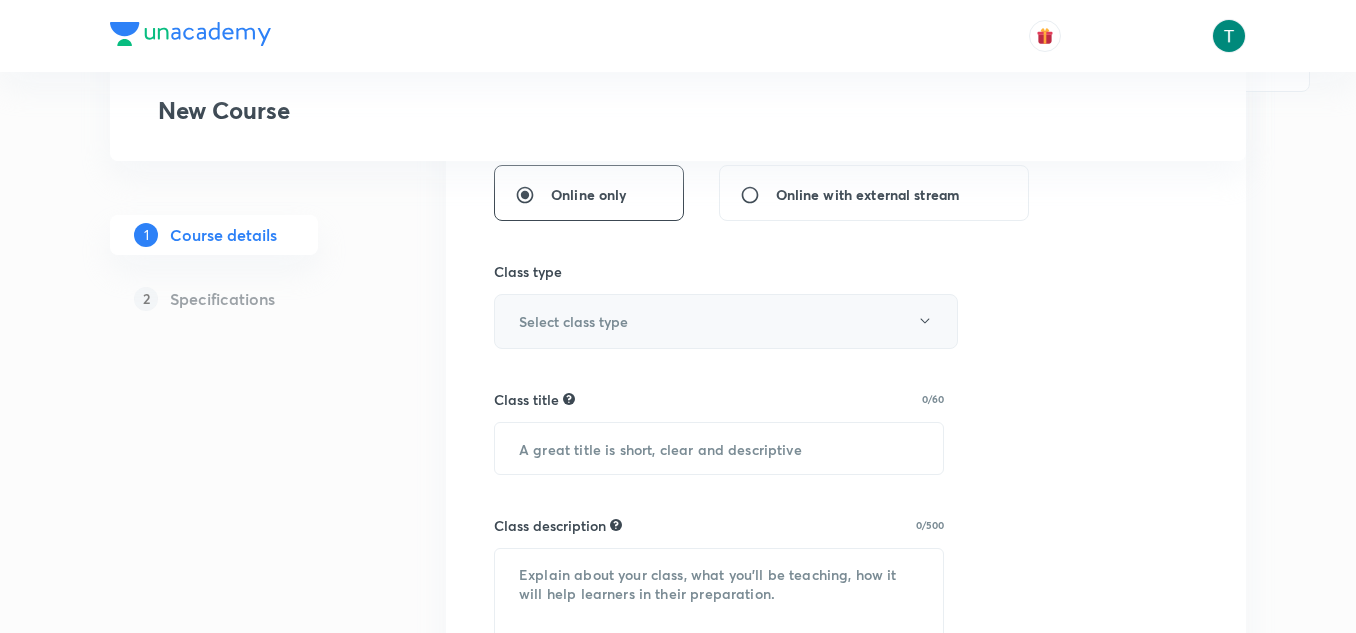 click on "Select class type" at bounding box center (573, 321) 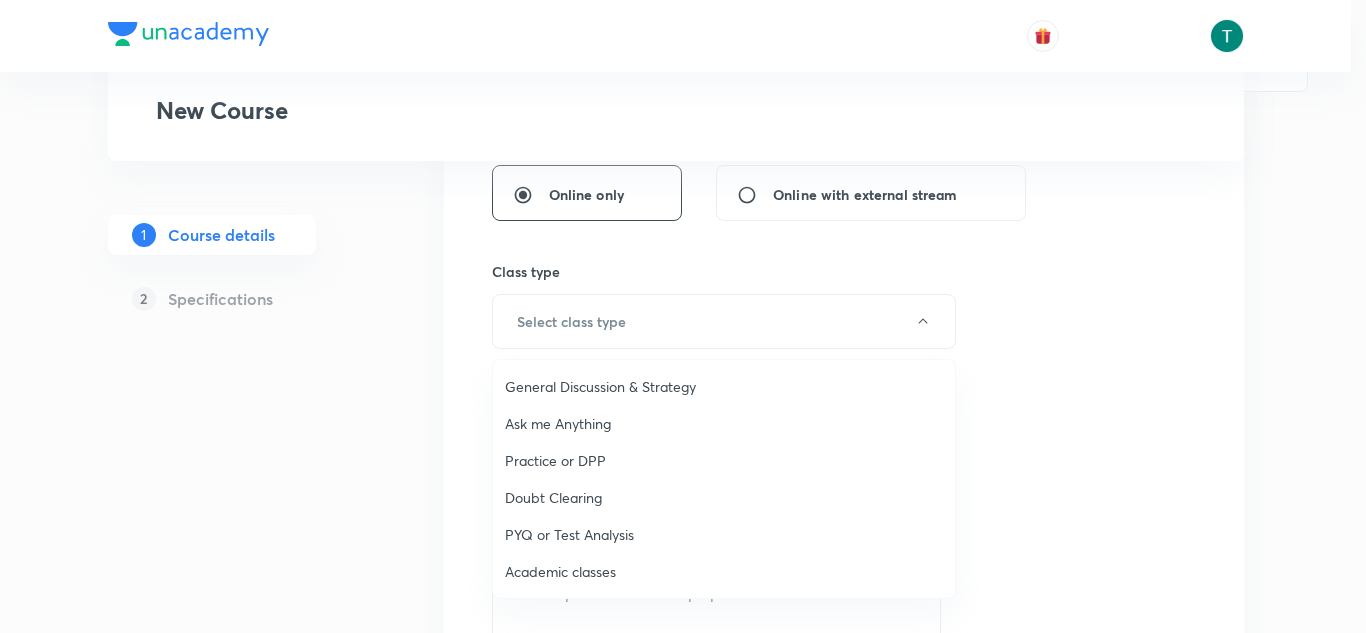 click on "Academic classes" at bounding box center [724, 571] 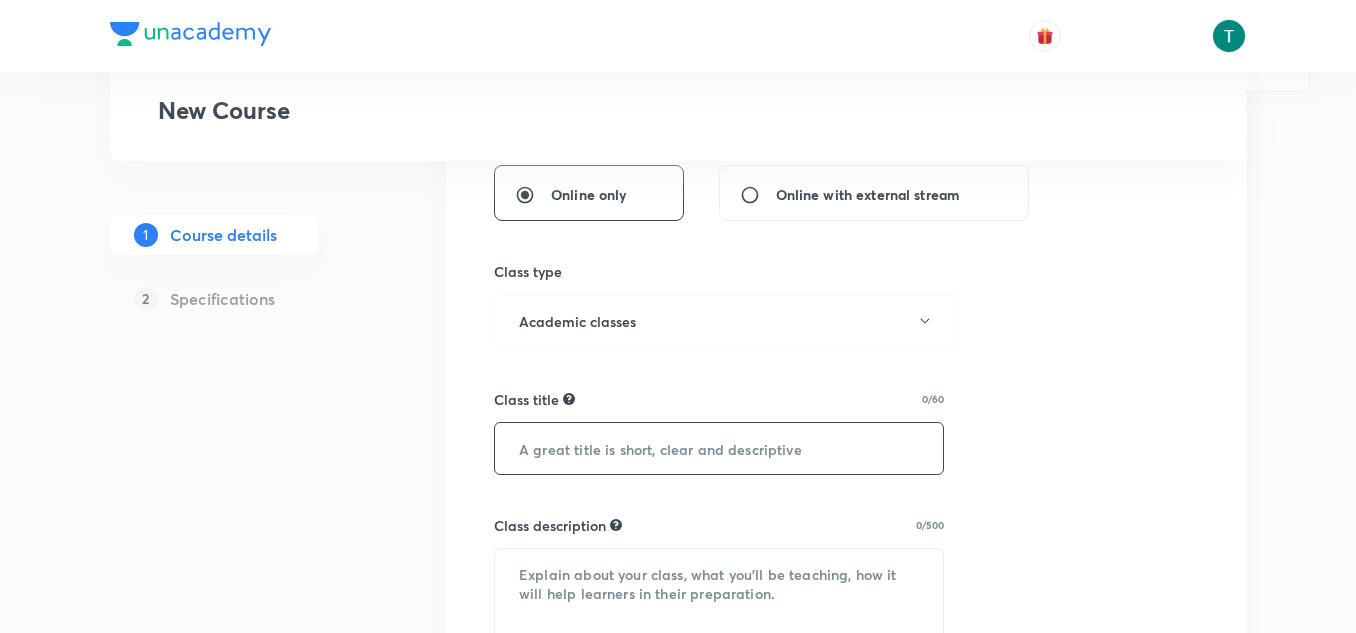 click at bounding box center (719, 448) 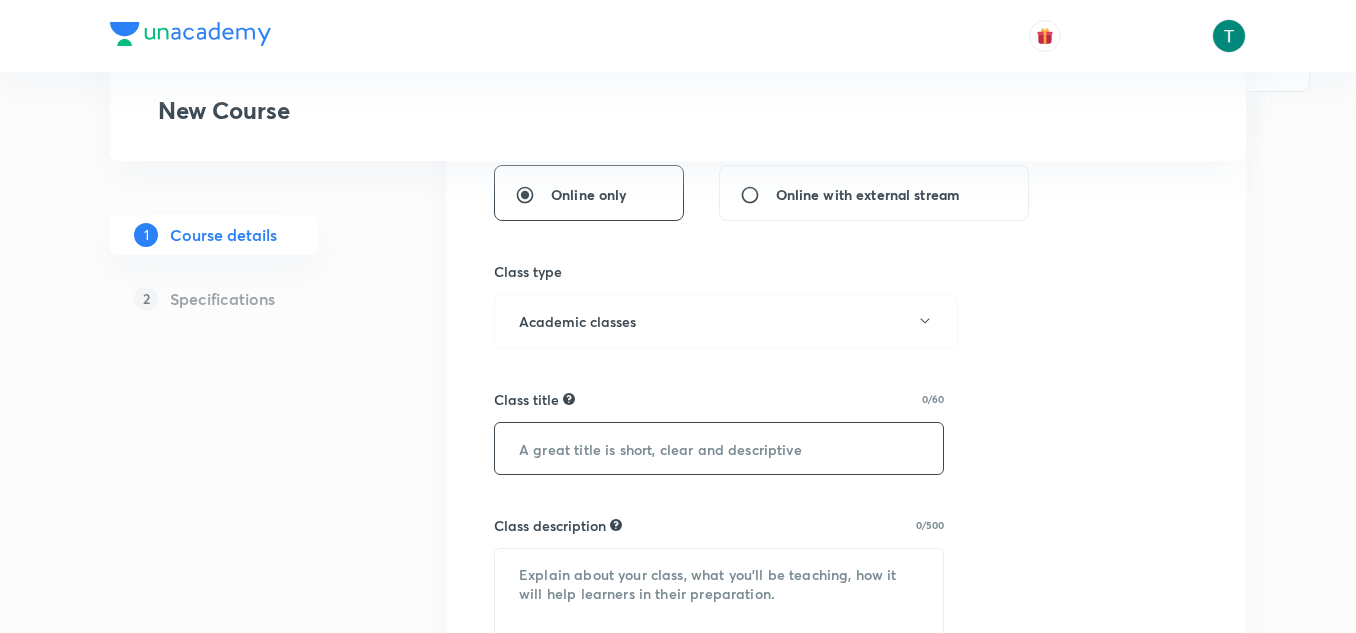 drag, startPoint x: 589, startPoint y: 449, endPoint x: 550, endPoint y: 453, distance: 39.20459 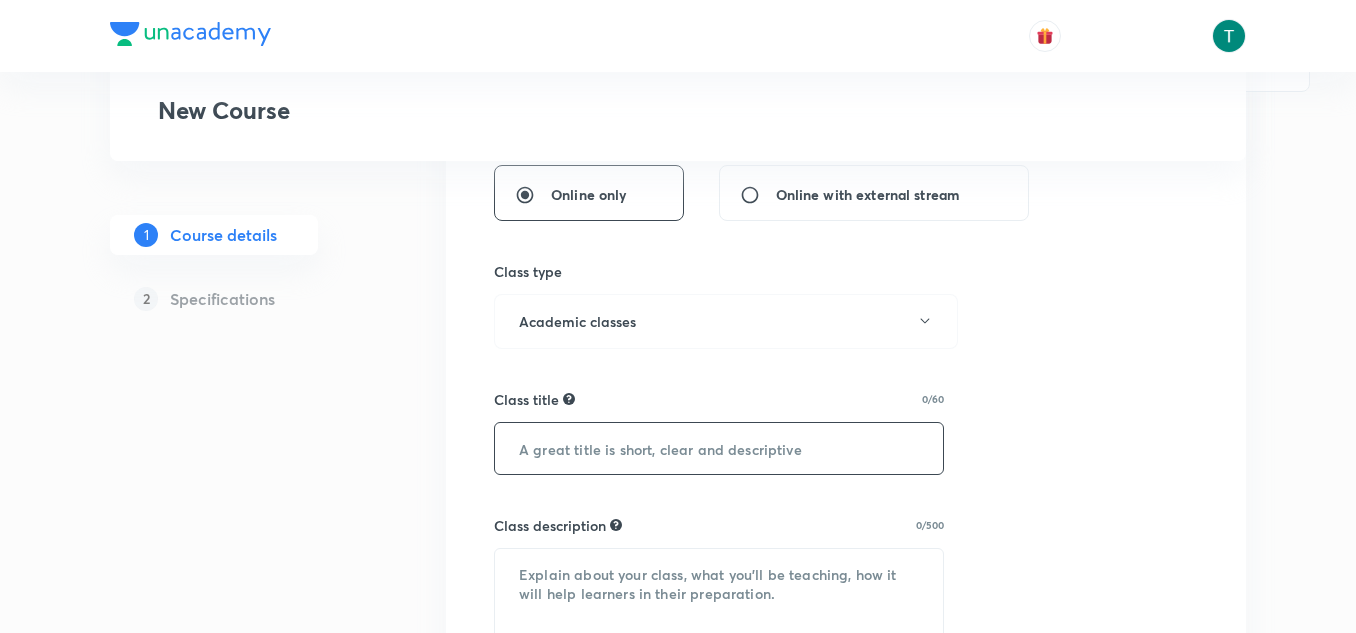 paste on "Cleavage of Ether ( chain n Ring)" 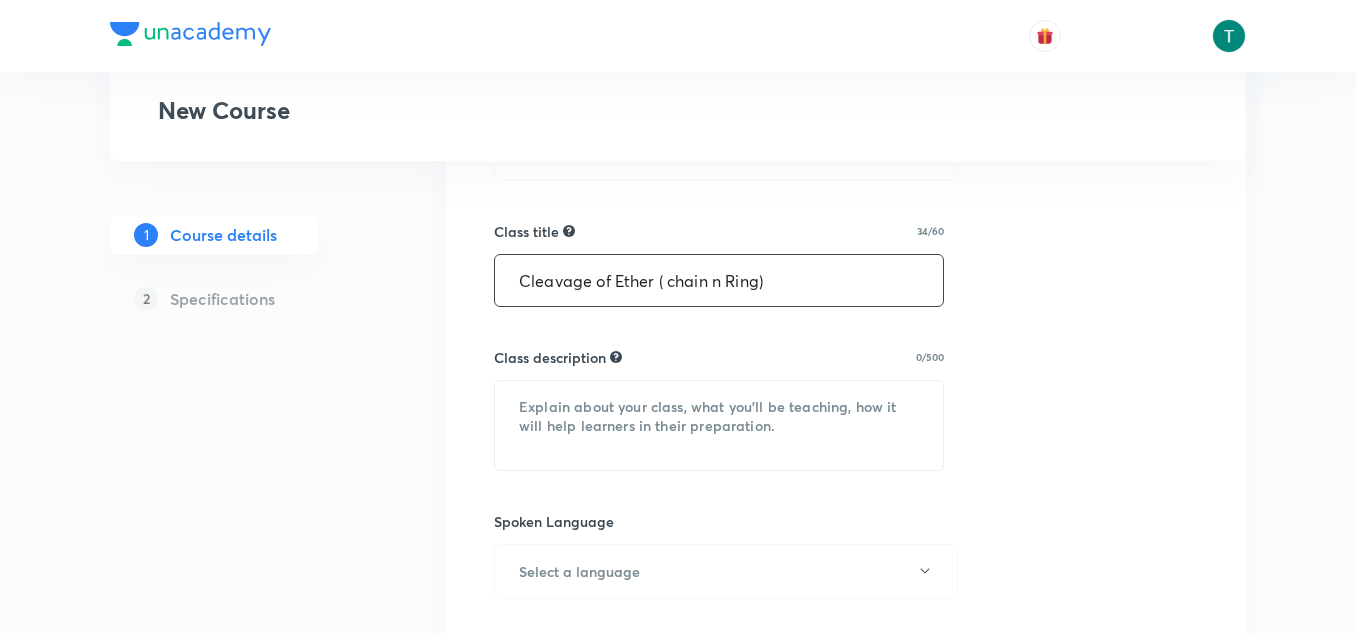 scroll, scrollTop: 679, scrollLeft: 0, axis: vertical 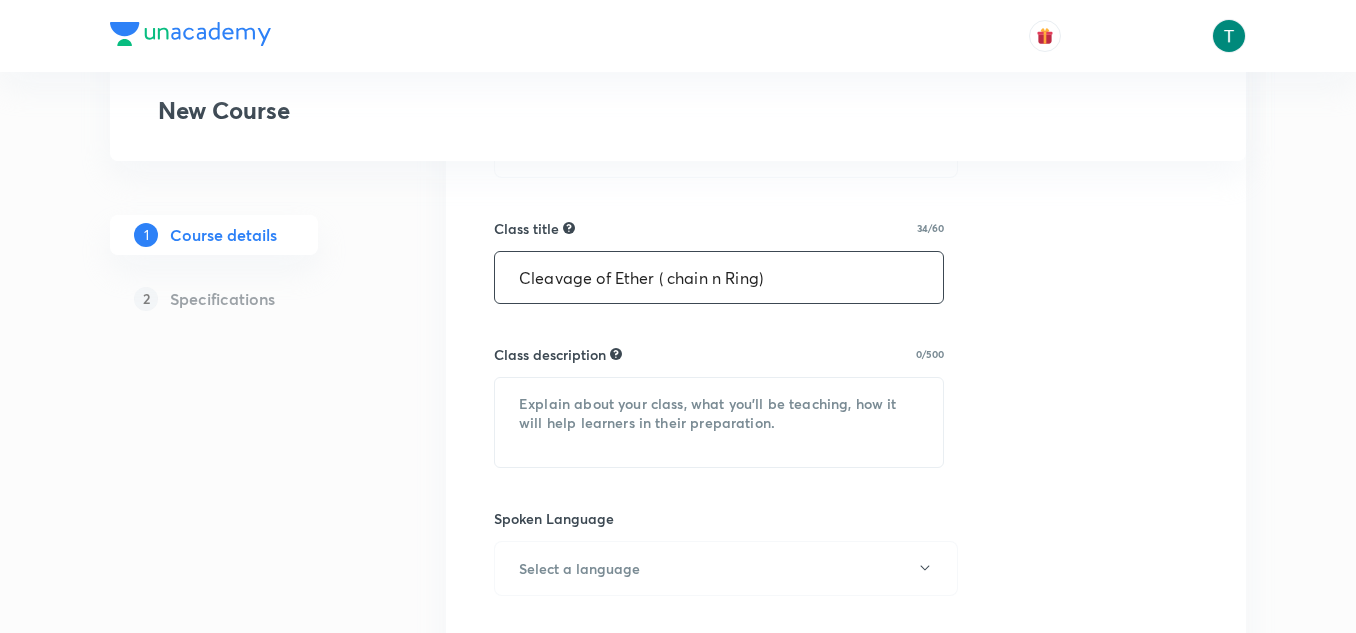 type on "Cleavage of Ether ( chain n Ring)" 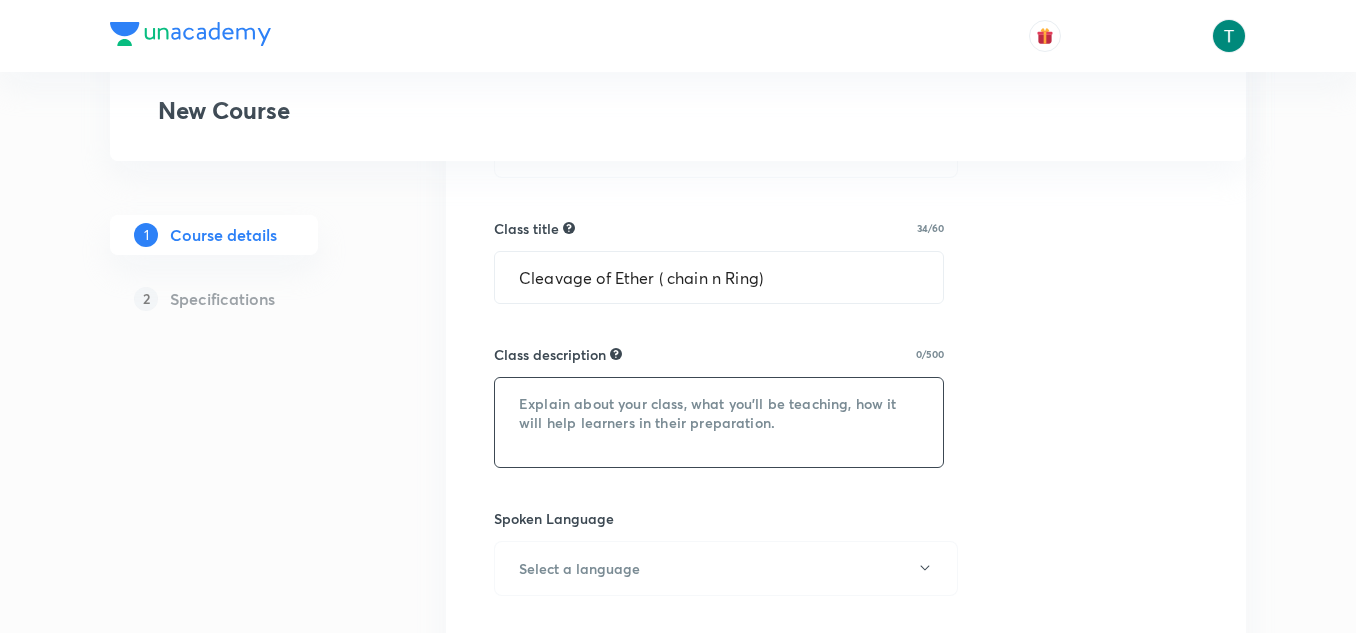 click at bounding box center [719, 422] 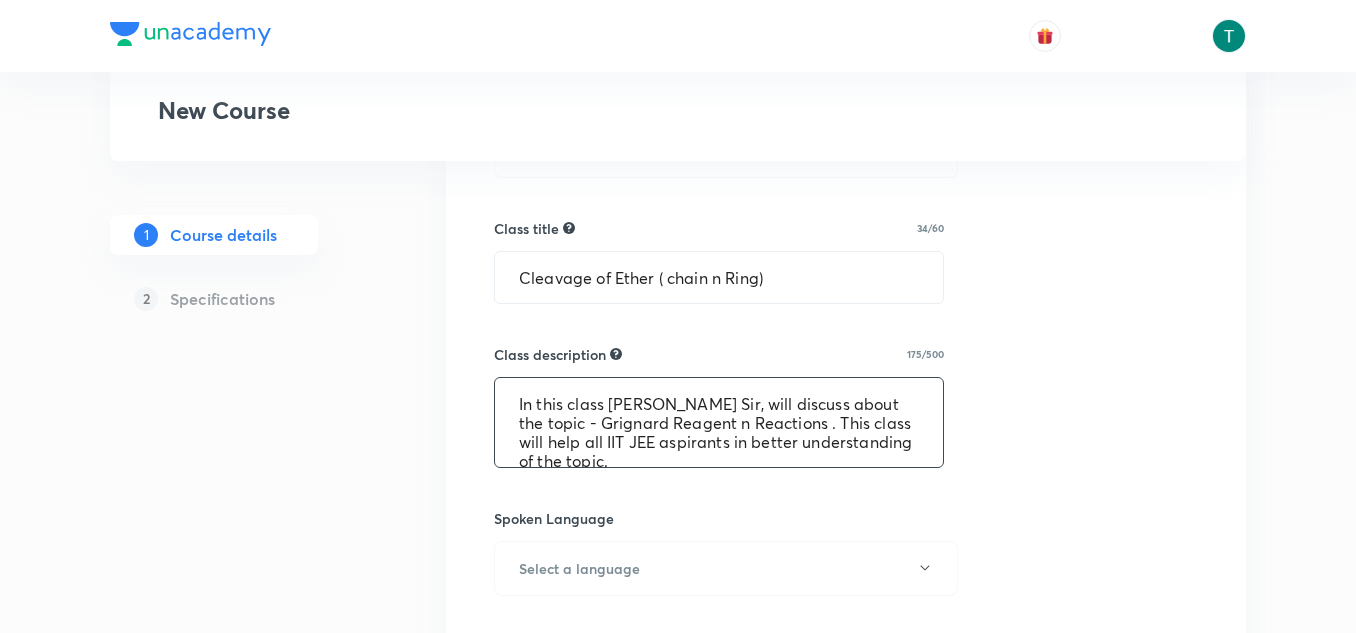 scroll, scrollTop: 4, scrollLeft: 0, axis: vertical 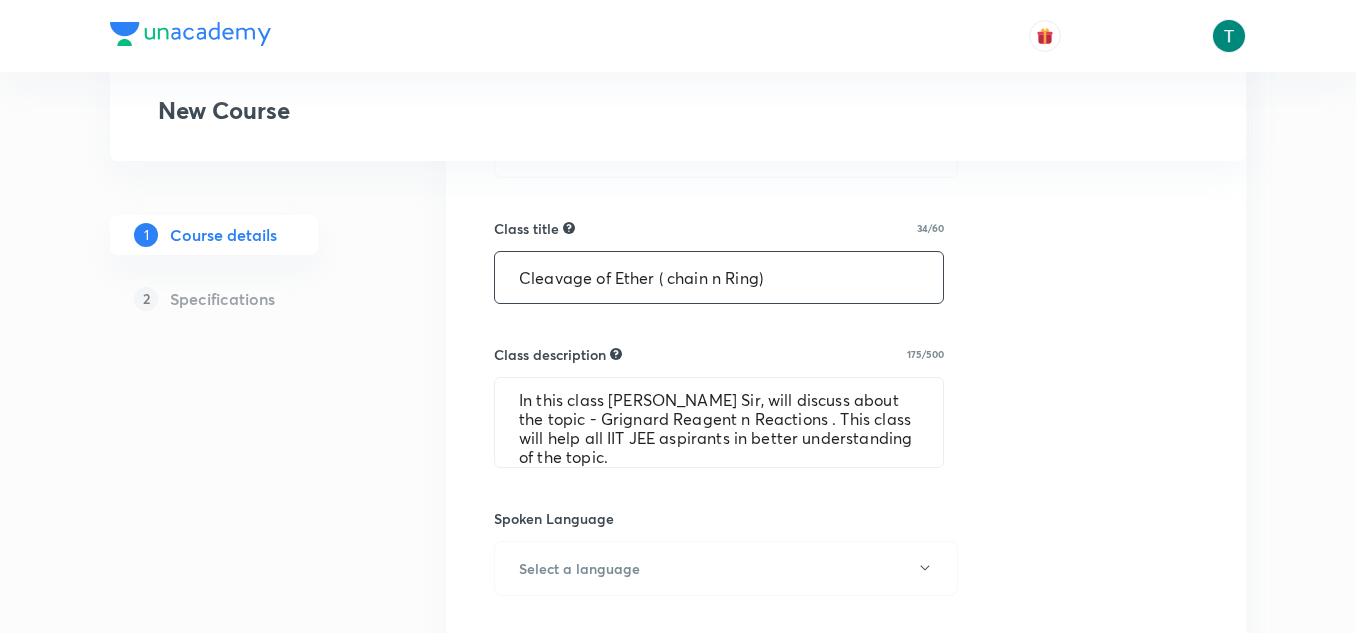 drag, startPoint x: 772, startPoint y: 280, endPoint x: 453, endPoint y: 296, distance: 319.401 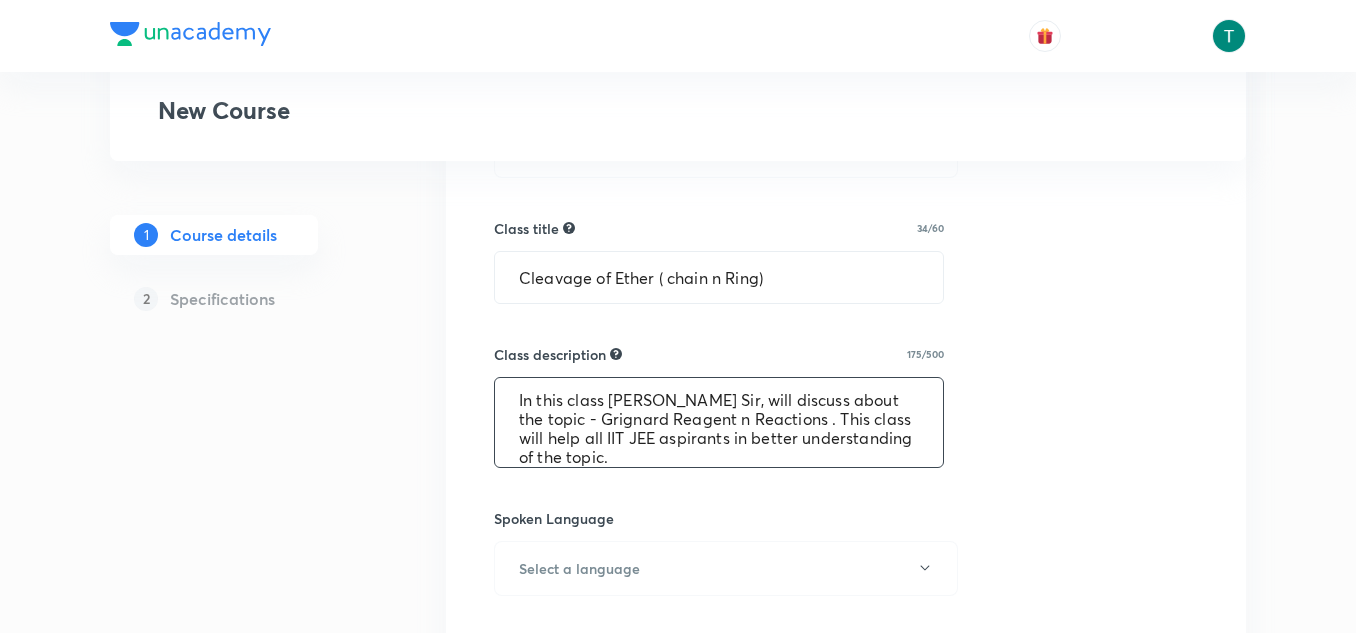 drag, startPoint x: 599, startPoint y: 417, endPoint x: 828, endPoint y: 419, distance: 229.00873 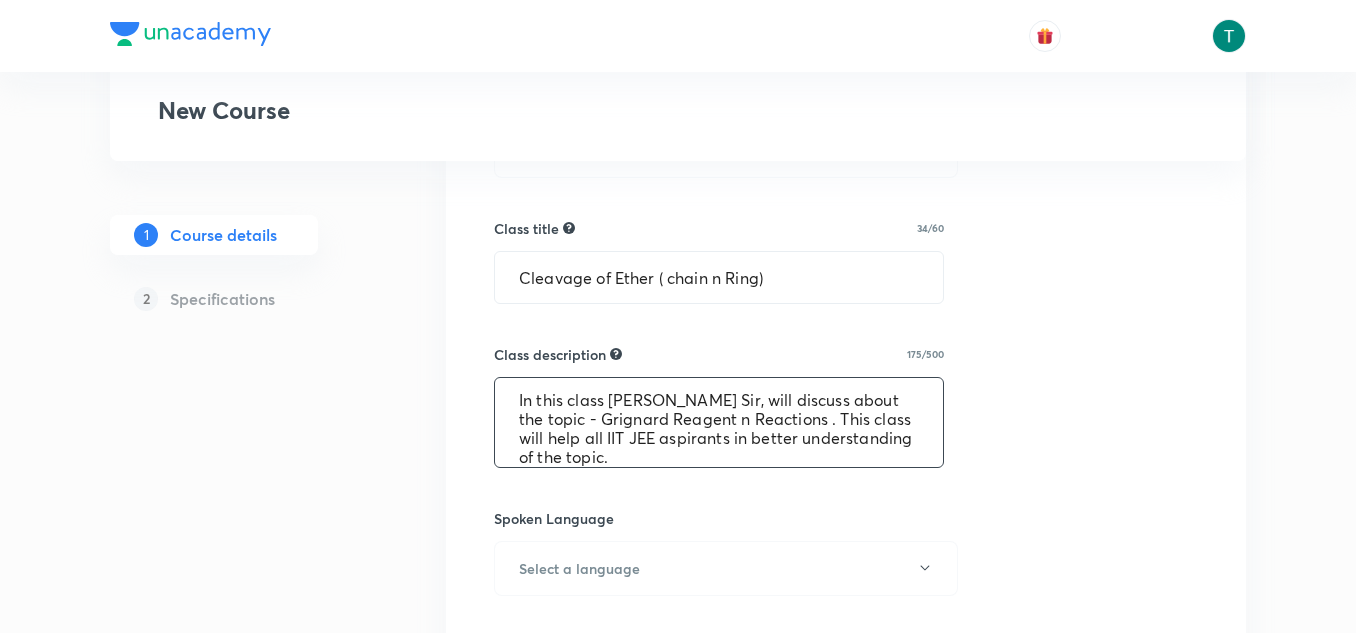 paste on "Cleavage of Ether ( chain n Ring)" 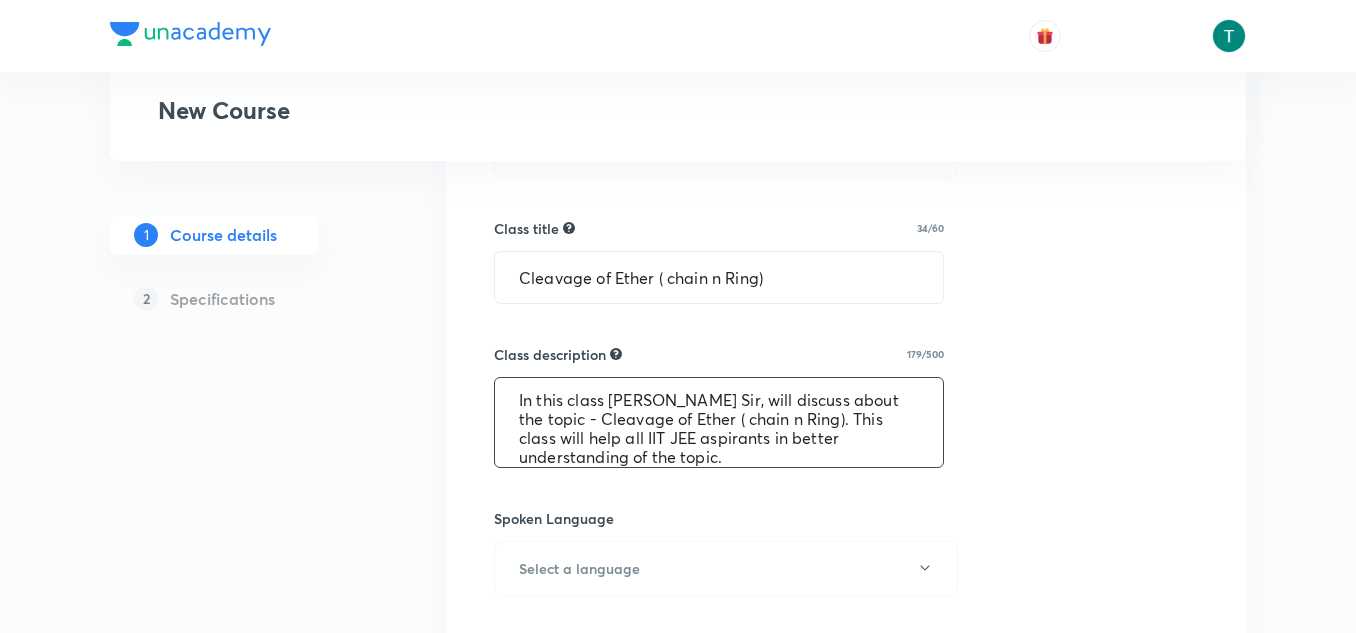 scroll, scrollTop: 19, scrollLeft: 0, axis: vertical 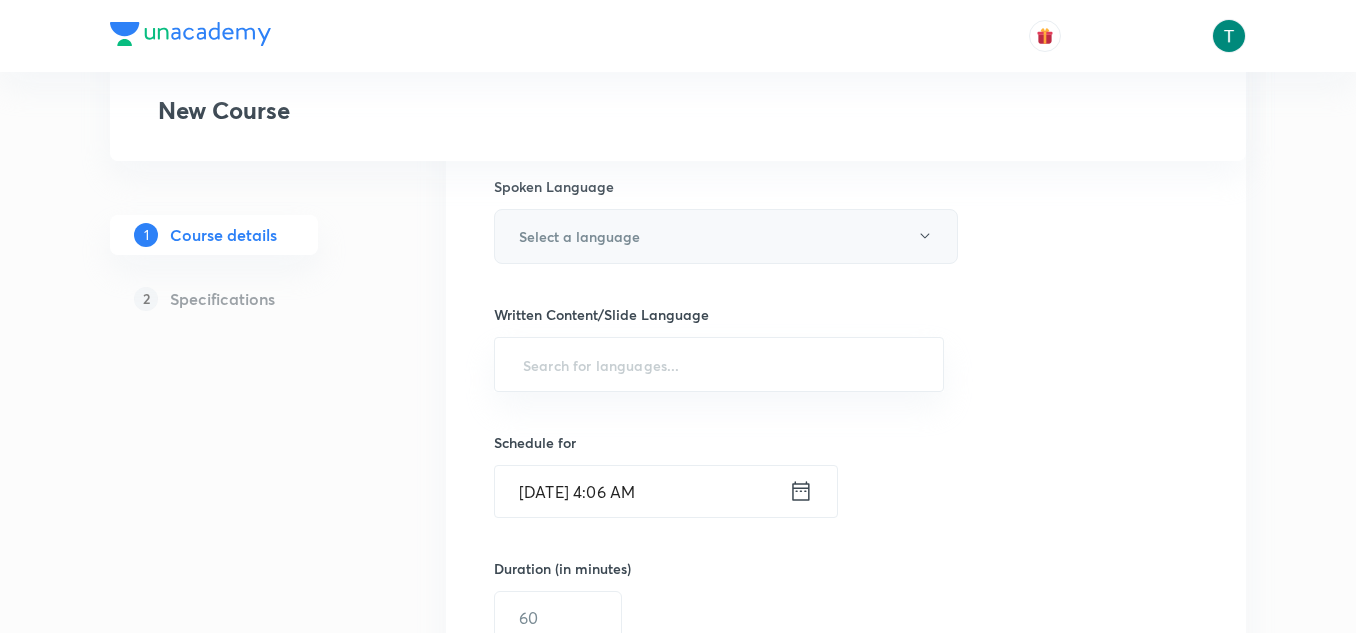 type on "In this class Mayank Pareek Sir, will discuss about the topic - Cleavage of Ether ( chain n Ring). This class will help all IIT JEE aspirants in better understanding of the topic." 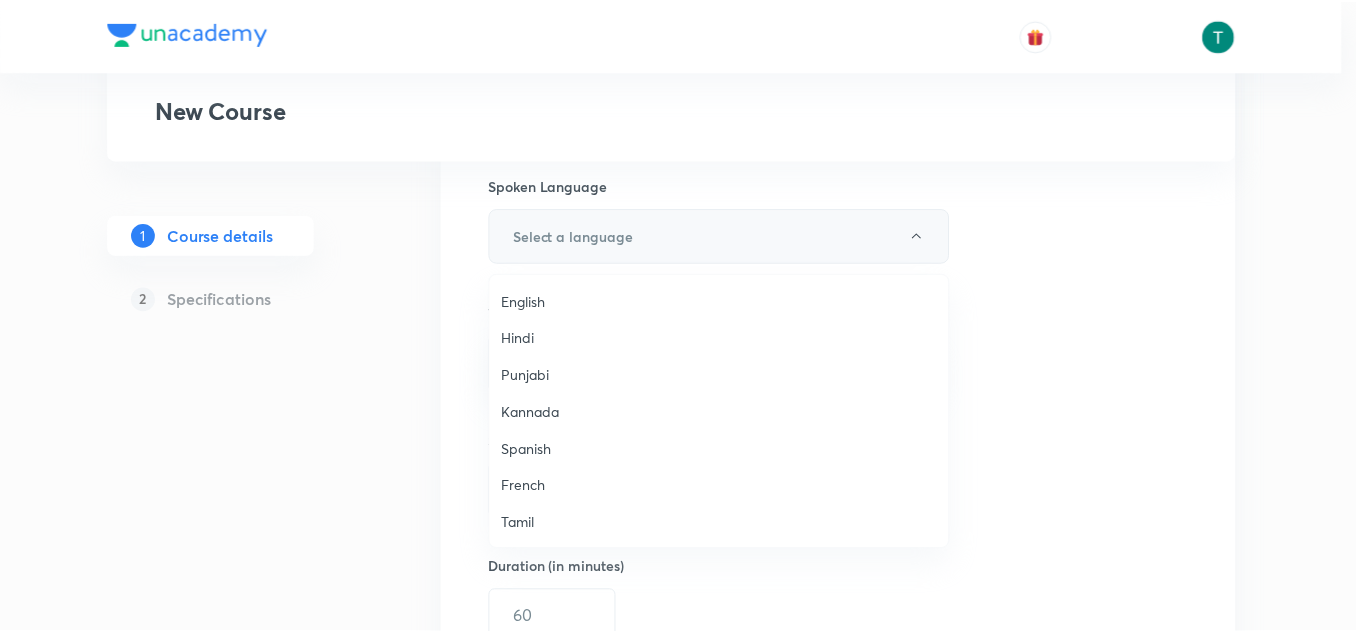 scroll, scrollTop: 593, scrollLeft: 0, axis: vertical 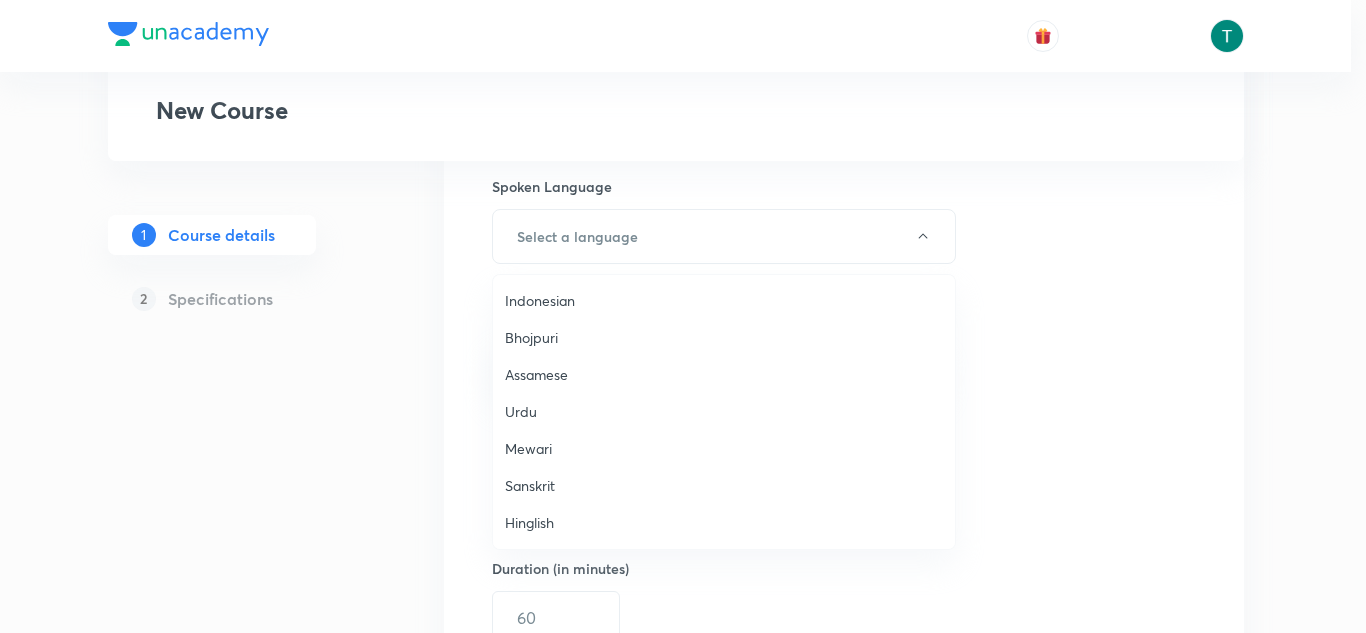 click on "Hinglish" at bounding box center [724, 522] 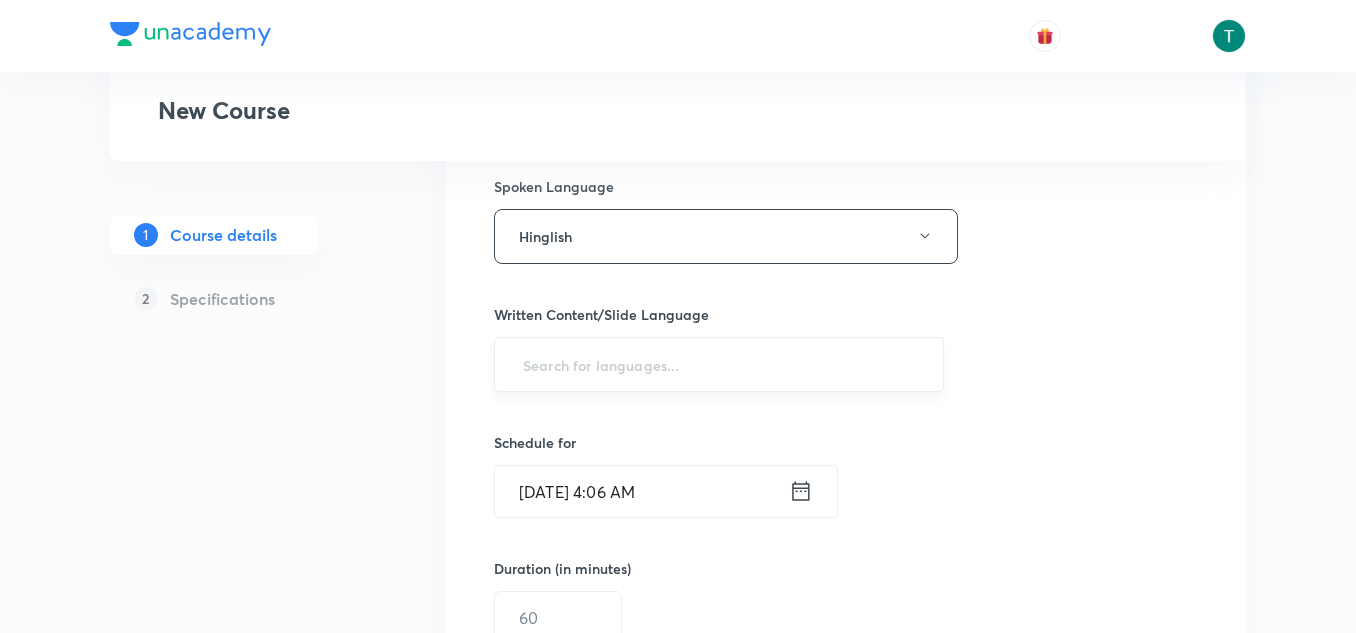 click at bounding box center [719, 364] 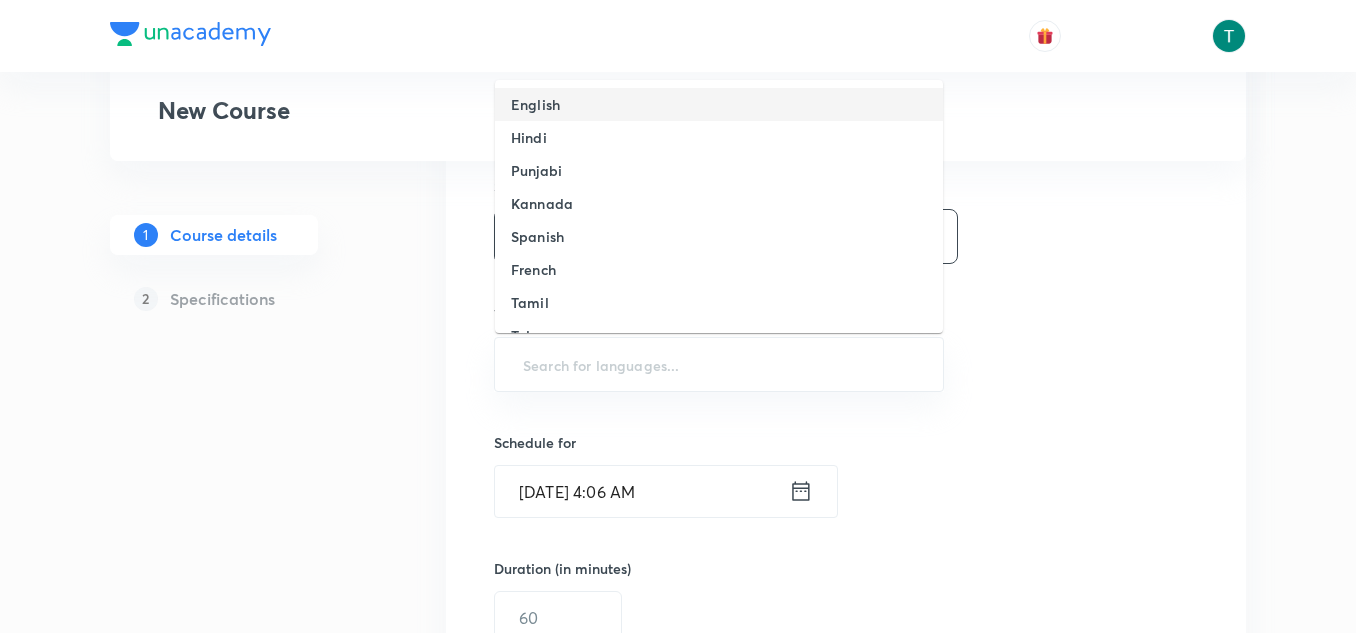 click on "English" at bounding box center [719, 104] 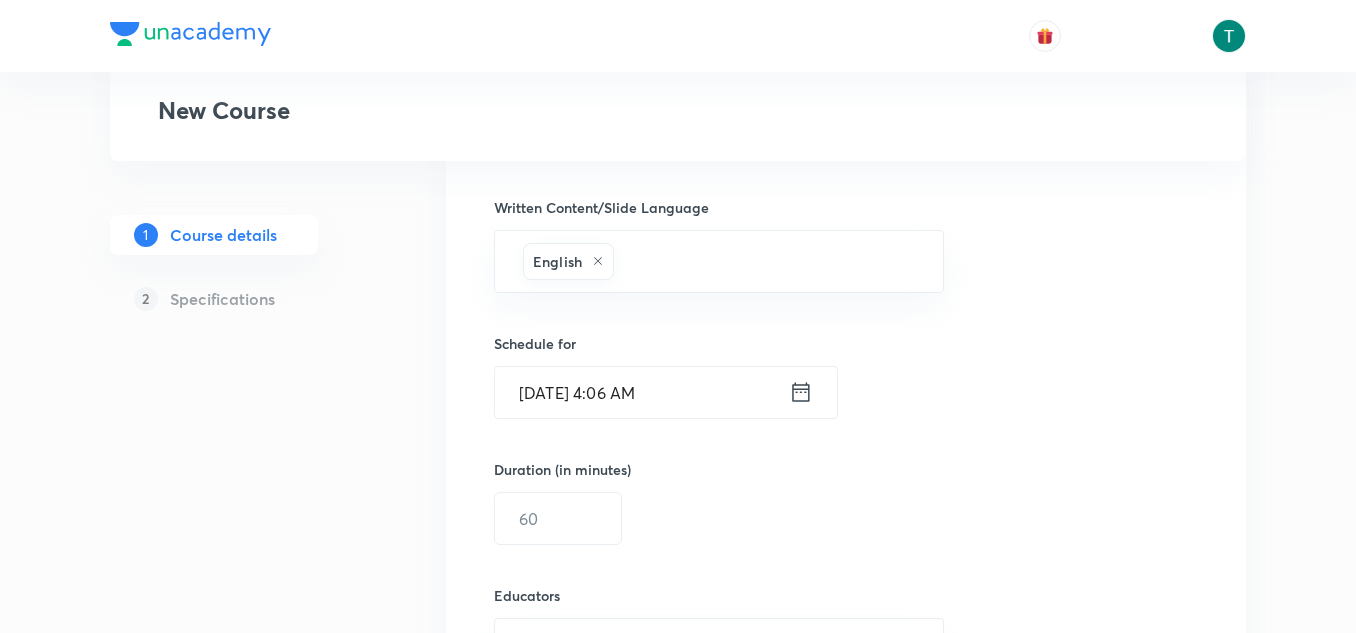 scroll, scrollTop: 1122, scrollLeft: 0, axis: vertical 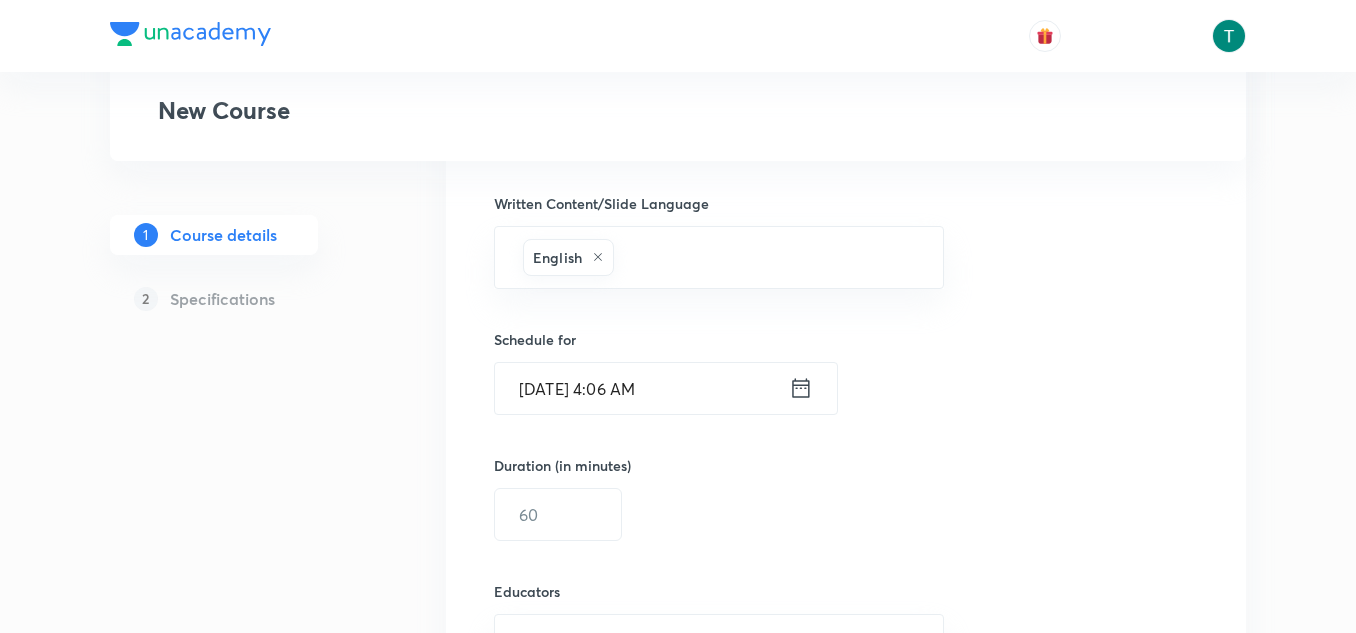 click on "Jul 12, 2025, 4:06 AM" at bounding box center (642, 388) 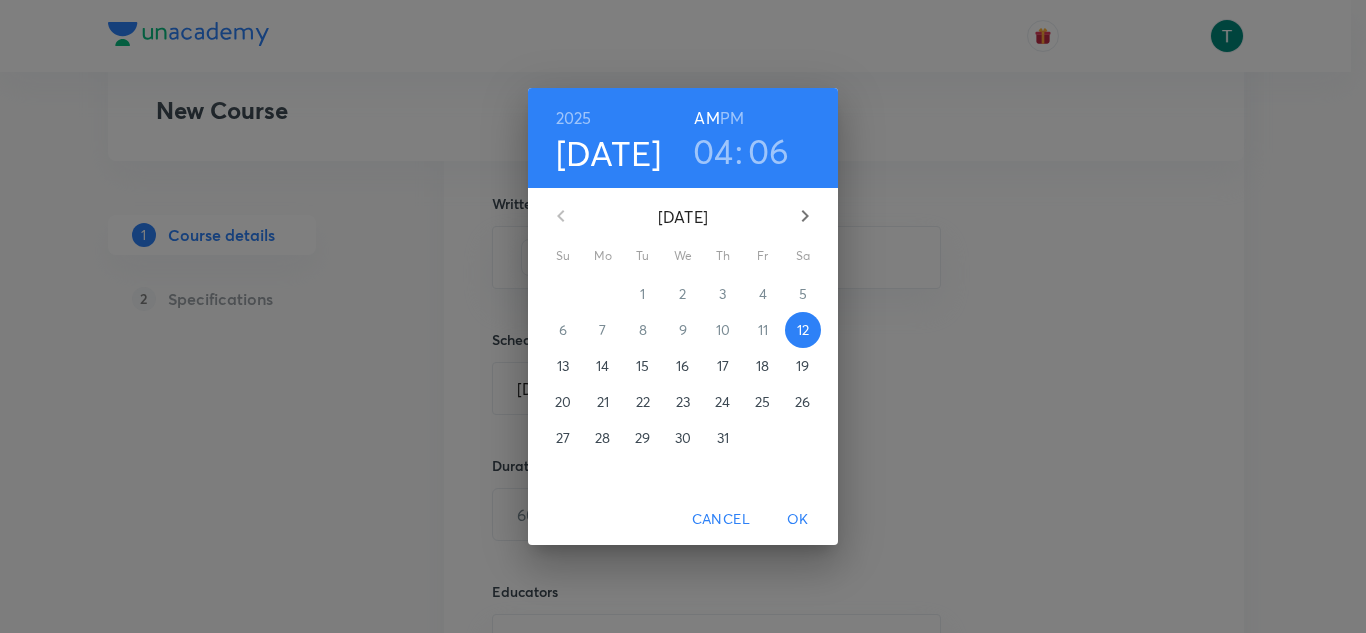 click on "13" at bounding box center [563, 366] 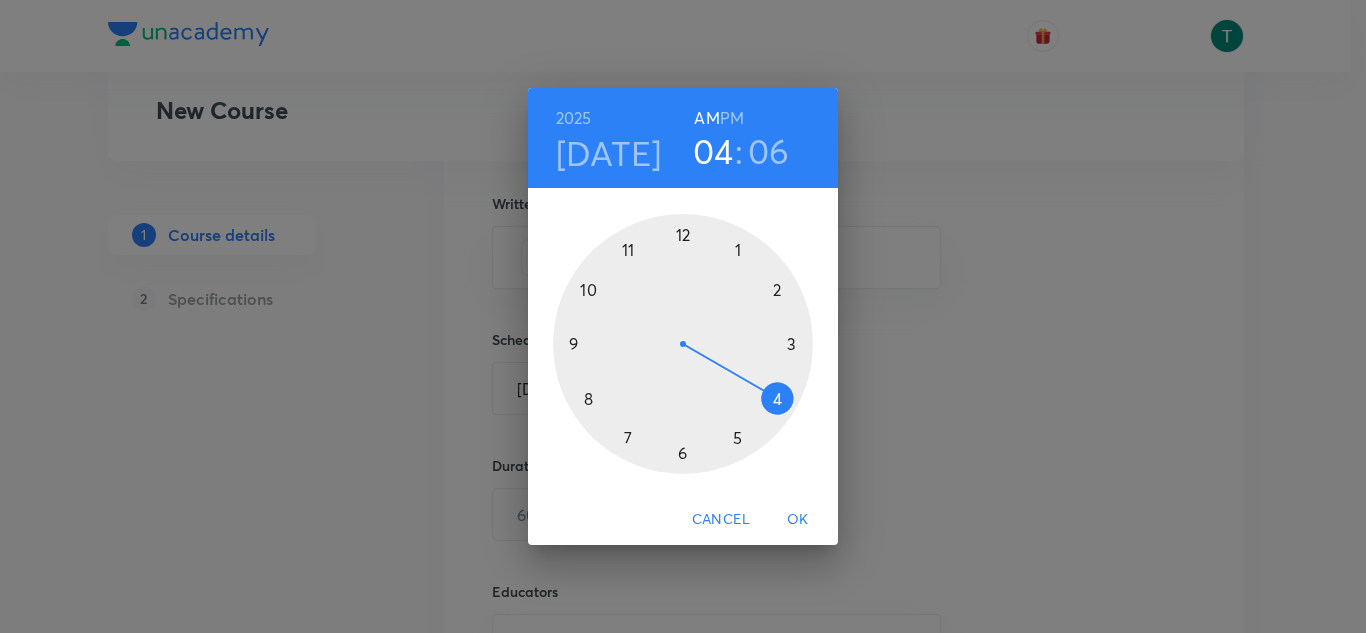 click at bounding box center (683, 344) 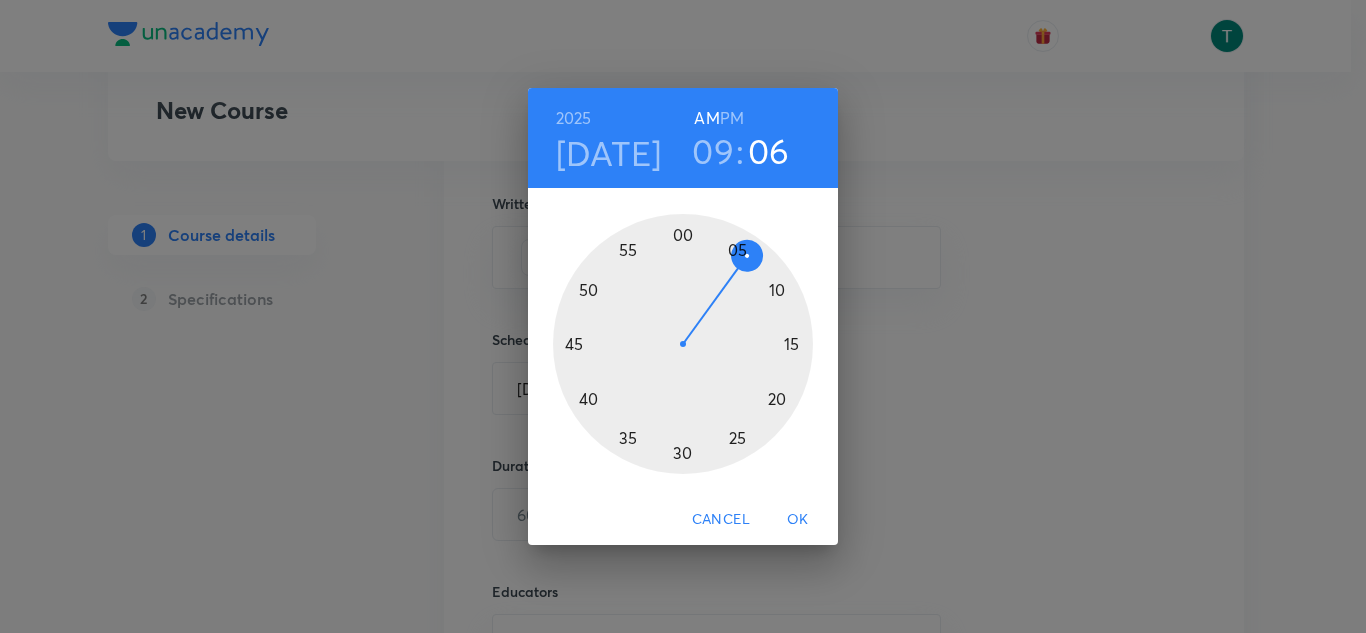 click at bounding box center (683, 344) 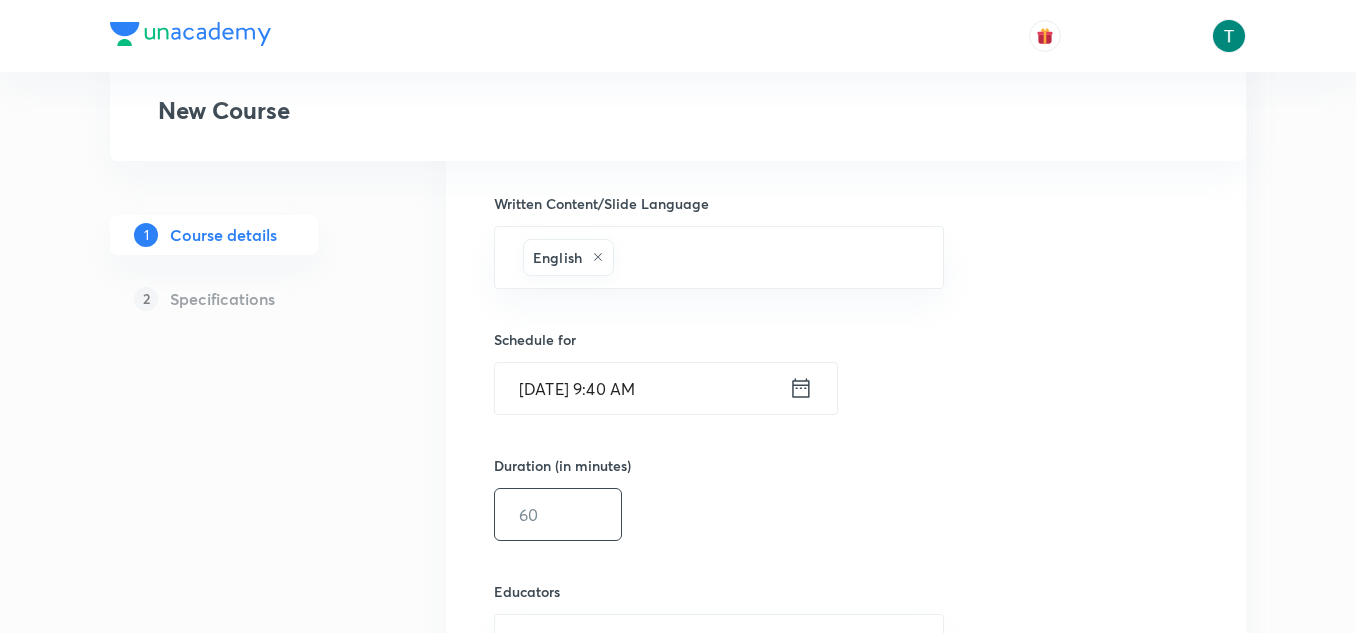click at bounding box center (558, 514) 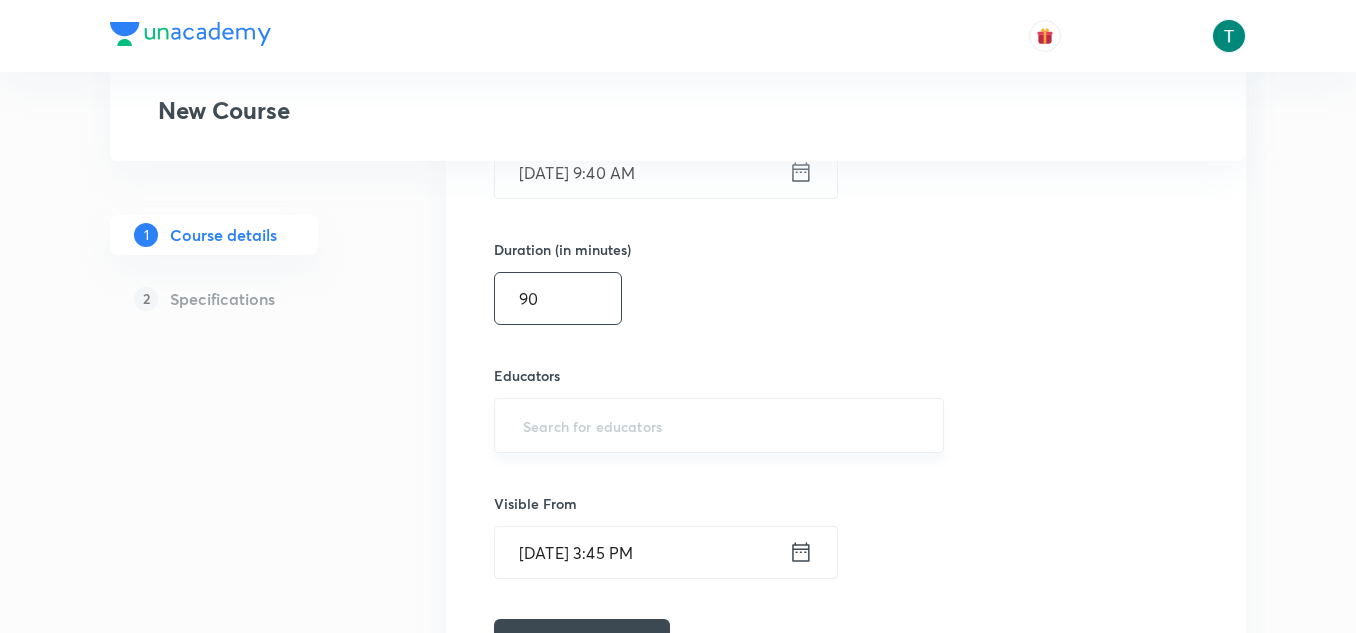 scroll, scrollTop: 1345, scrollLeft: 0, axis: vertical 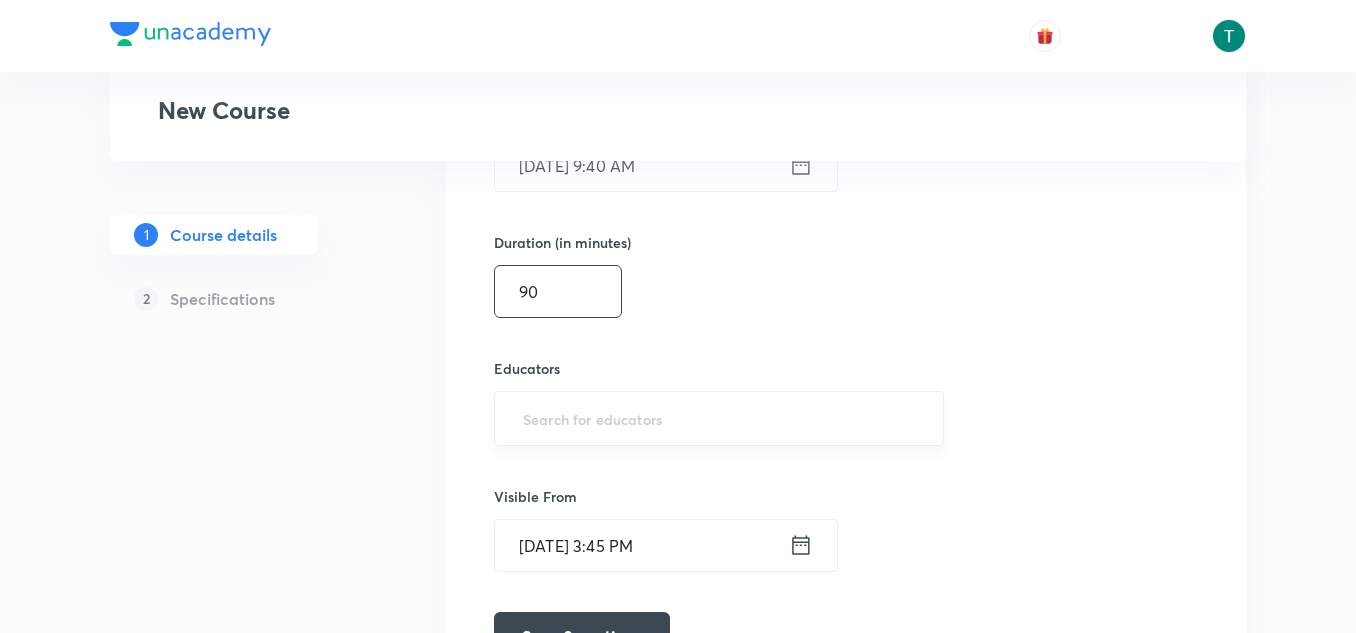 type on "90" 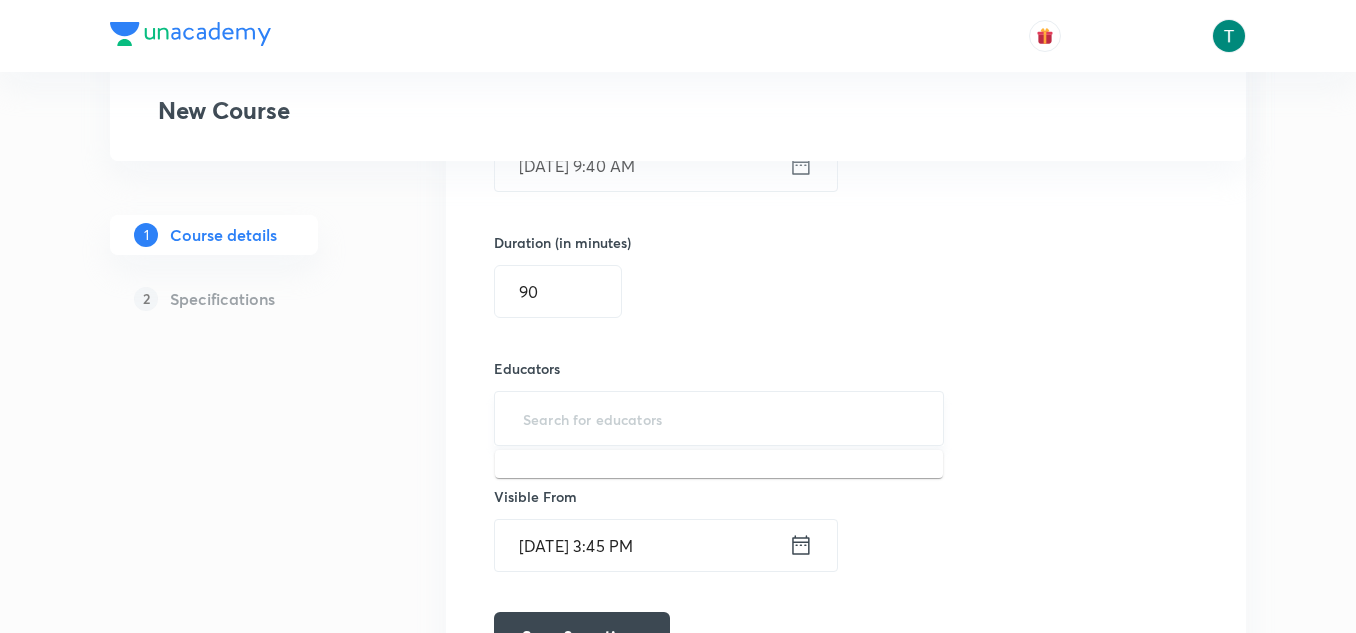 click at bounding box center [719, 418] 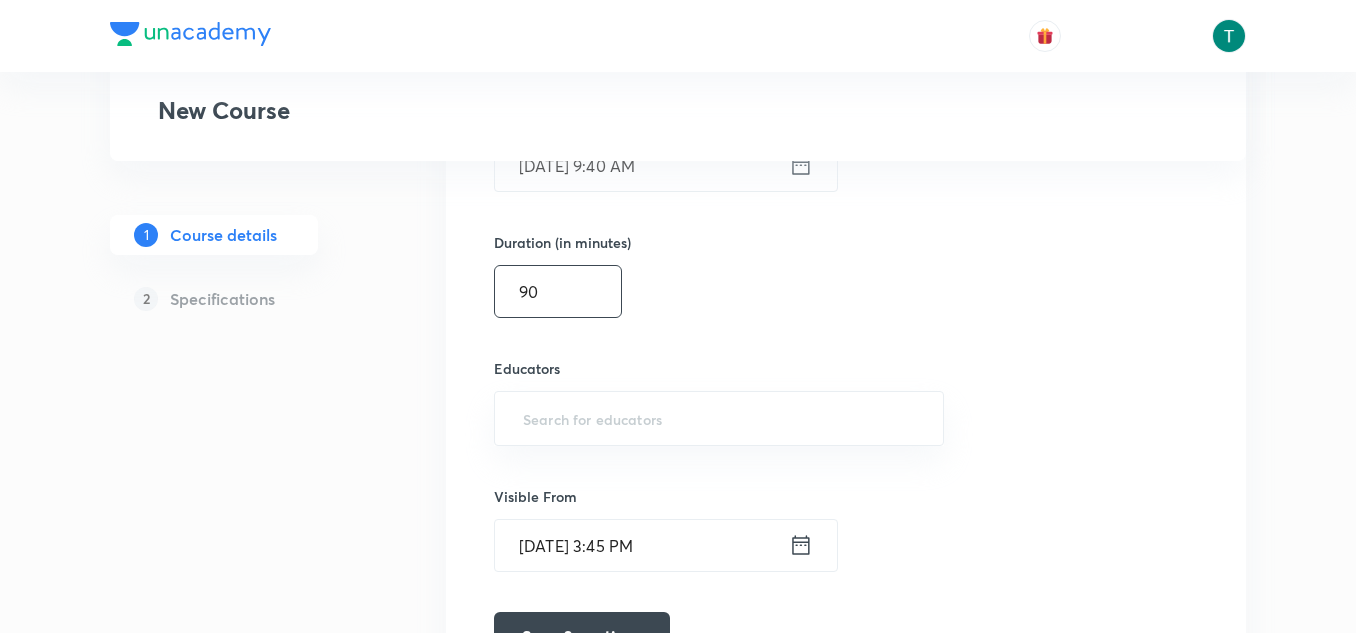 paste on "unacademy-user-Z0NJ498M4NPC" 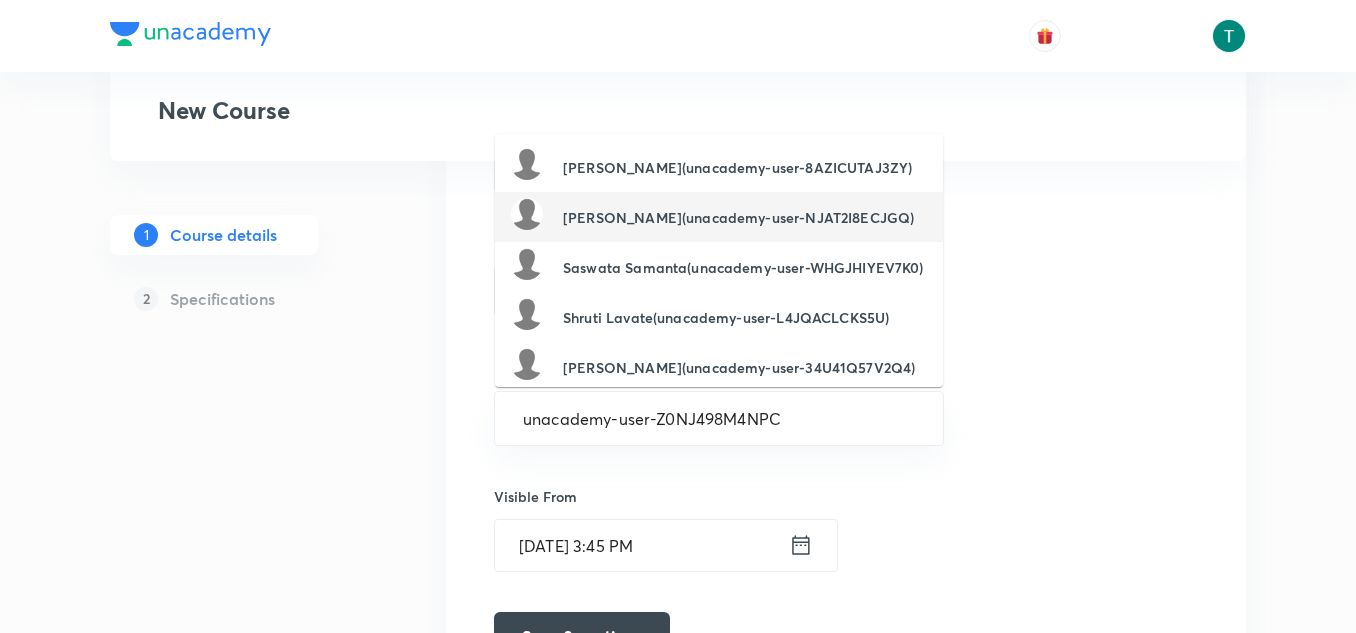 scroll, scrollTop: 0, scrollLeft: 0, axis: both 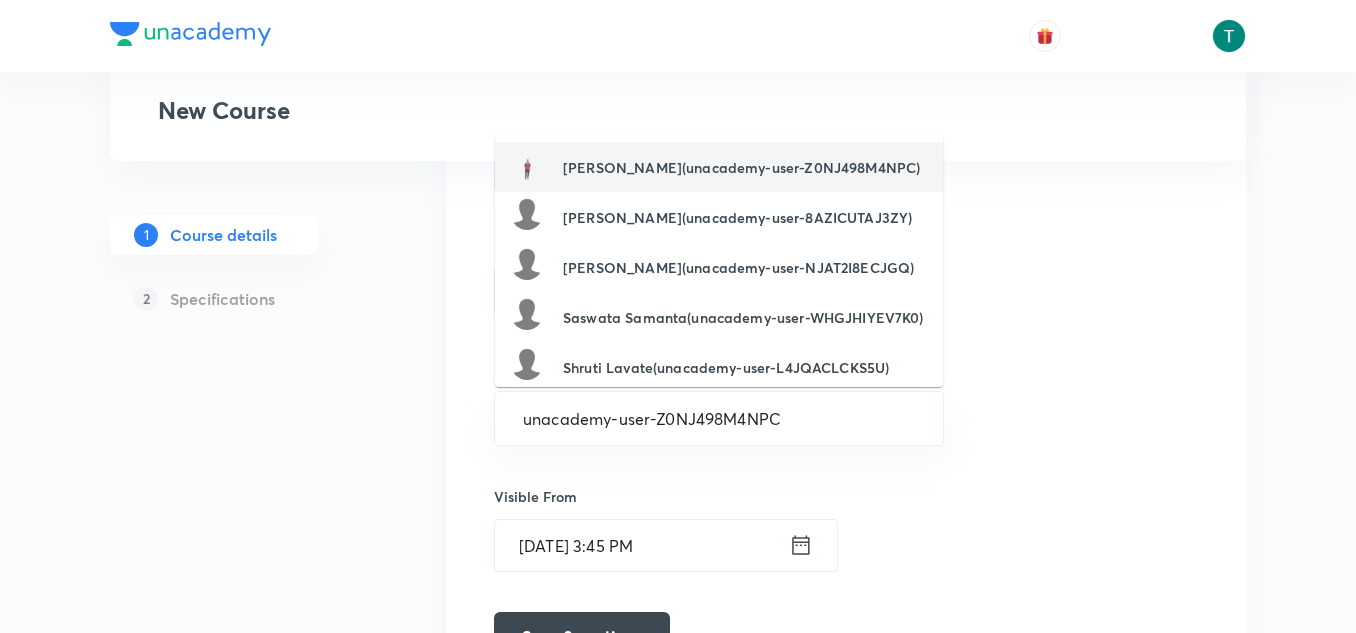 click on "[PERSON_NAME](unacademy-user-Z0NJ498M4NPC)" at bounding box center (741, 167) 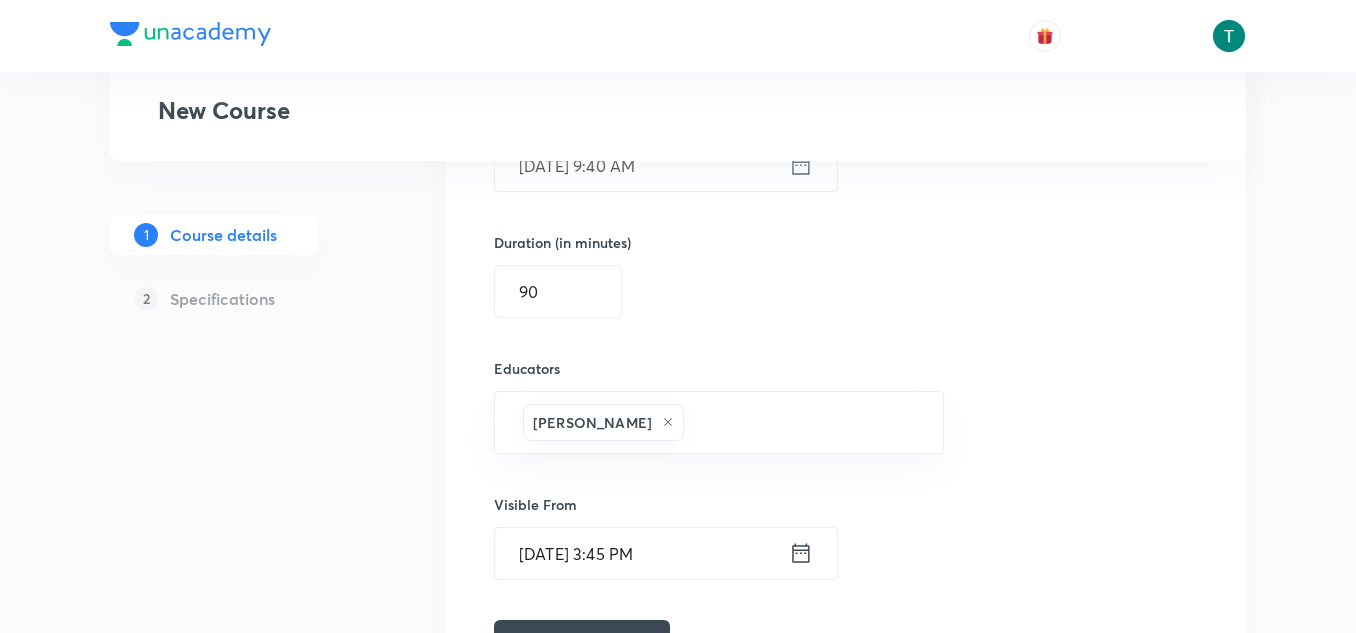 scroll, scrollTop: 1492, scrollLeft: 0, axis: vertical 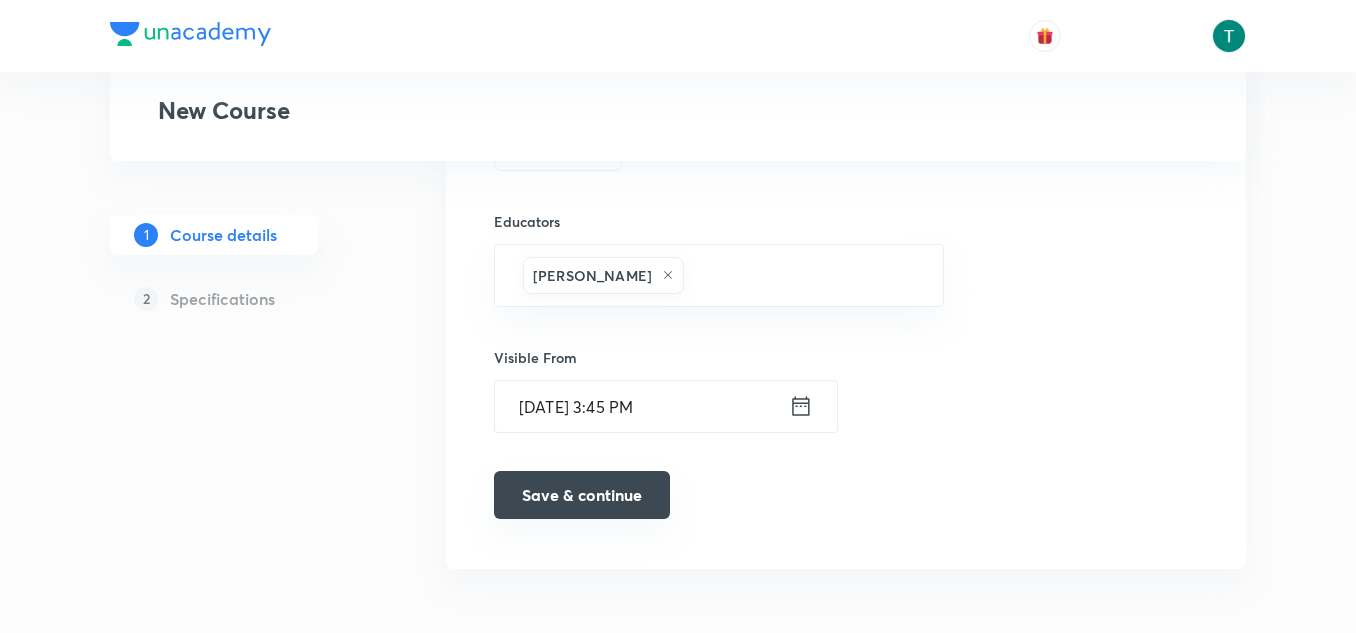 click on "Save & continue" at bounding box center (582, 495) 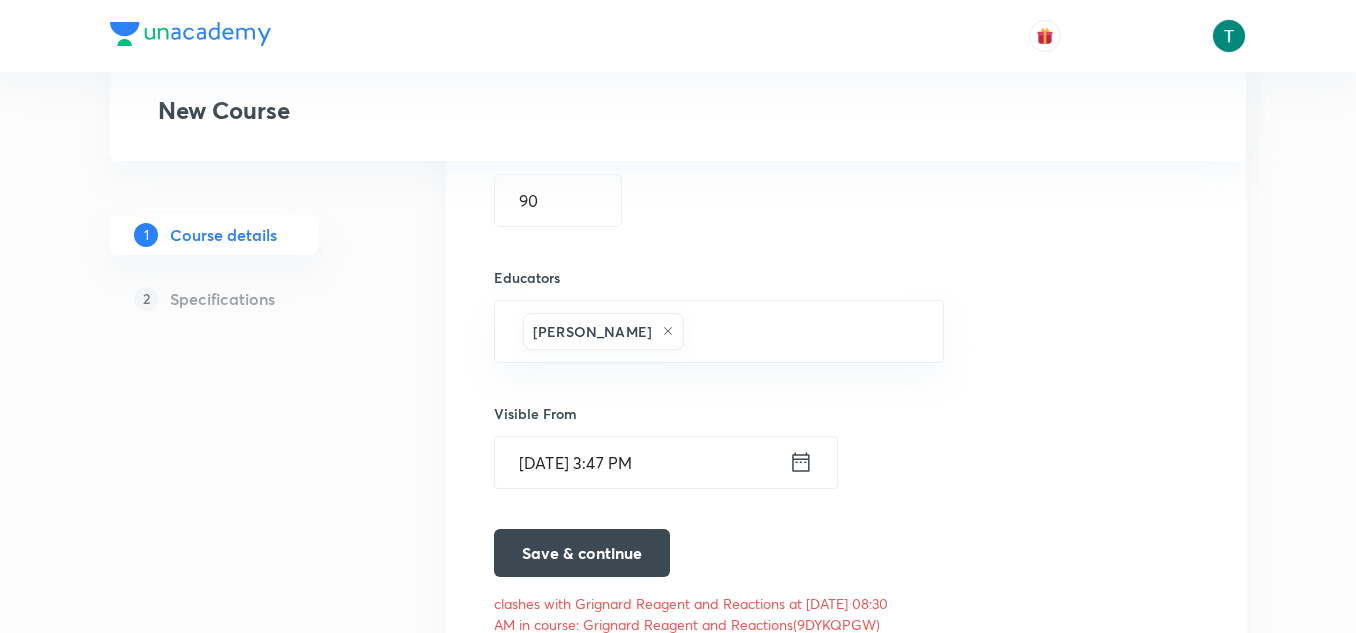 scroll, scrollTop: 1434, scrollLeft: 0, axis: vertical 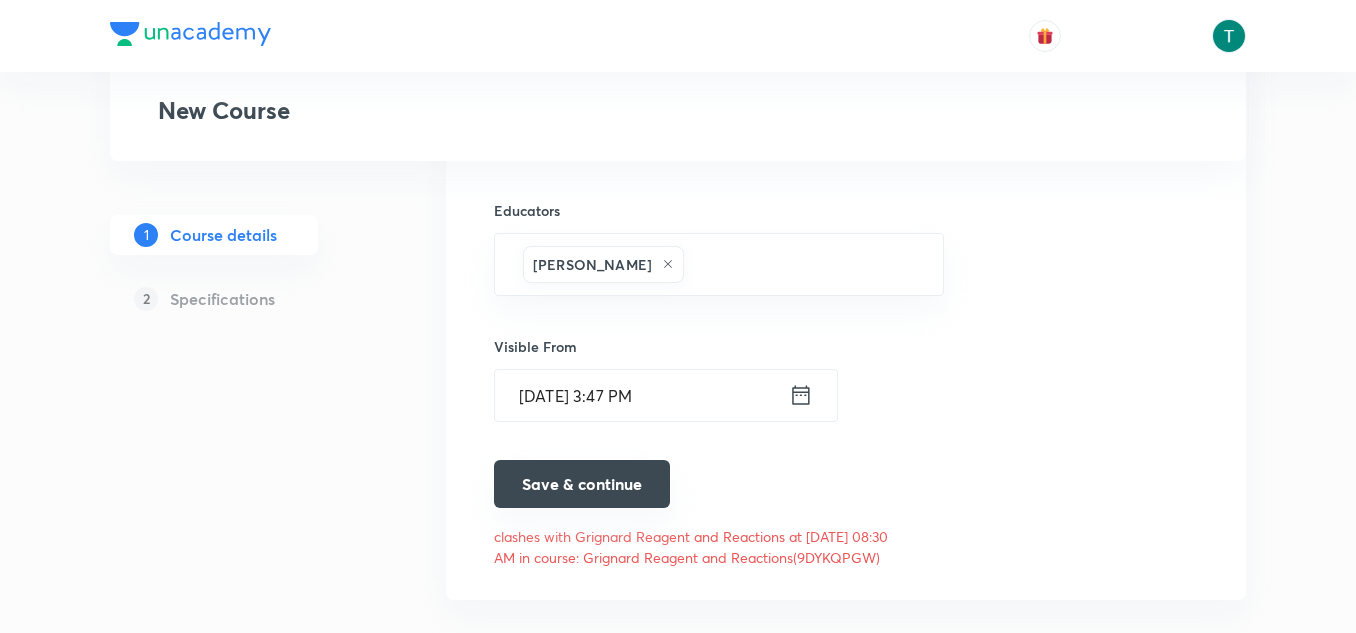 click on "Save & continue" at bounding box center (582, 484) 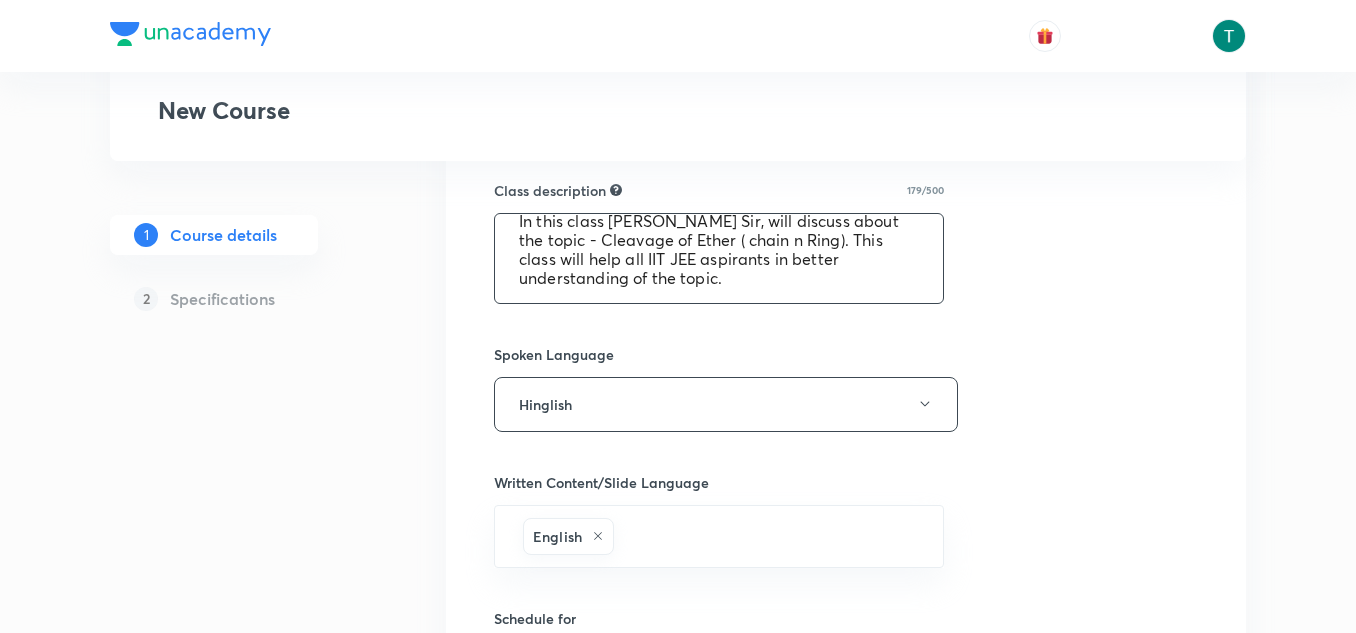 scroll, scrollTop: 842, scrollLeft: 0, axis: vertical 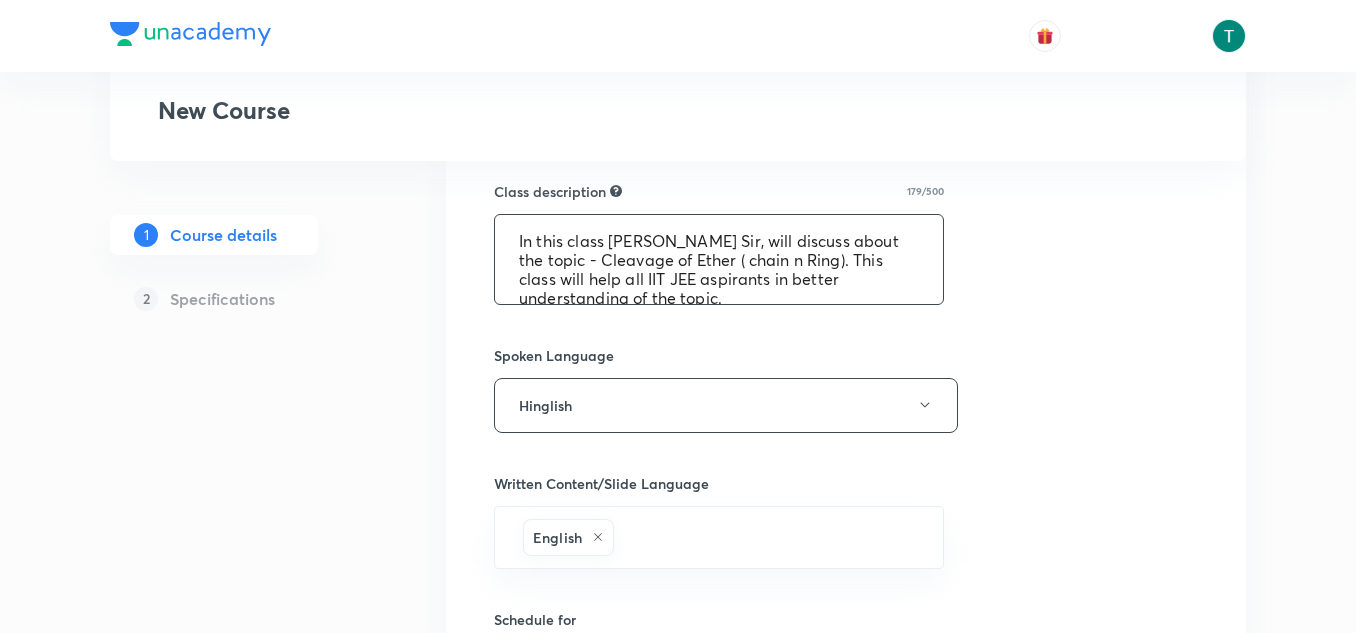 type on "Cleavage of Ether ( chain n Ring)" 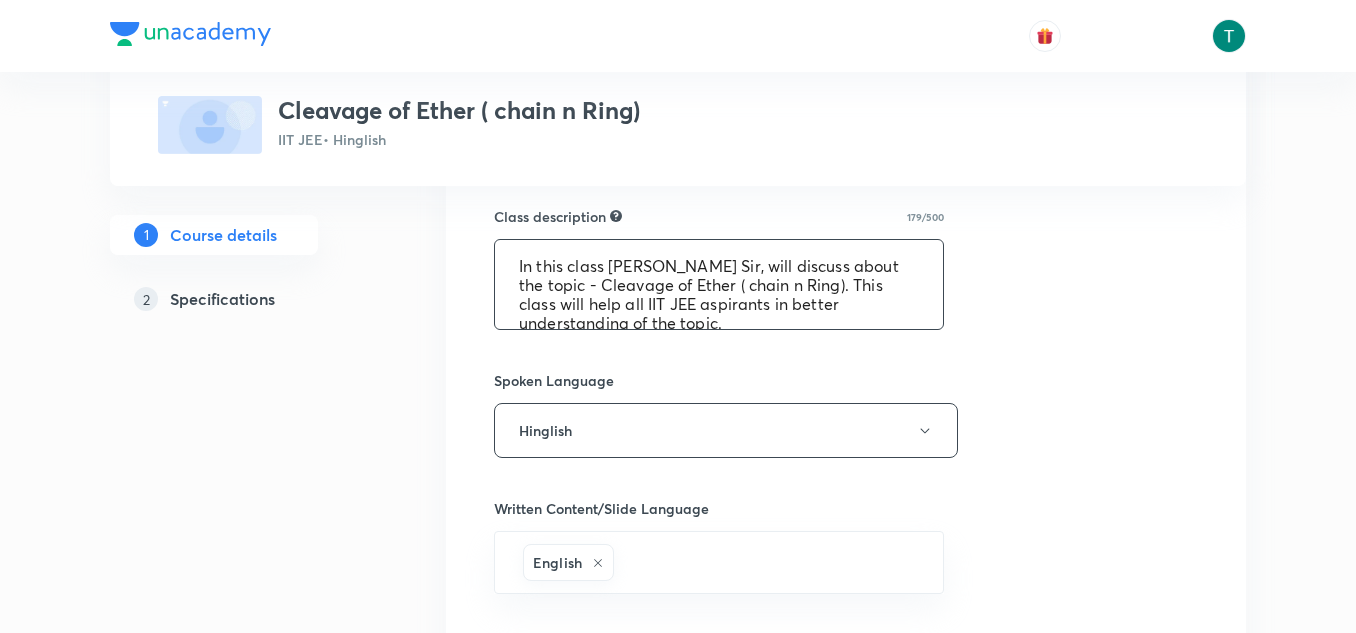 scroll, scrollTop: 867, scrollLeft: 0, axis: vertical 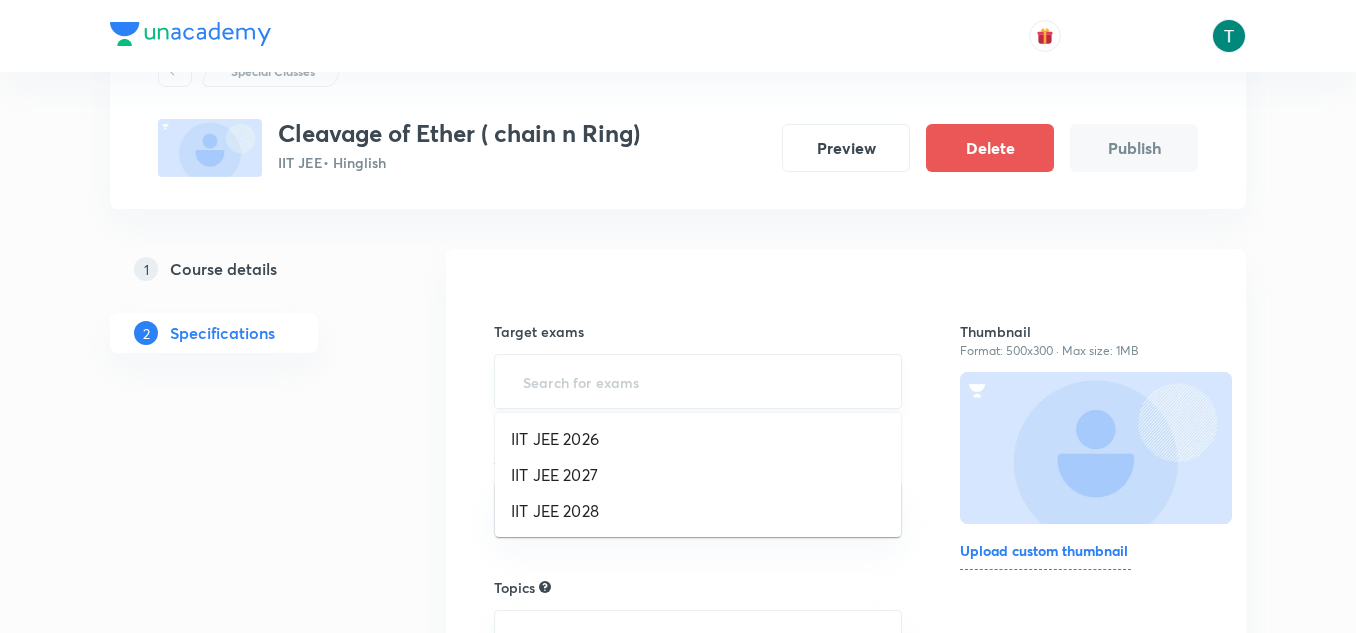 click at bounding box center (698, 381) 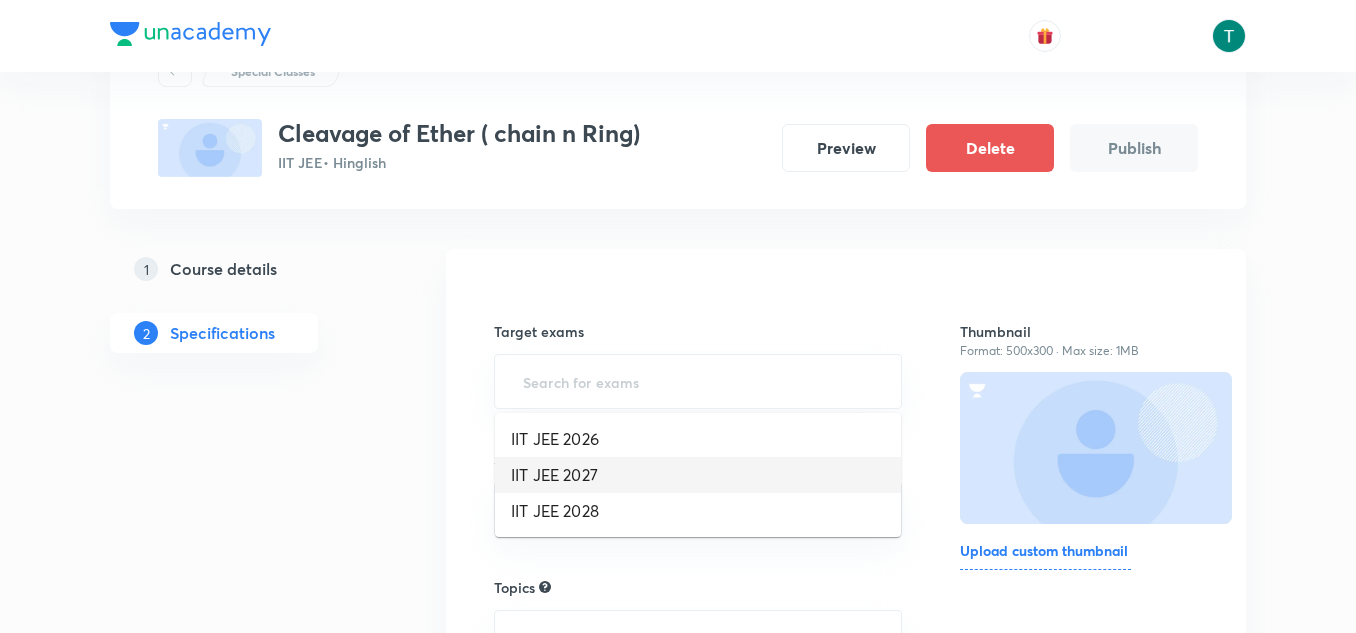 click on "IIT JEE 2027" at bounding box center (698, 475) 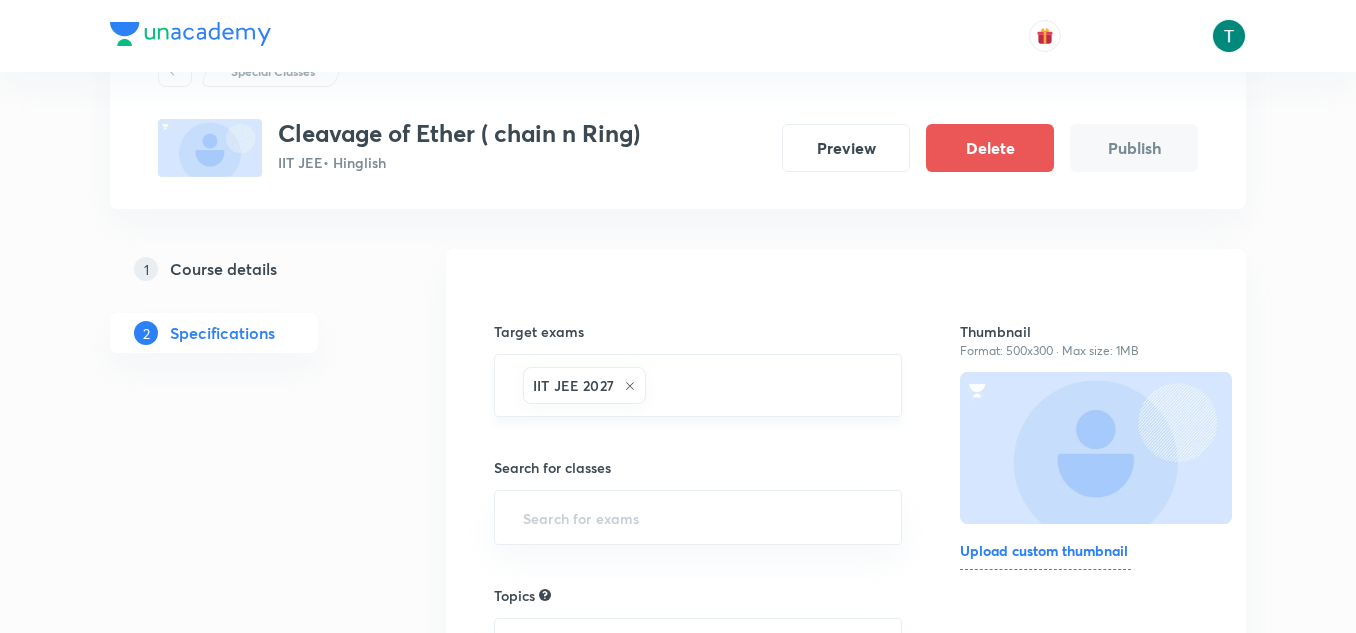 click 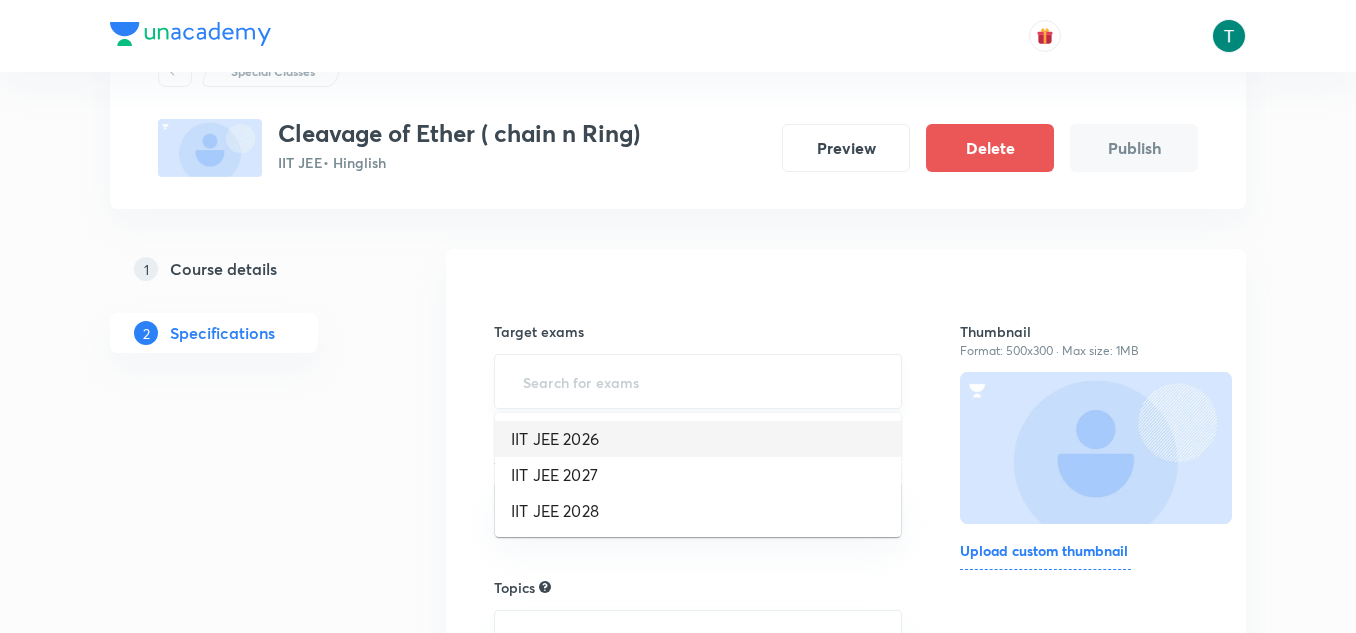 drag, startPoint x: 627, startPoint y: 389, endPoint x: 606, endPoint y: 437, distance: 52.392746 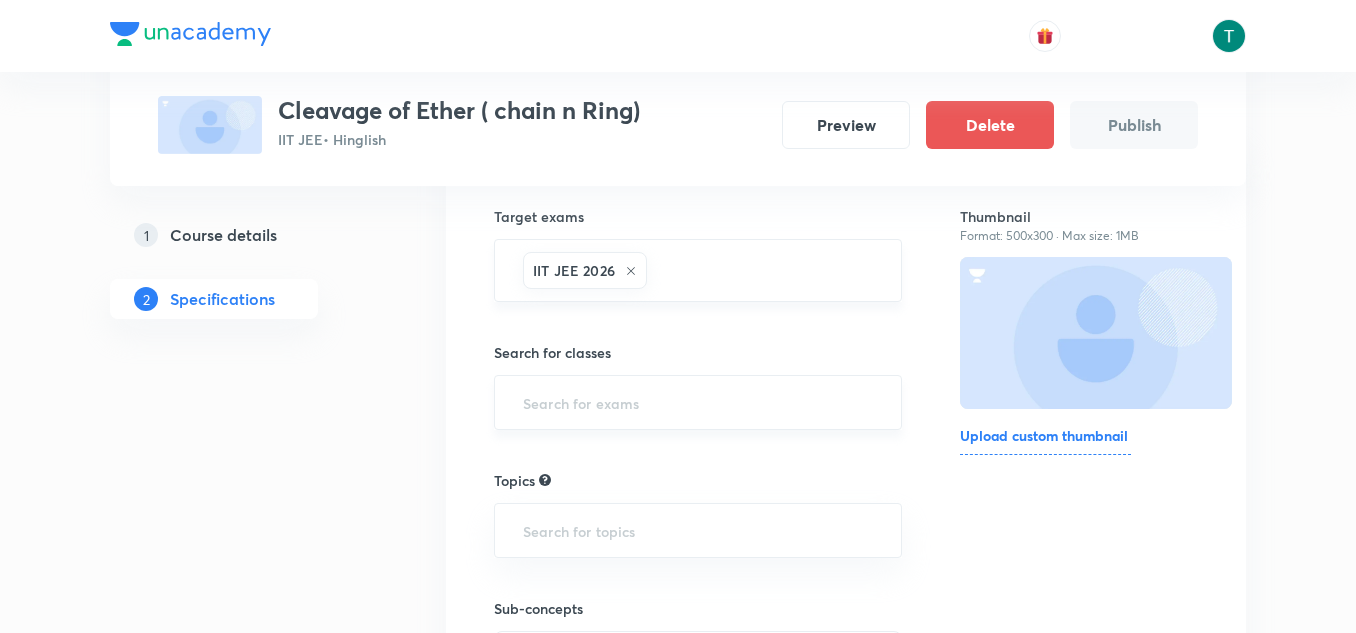 scroll, scrollTop: 209, scrollLeft: 0, axis: vertical 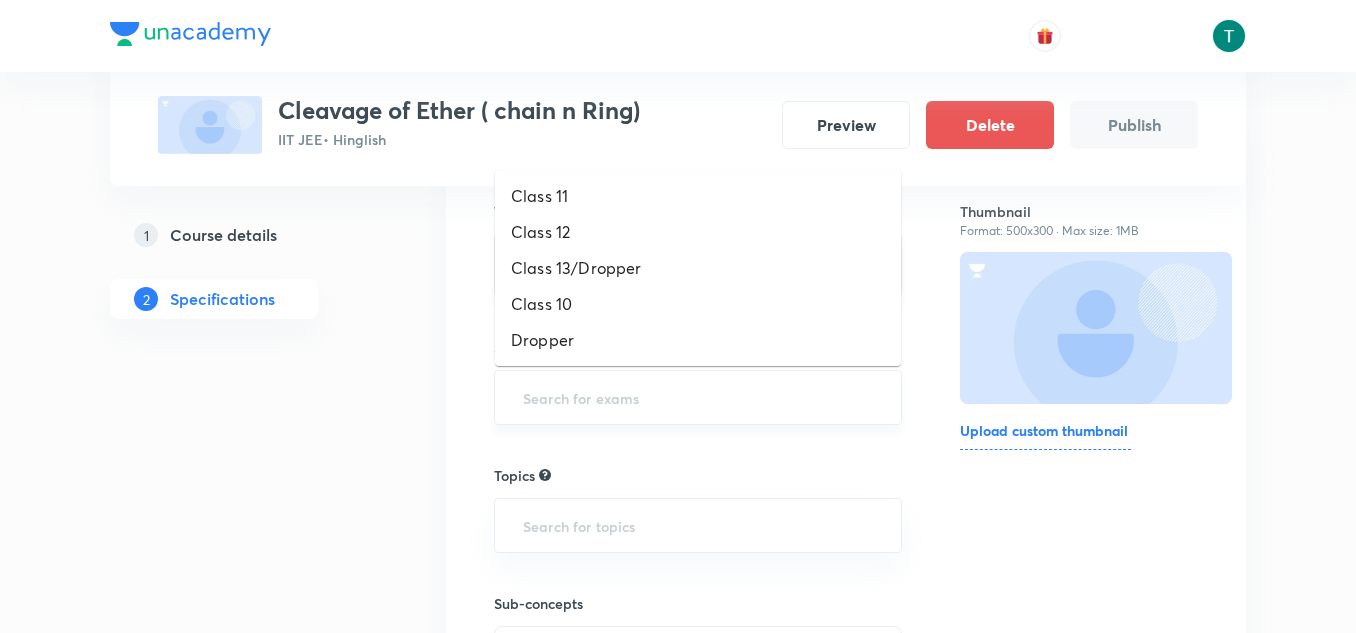 click at bounding box center (698, 397) 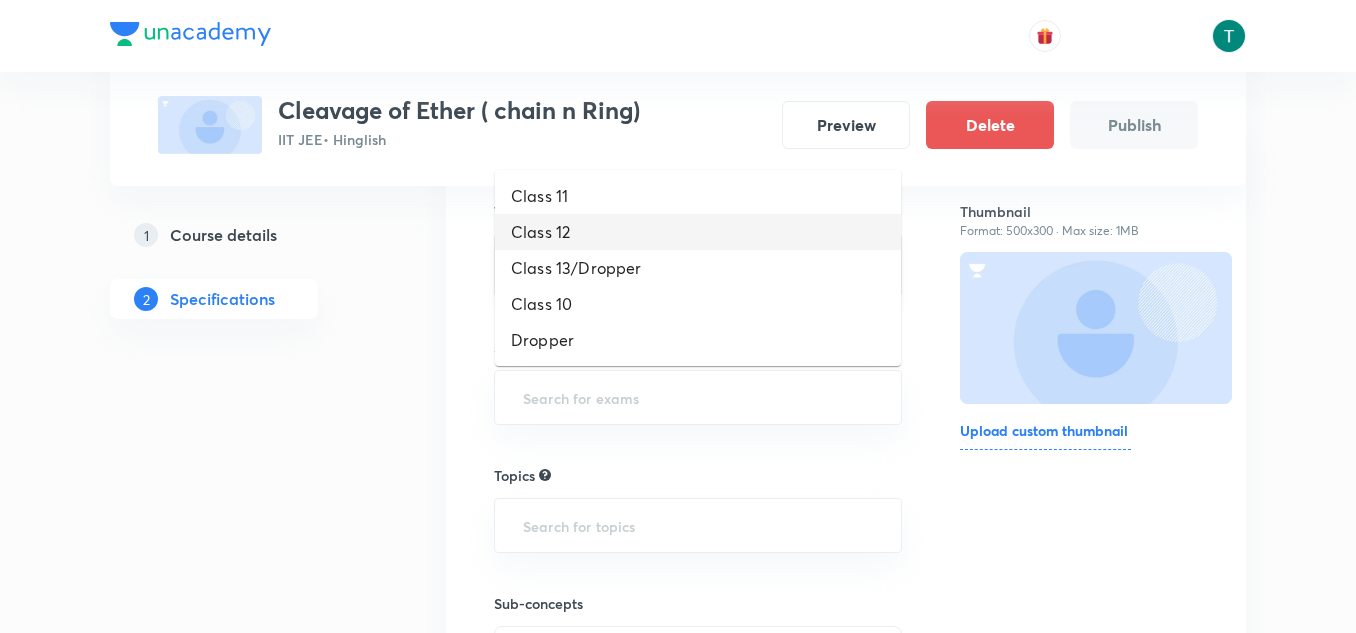 click on "Class 12" at bounding box center (698, 232) 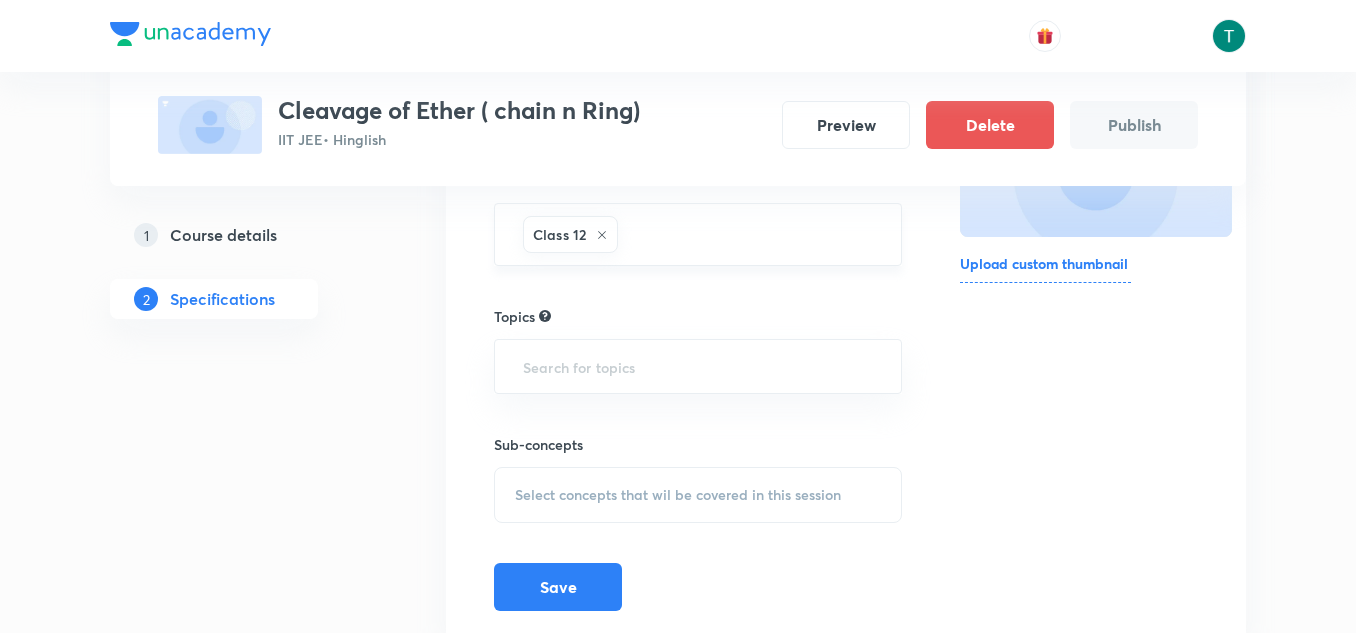 scroll, scrollTop: 381, scrollLeft: 0, axis: vertical 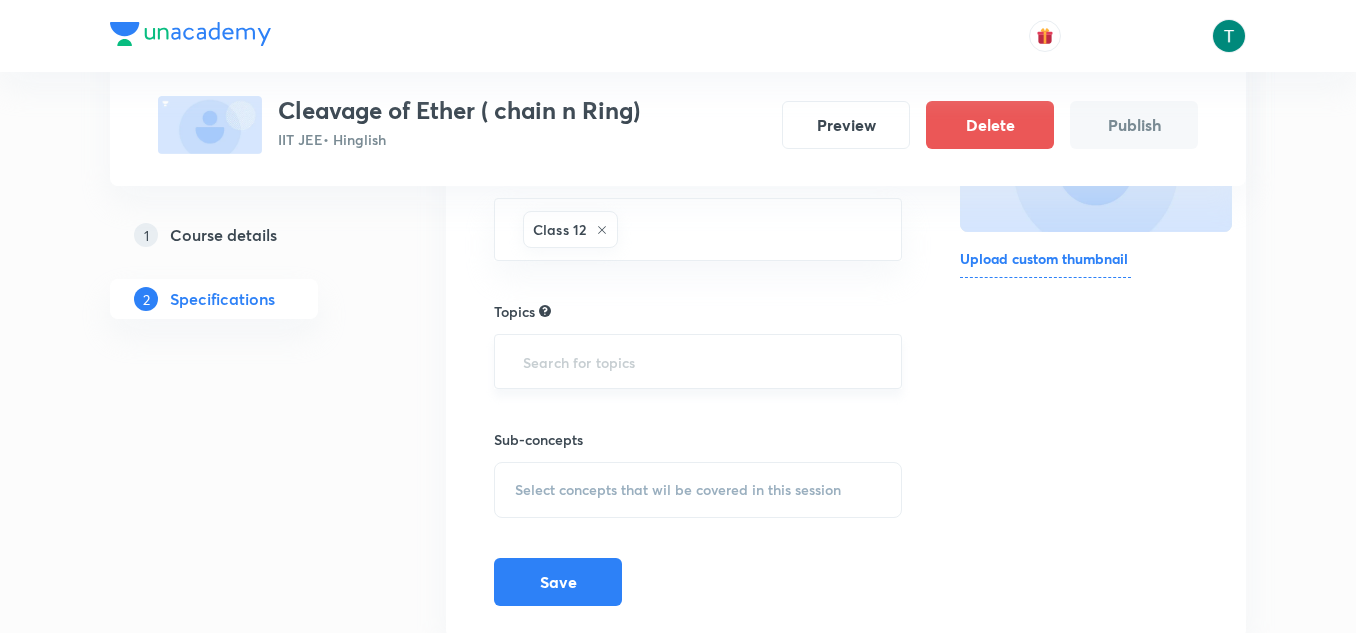 click at bounding box center (698, 361) 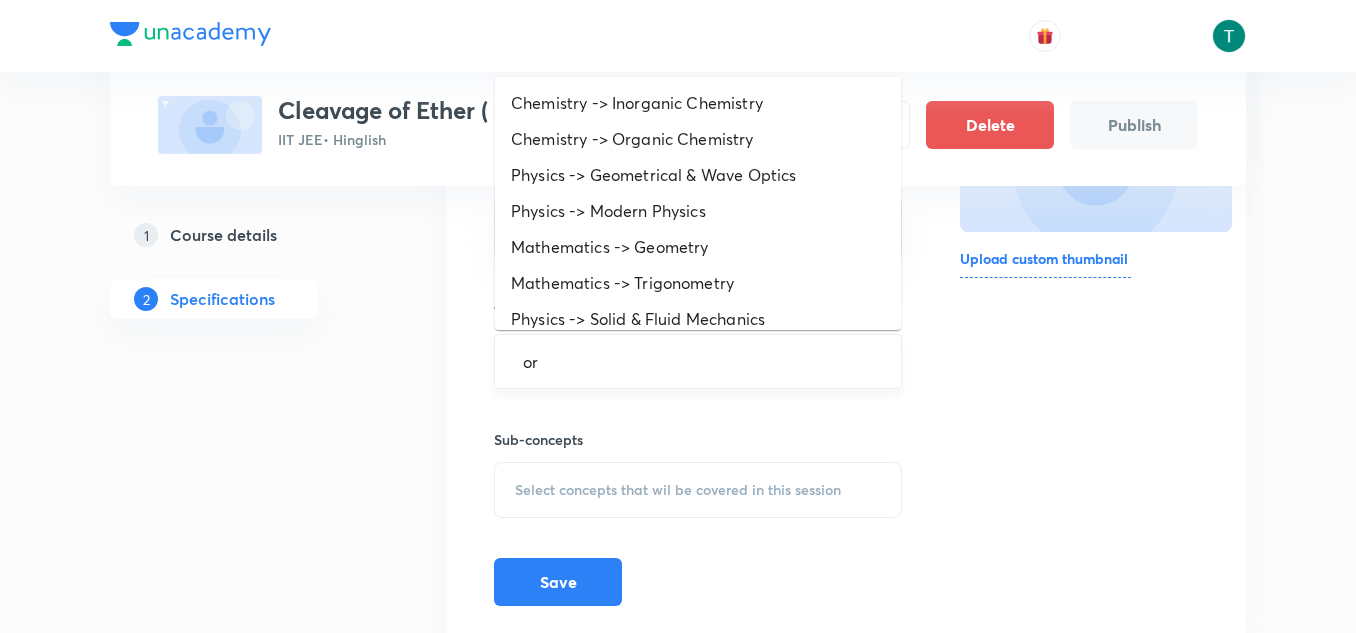 type on "org" 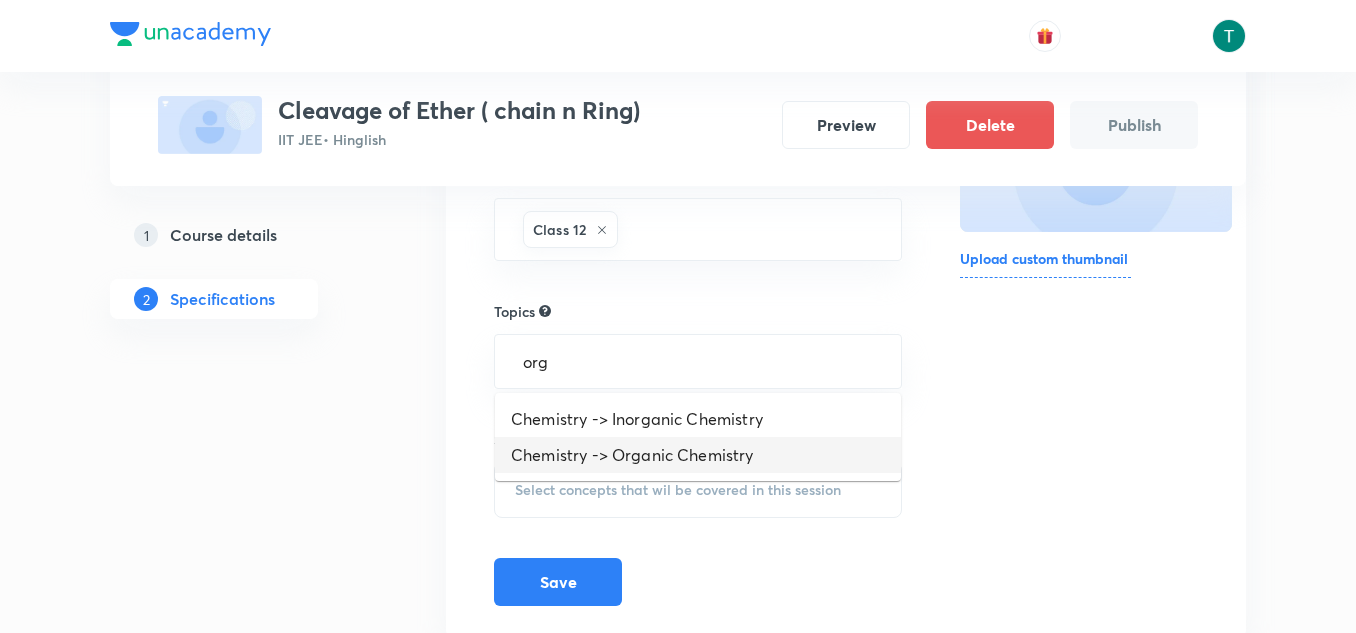 click on "Chemistry ->  Organic Chemistry" at bounding box center (698, 455) 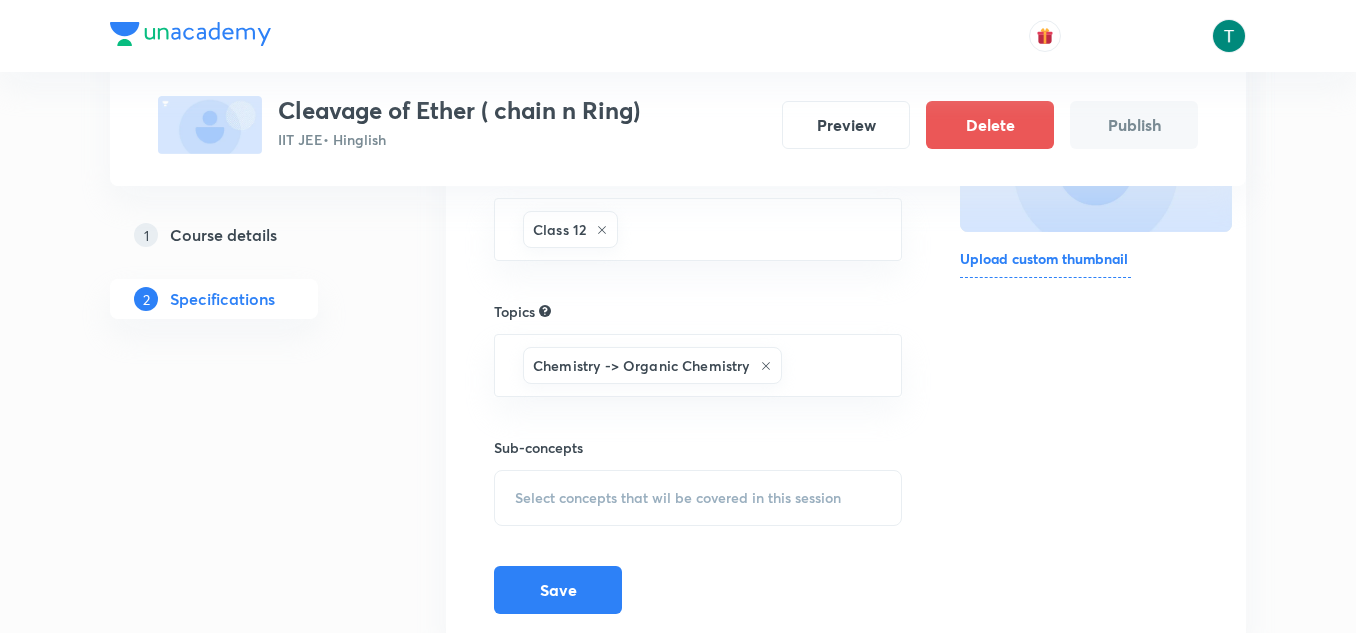 click on "Select concepts that wil be covered in this session" at bounding box center (678, 498) 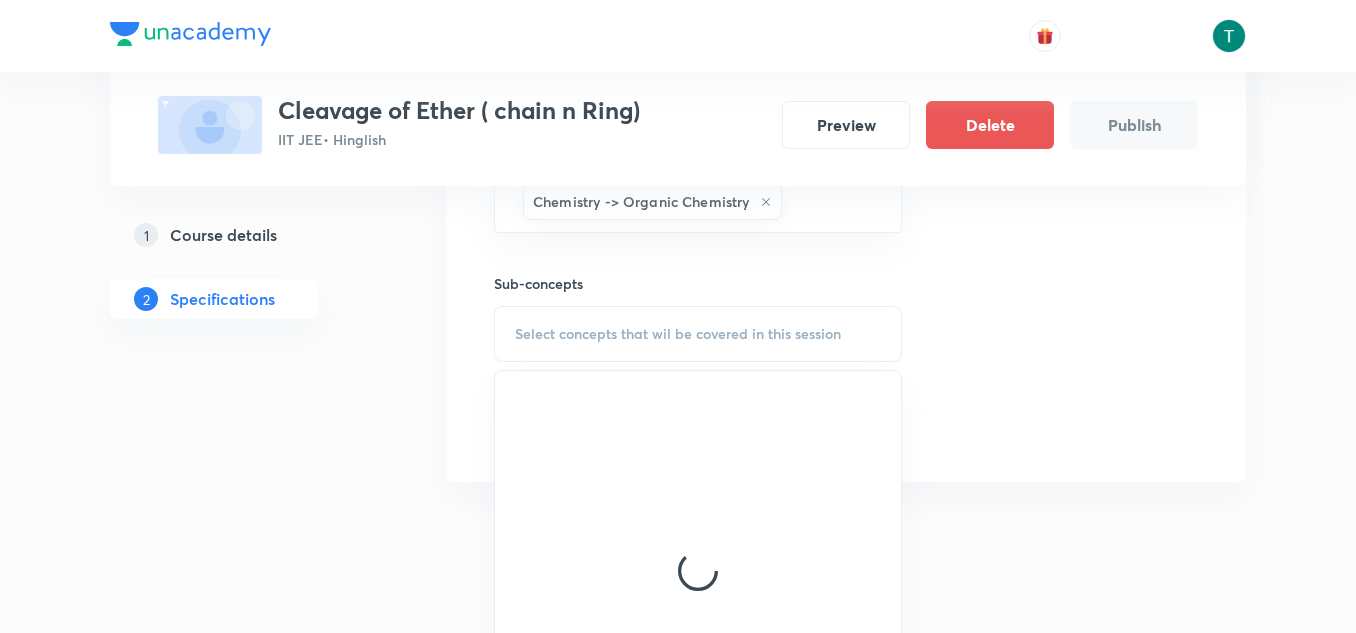 scroll, scrollTop: 546, scrollLeft: 0, axis: vertical 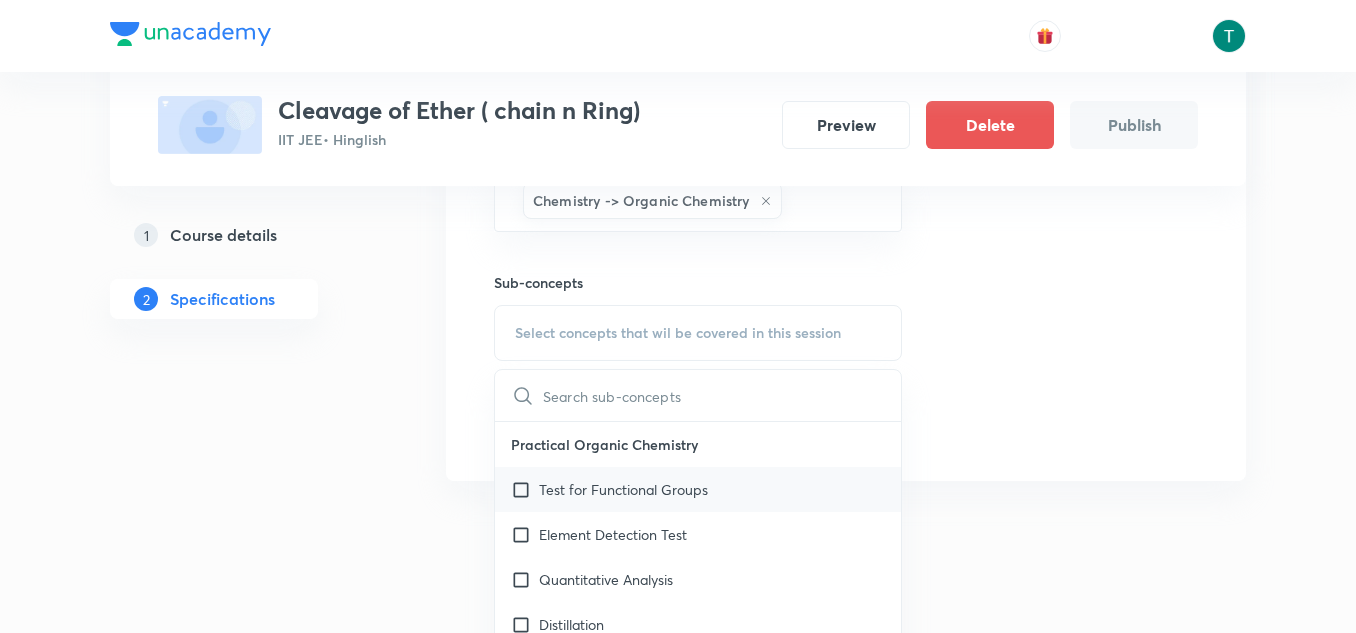 click on "Test for Functional Groups" at bounding box center (623, 489) 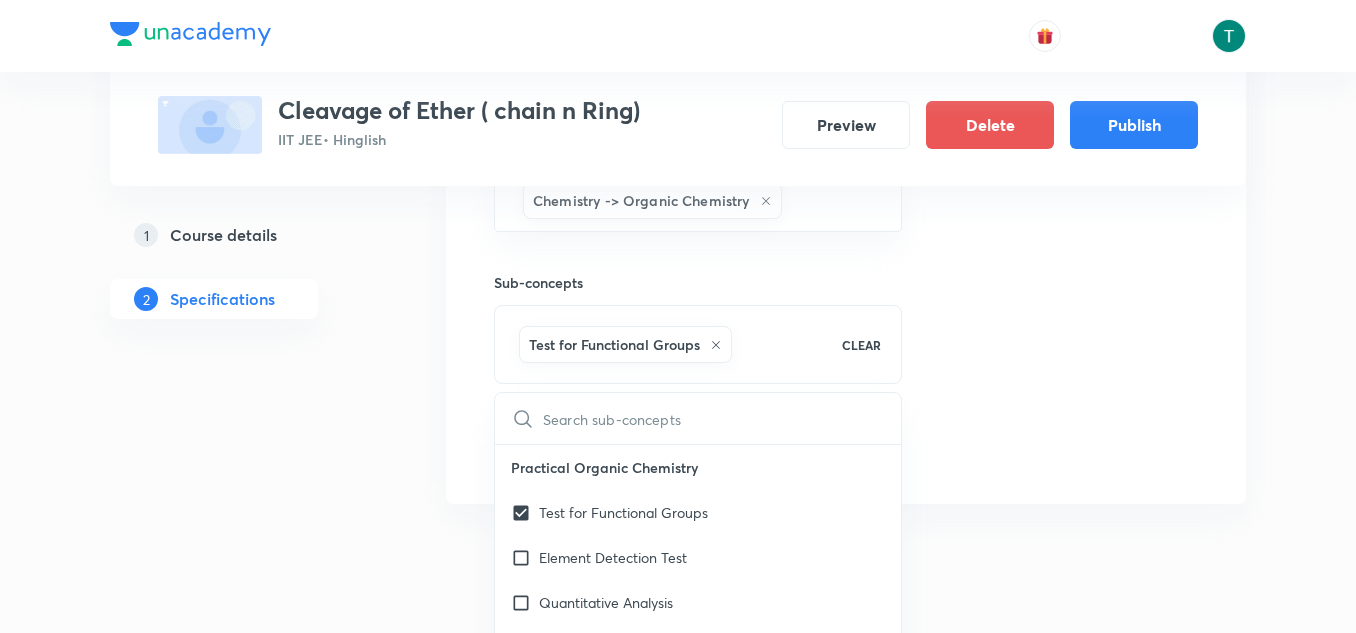 click on "Special Classes Cleavage of Ether ( chain n Ring) IIT JEE  • Hinglish Preview Delete Publish 1 Course details 2 Specifications Target exams IIT JEE 2026 ​ Search for classes Class 12 ​ Topics Chemistry ->  Organic Chemistry ​ Sub-concepts Test for Functional Groups CLEAR ​ Practical Organic Chemistry Test for Functional Groups Element Detection Test Quantitative Analysis Distillation IUPAC Naming of Organic Compounds Classification Of Organic Compounds Naming Of Saturated Hydrocarbons Naming Of Unsaturated Hydrocarbons Naming Of Cyclic Hydrocarbons Naming Of Compounds Containing Functional Groups Naming Of Aromatic Compounds Degree Of Unsaturation Structural Isomerism Basics of Molecule Presentation IUPAC Naming General Organic Chemistry  Existence Of Carbenes Introduction: How Radicals  Form And How They React Reactions And Their Mechanisms Development Of The Science Of  Organic Chemistry  Formation Of Carbenes Homolytic Bond Dissociation Energies (ΔH°) Atomic Structure Acid–Base Reactions Save" at bounding box center (678, 49) 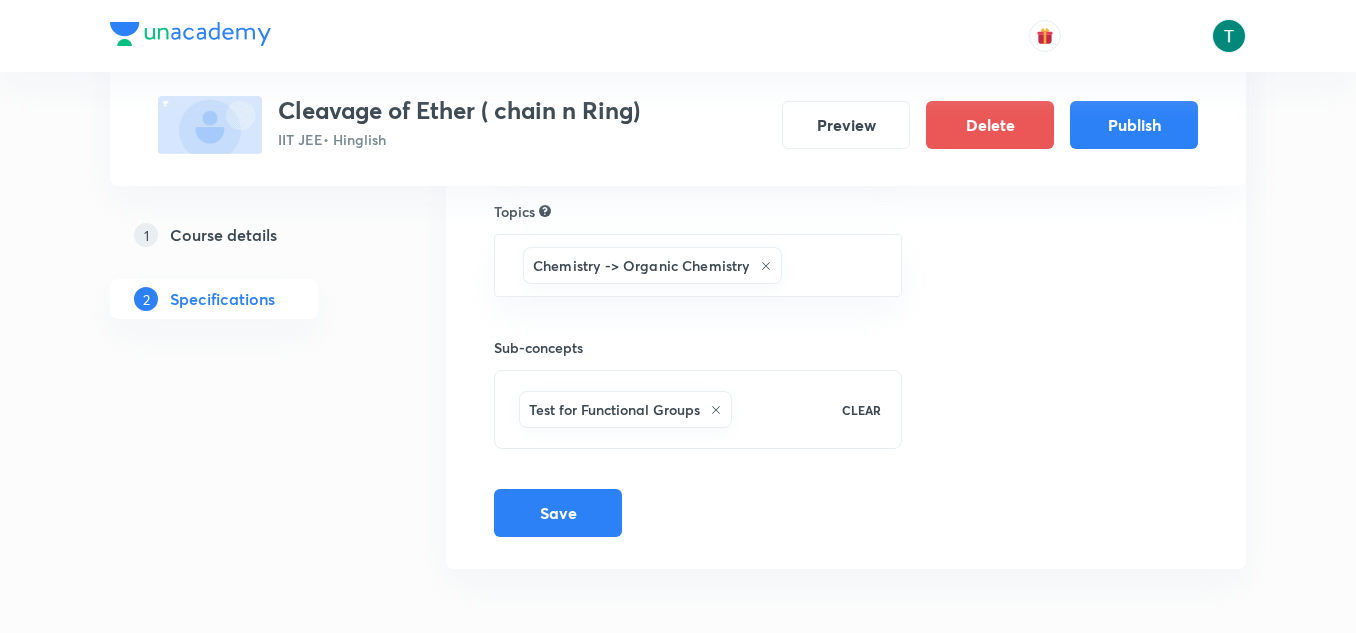 scroll, scrollTop: 481, scrollLeft: 0, axis: vertical 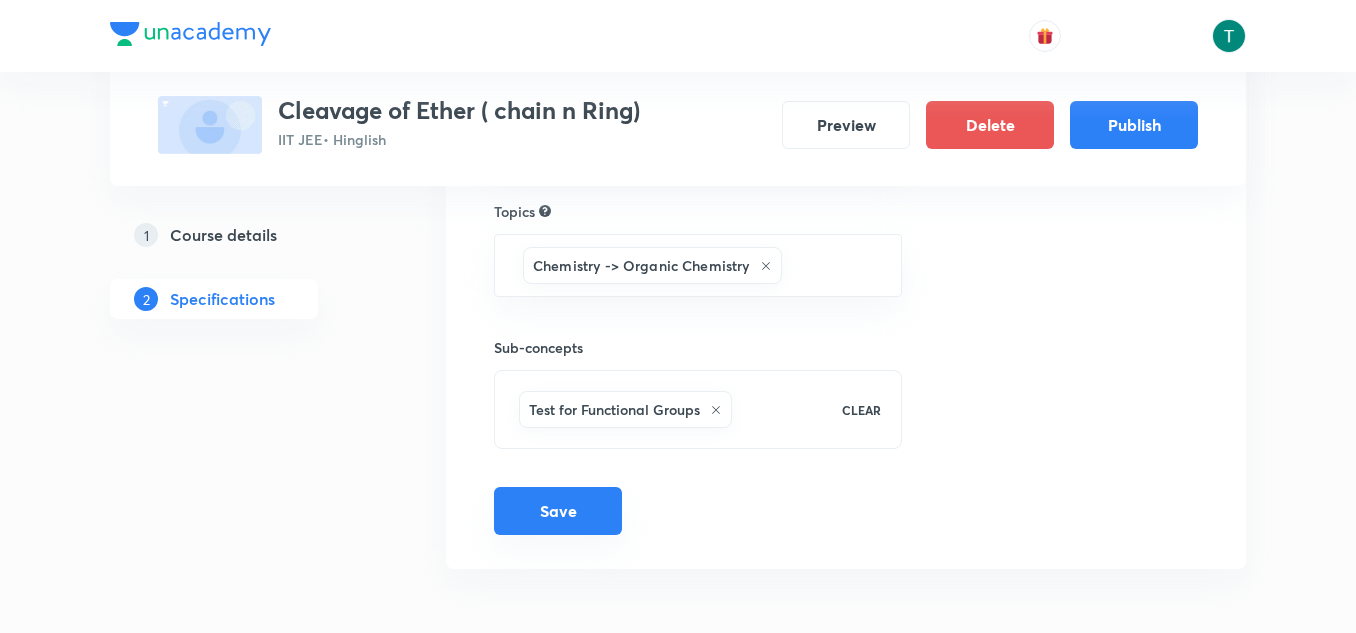 click on "Save" at bounding box center [558, 511] 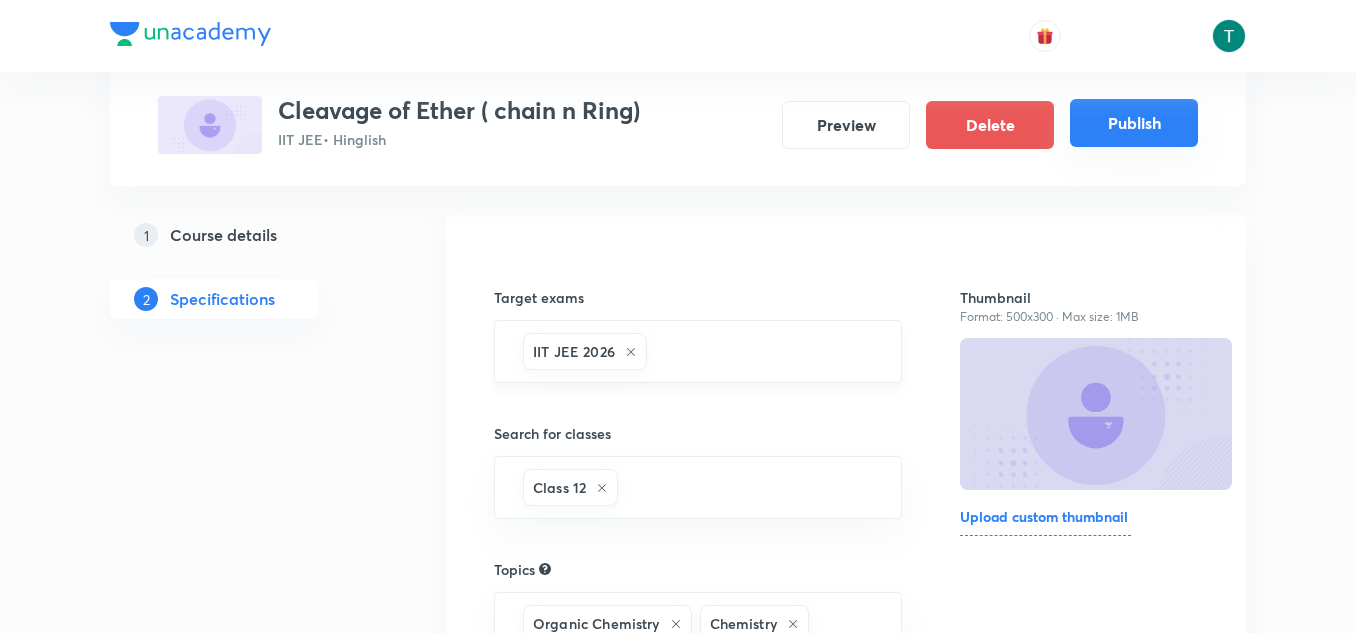 scroll, scrollTop: 124, scrollLeft: 0, axis: vertical 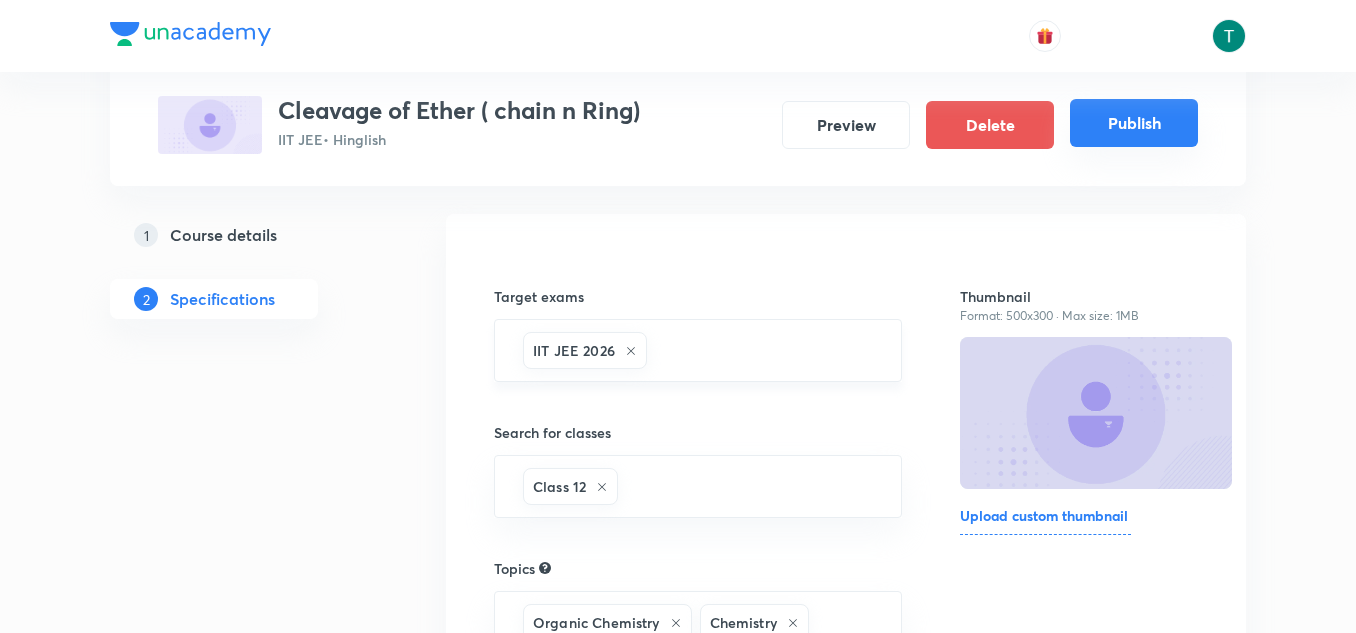 click on "Publish" at bounding box center (1134, 123) 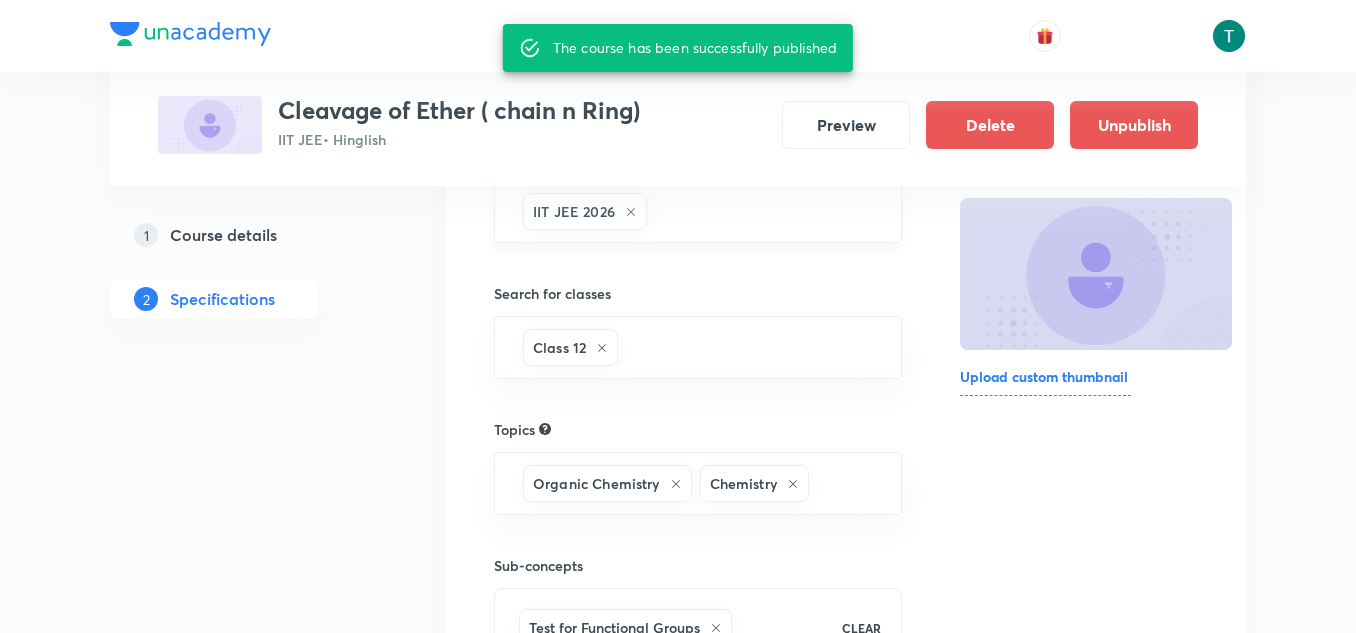 scroll, scrollTop: 261, scrollLeft: 0, axis: vertical 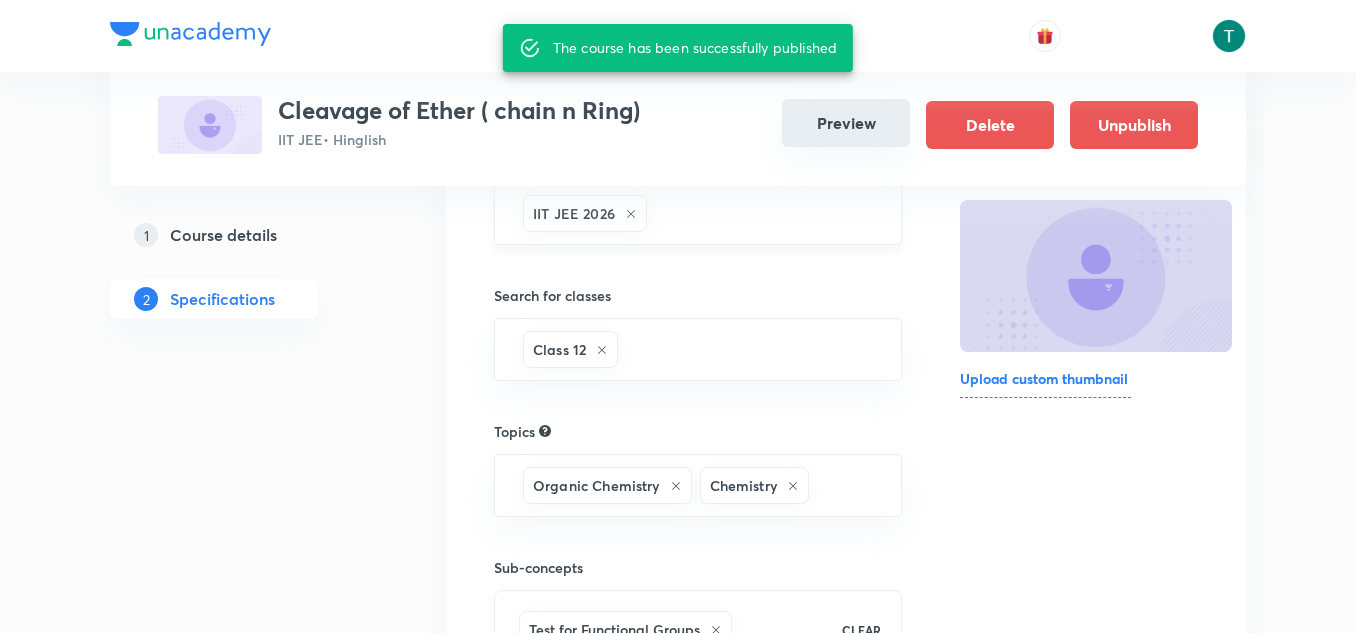 click on "Preview" at bounding box center (846, 123) 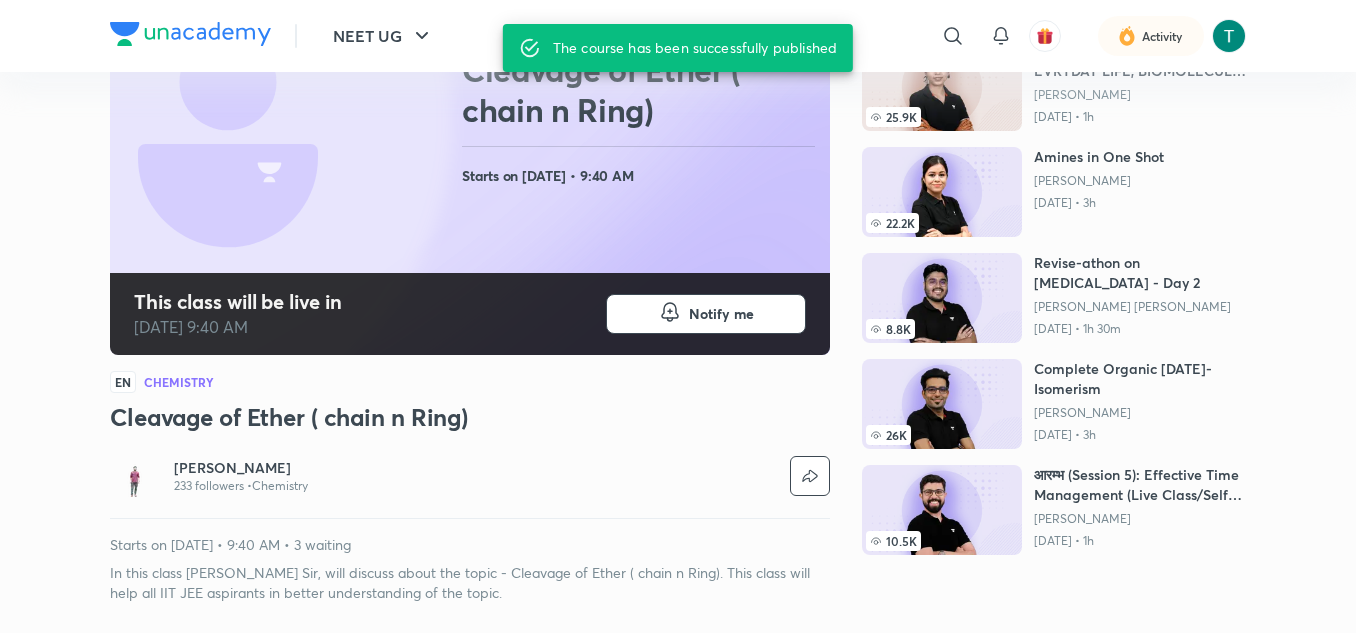 scroll, scrollTop: 0, scrollLeft: 0, axis: both 